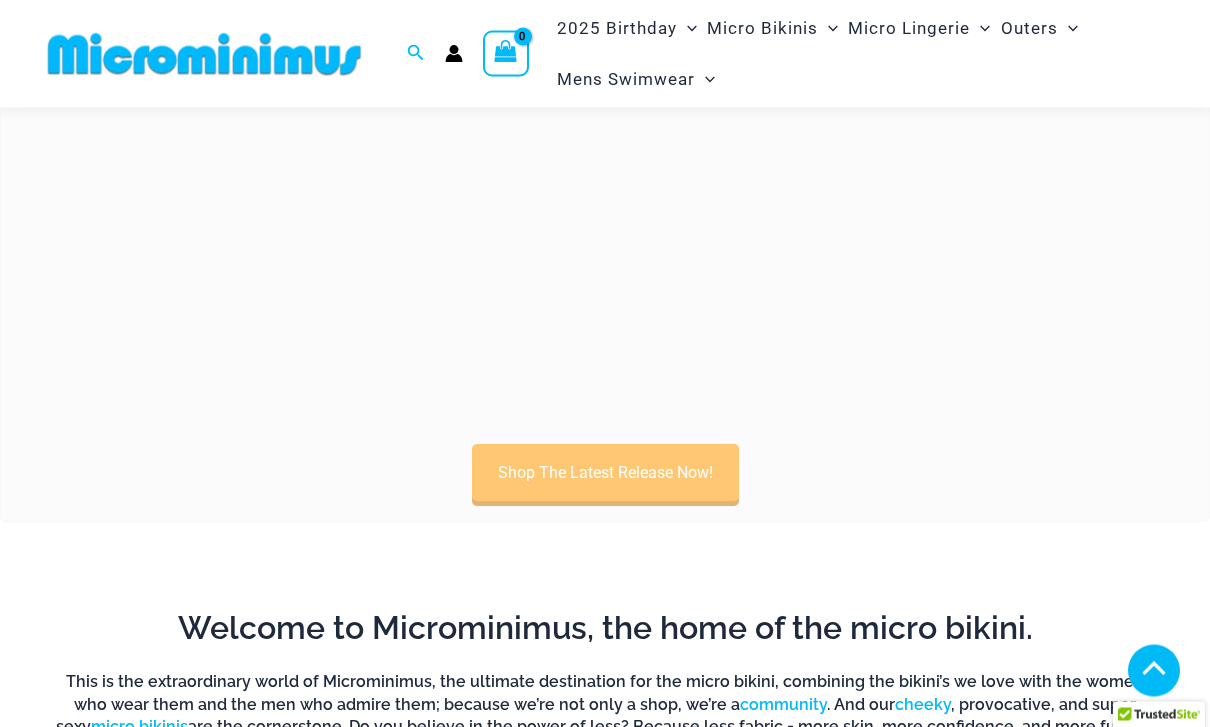 scroll, scrollTop: 614, scrollLeft: 0, axis: vertical 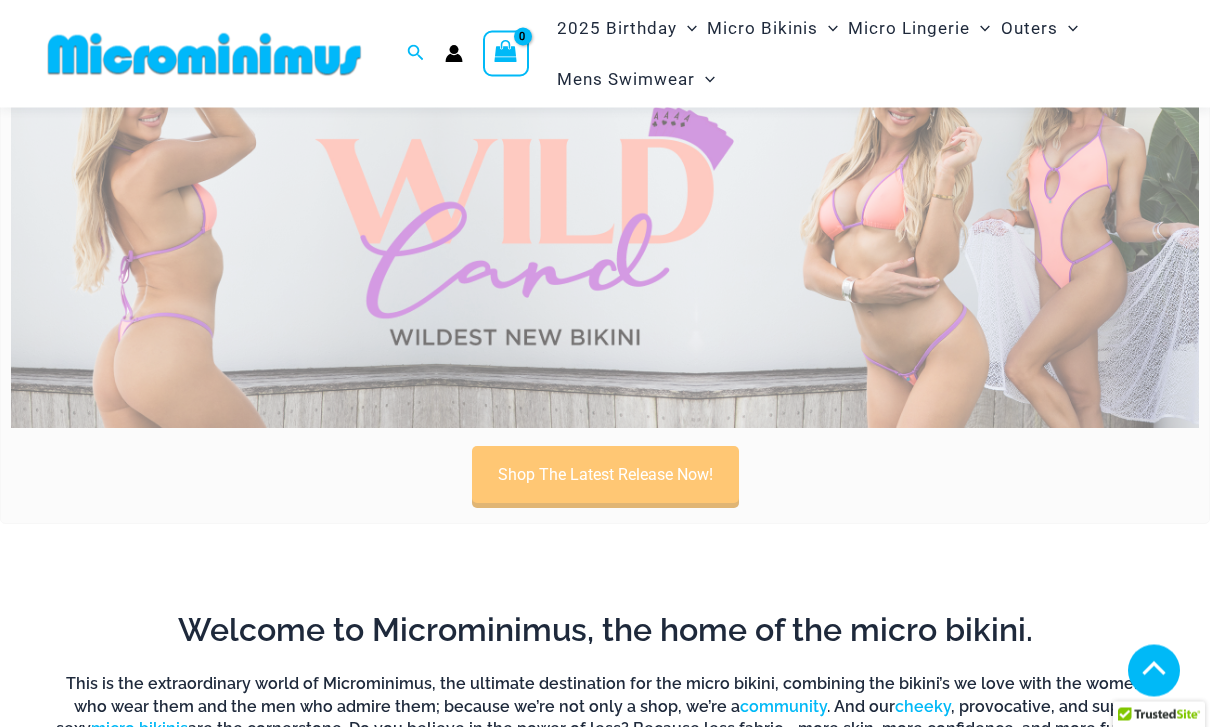 click at bounding box center (605, 227) 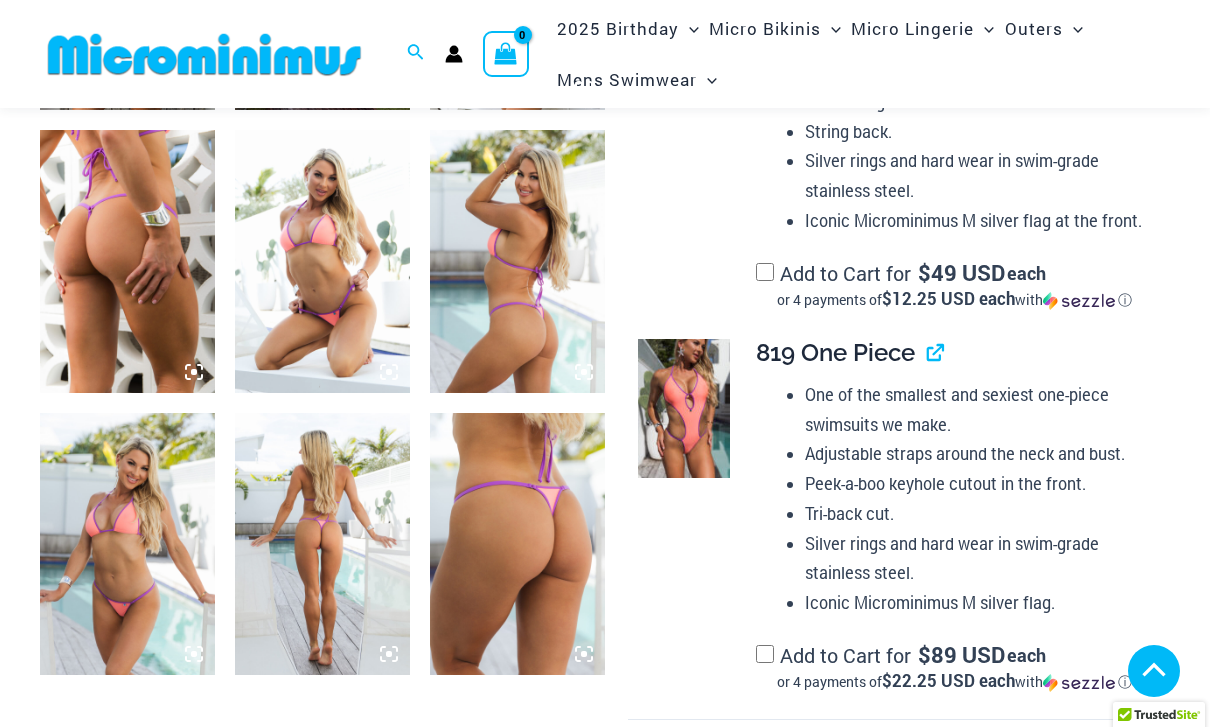 scroll, scrollTop: 1781, scrollLeft: 0, axis: vertical 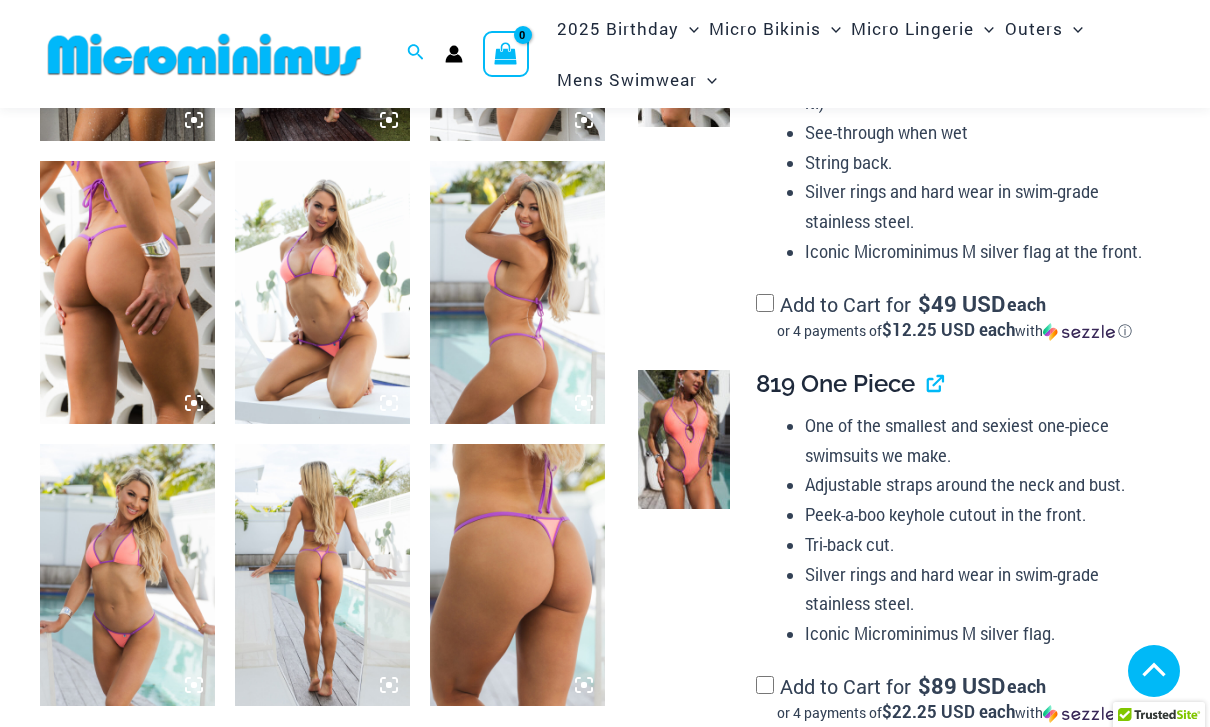click at bounding box center [322, 292] 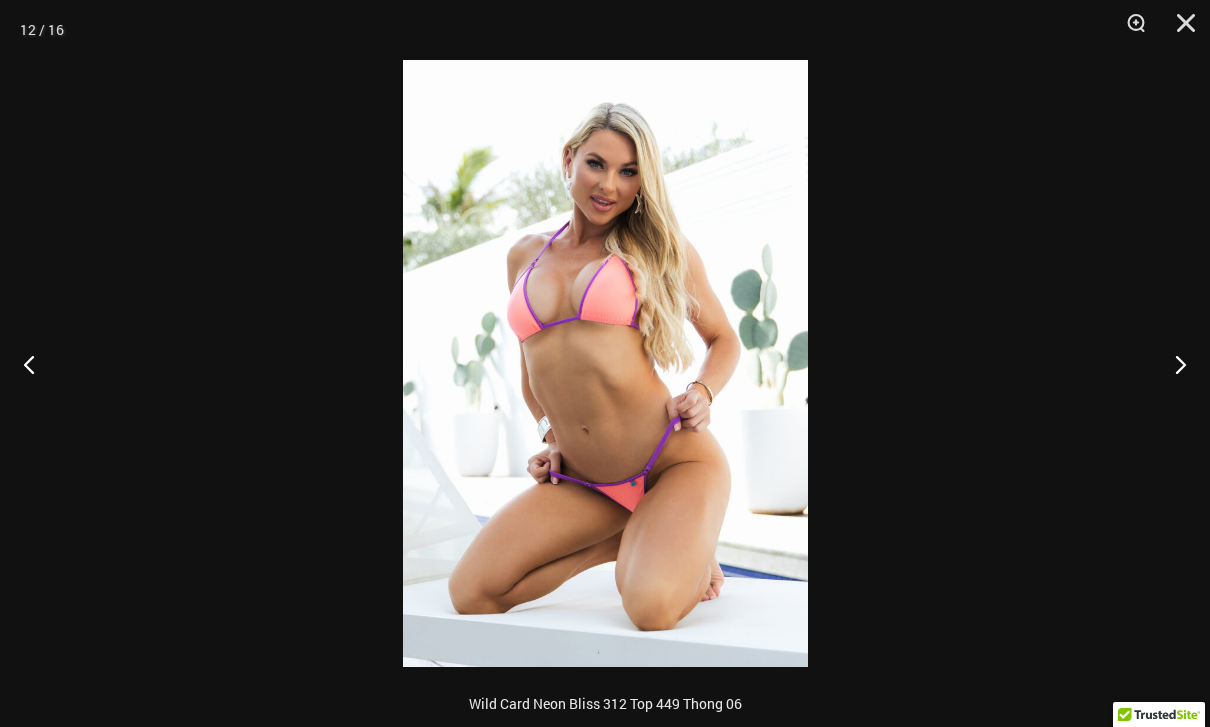 click at bounding box center (1179, 30) 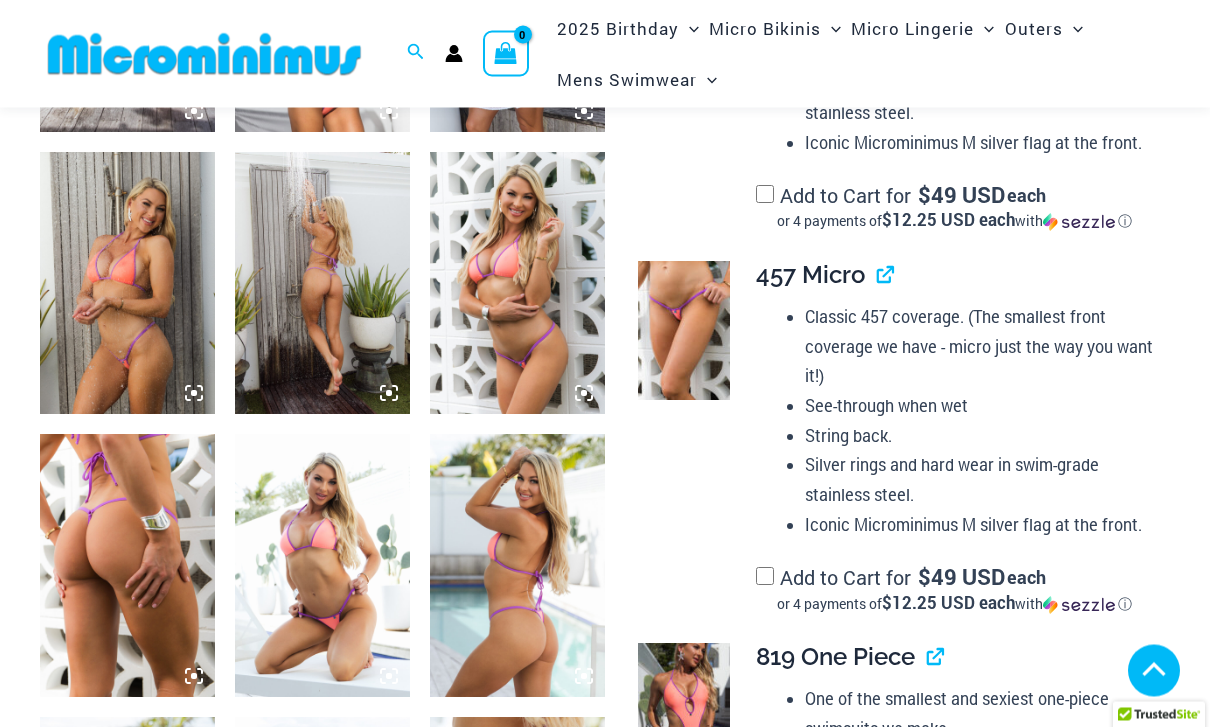 scroll, scrollTop: 1477, scrollLeft: 0, axis: vertical 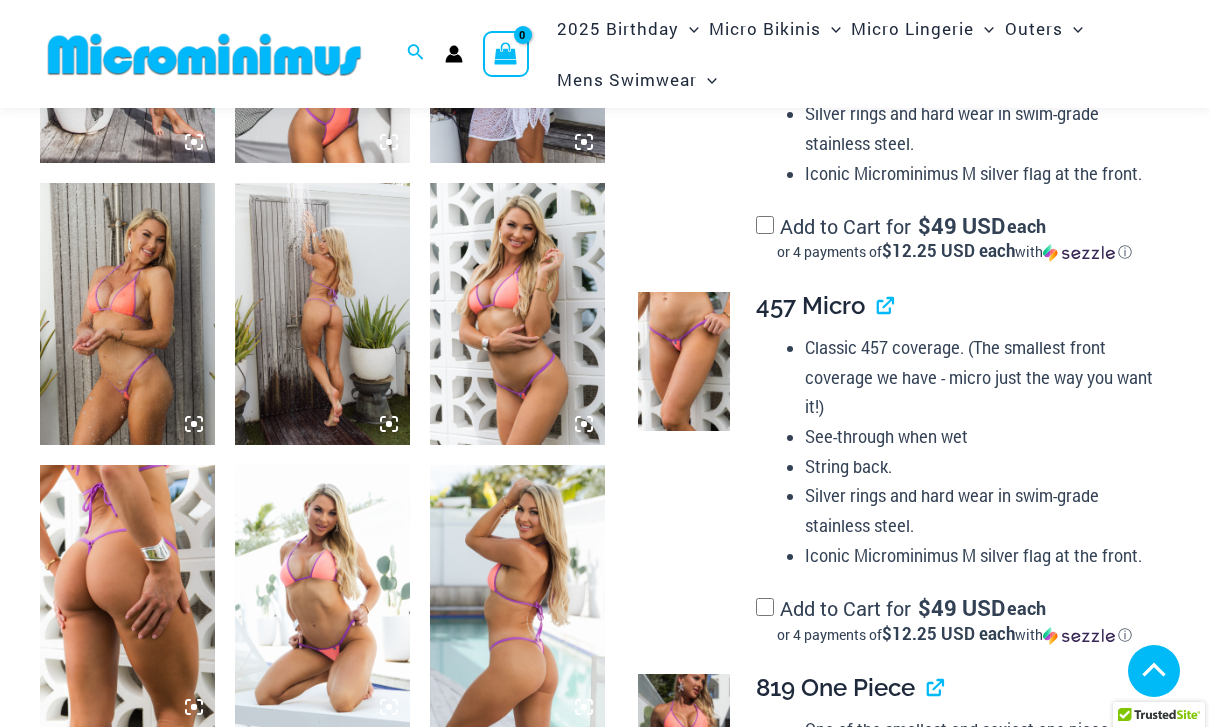 click at bounding box center (127, 314) 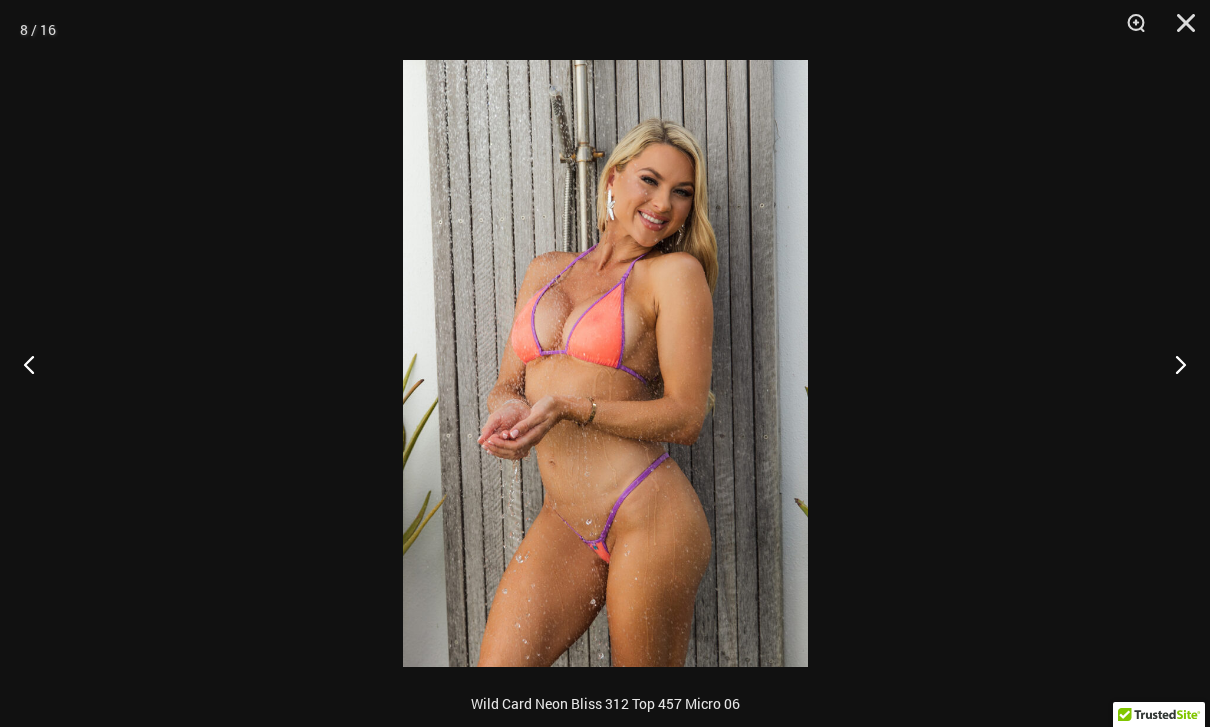 click at bounding box center (1179, 30) 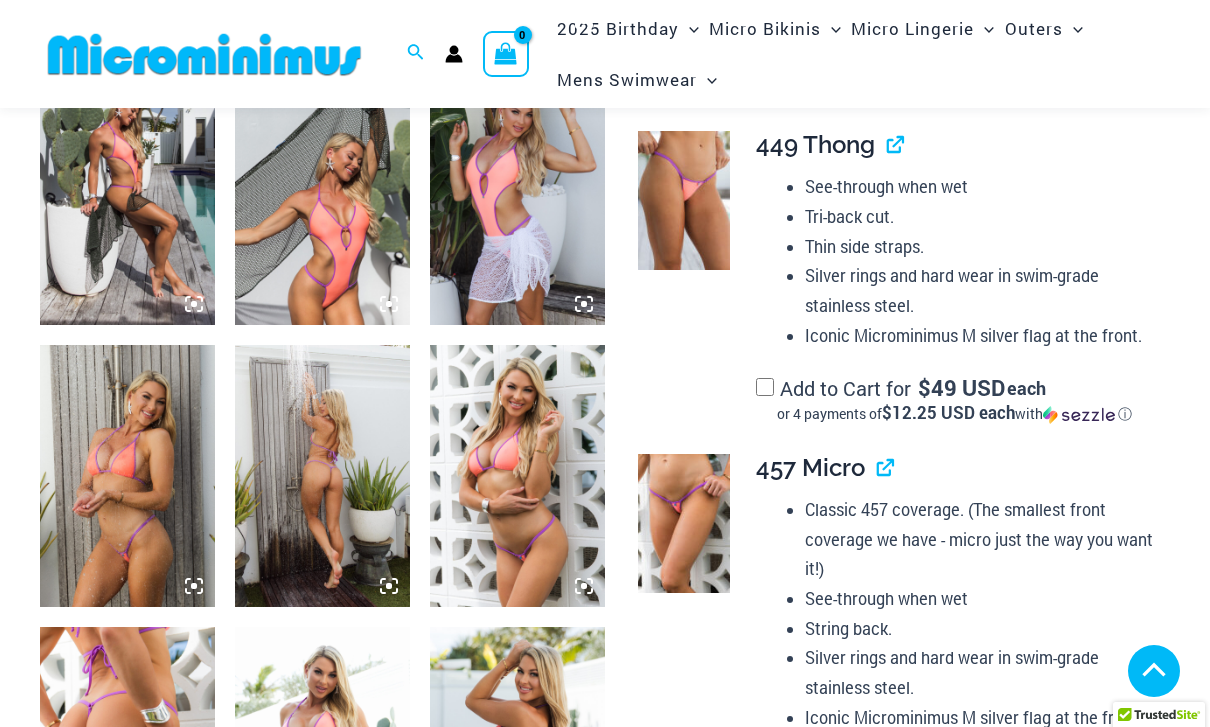 scroll, scrollTop: 1299, scrollLeft: 0, axis: vertical 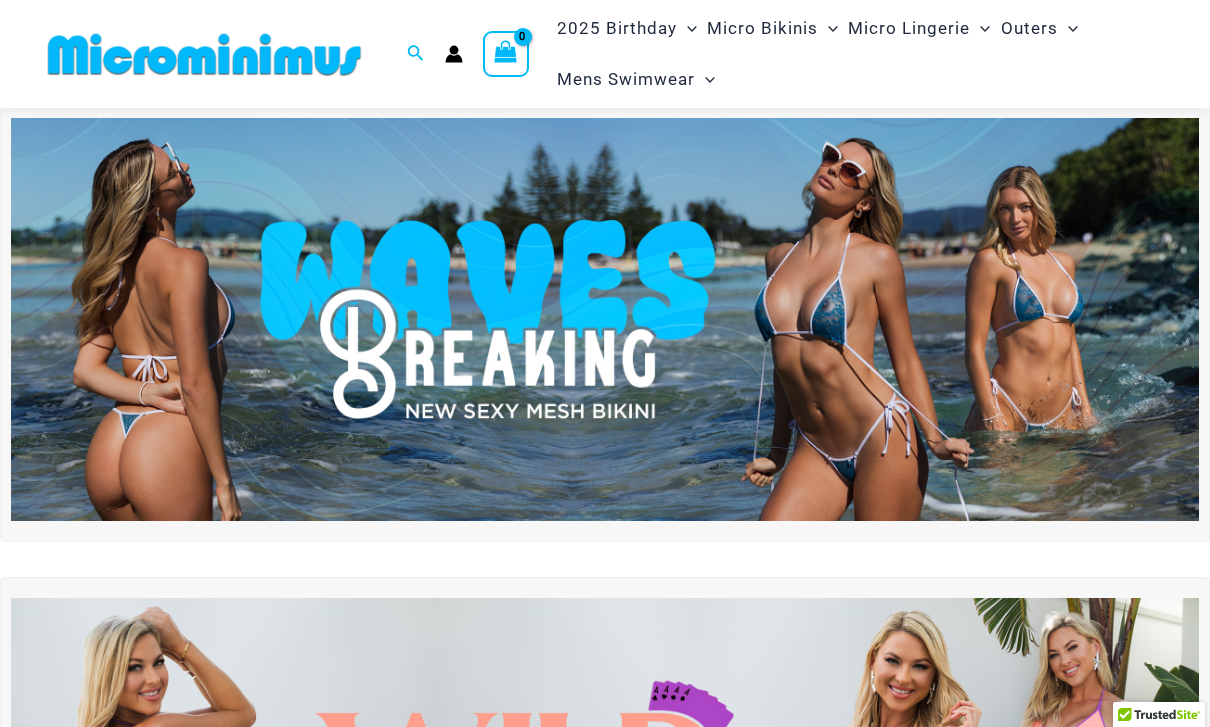 click at bounding box center [605, 320] 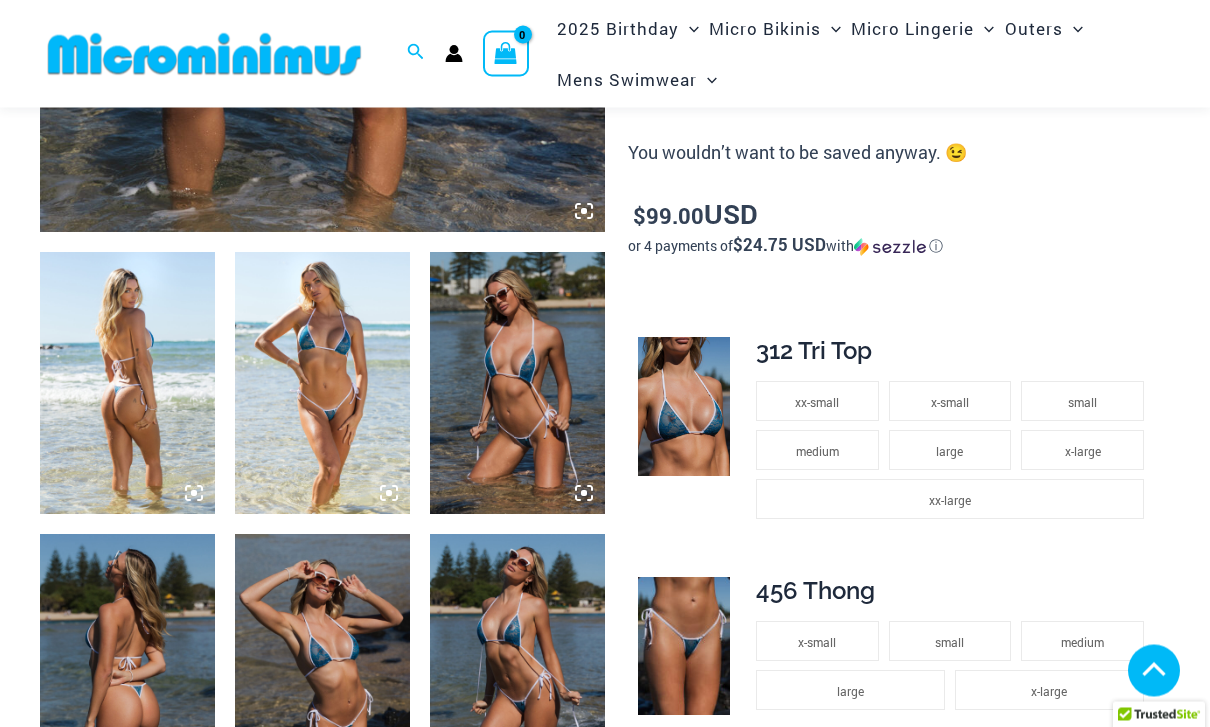 scroll, scrollTop: 843, scrollLeft: 0, axis: vertical 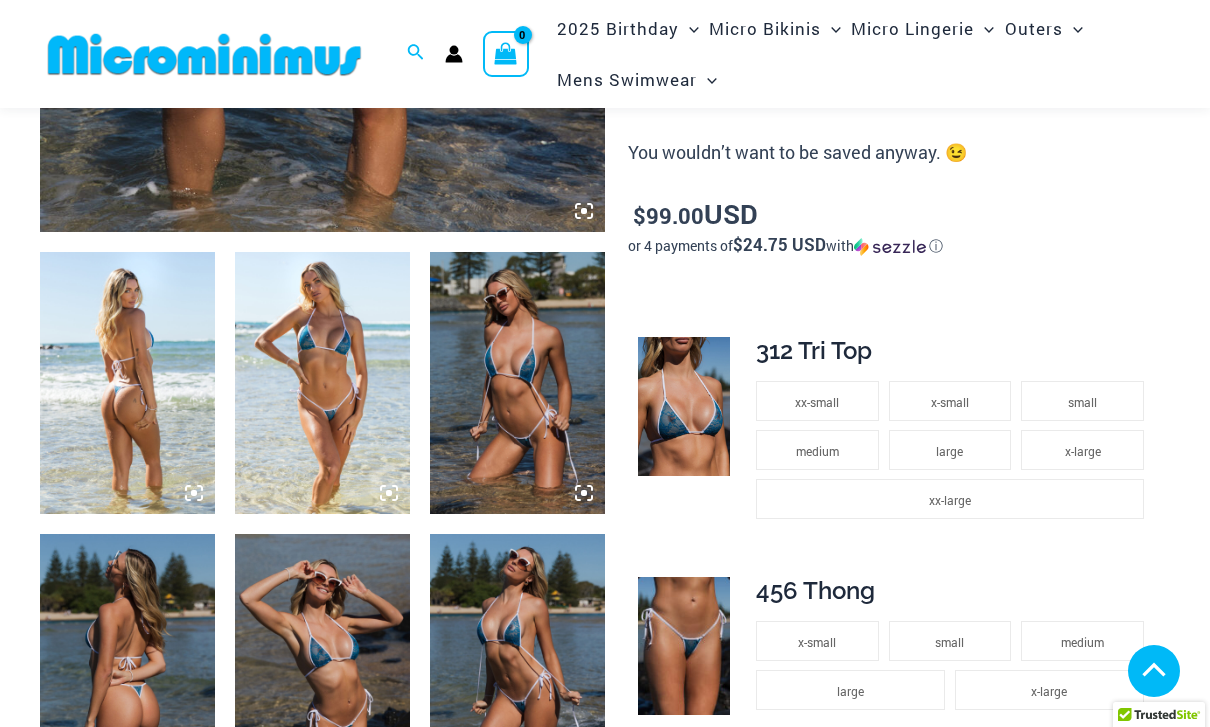 click at bounding box center (322, 383) 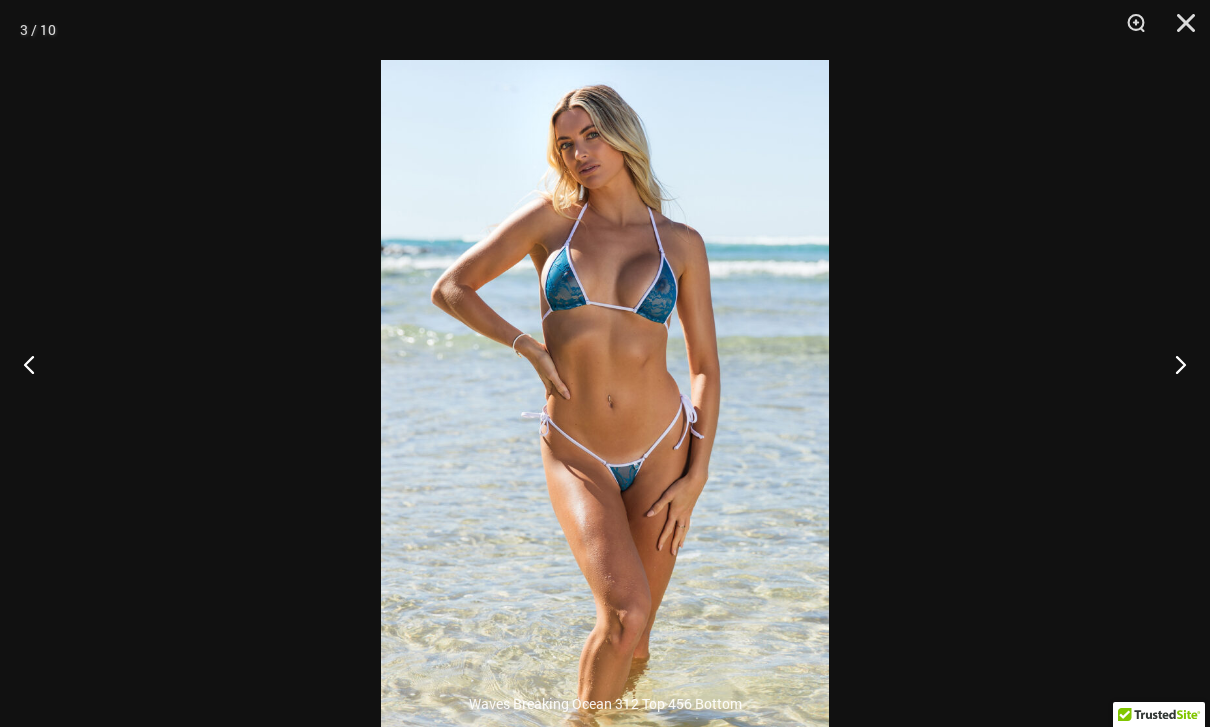 click at bounding box center [1172, 364] 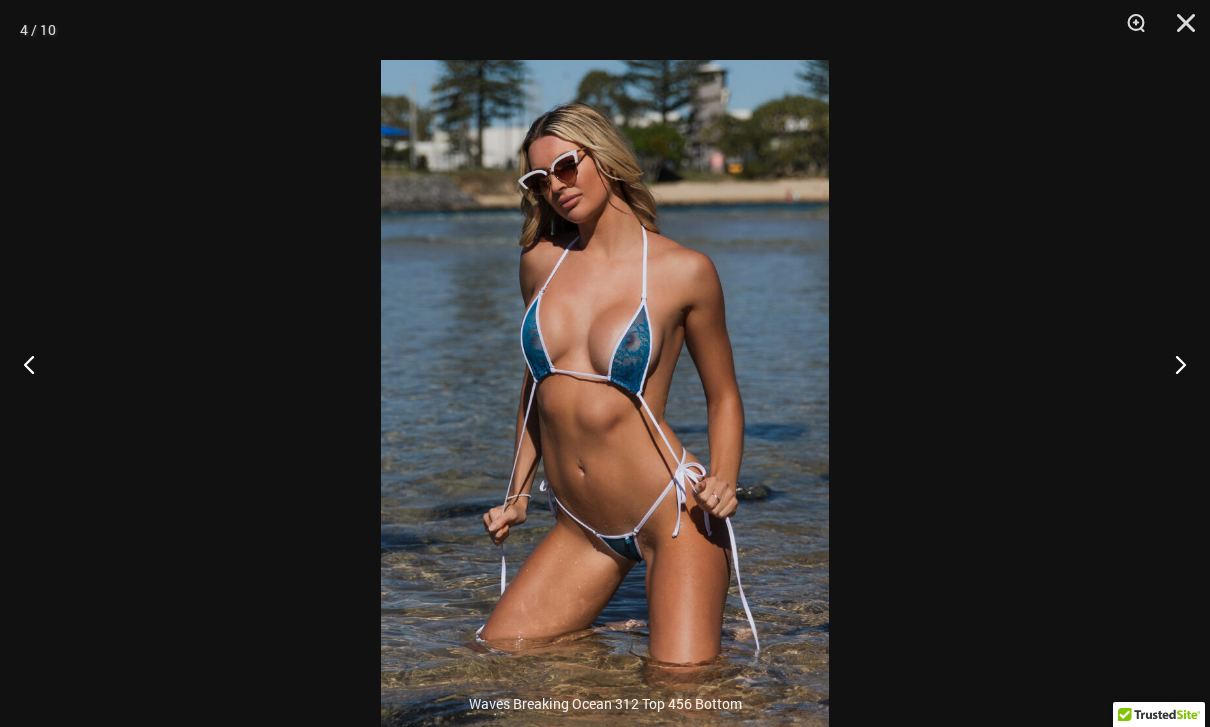 click at bounding box center (1179, 30) 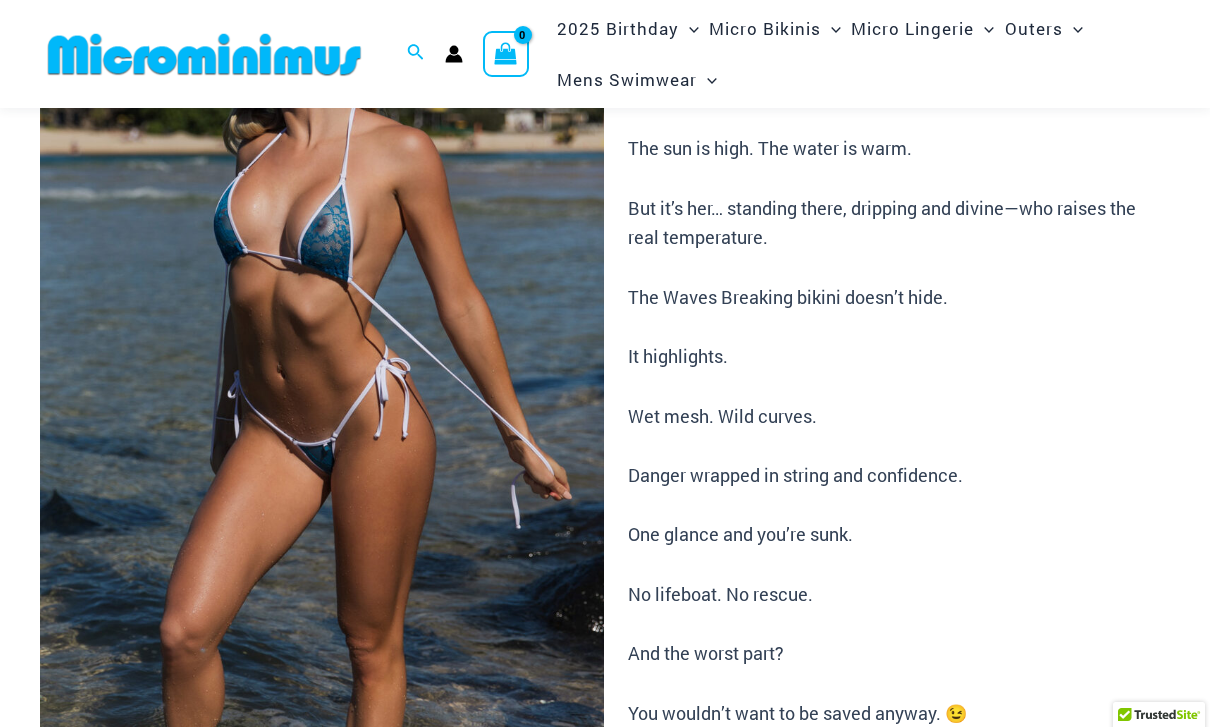 scroll, scrollTop: 281, scrollLeft: 0, axis: vertical 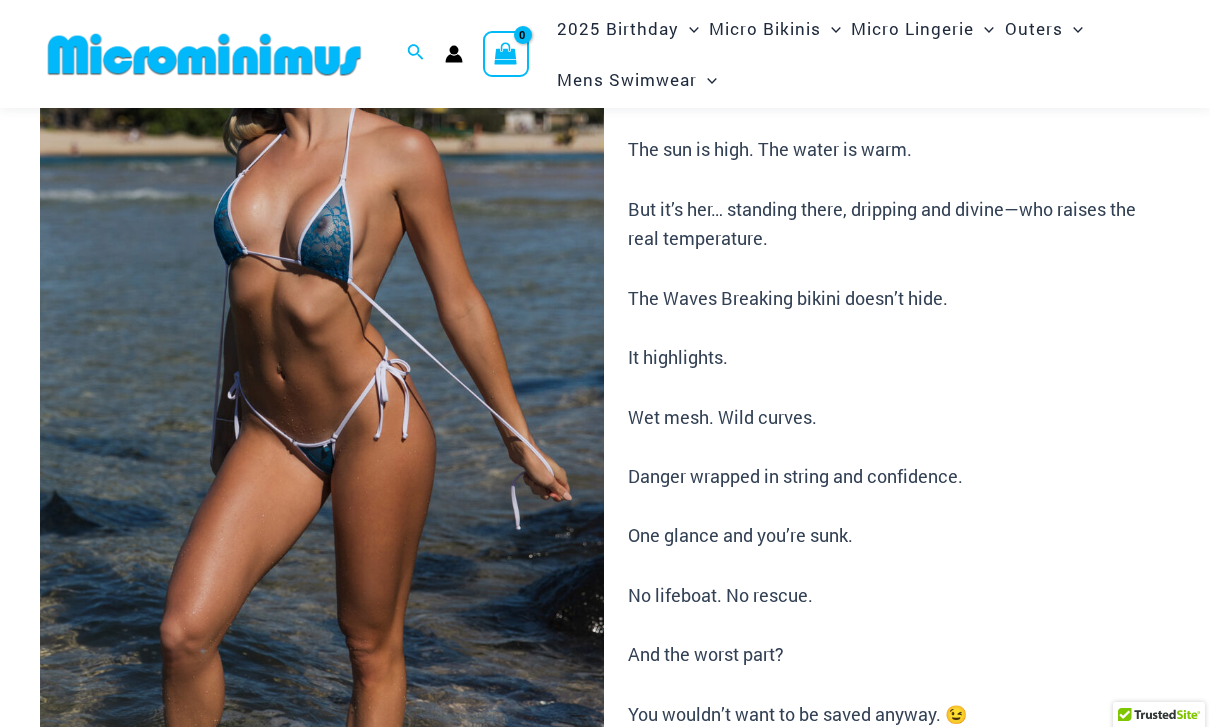 click at bounding box center [322, 369] 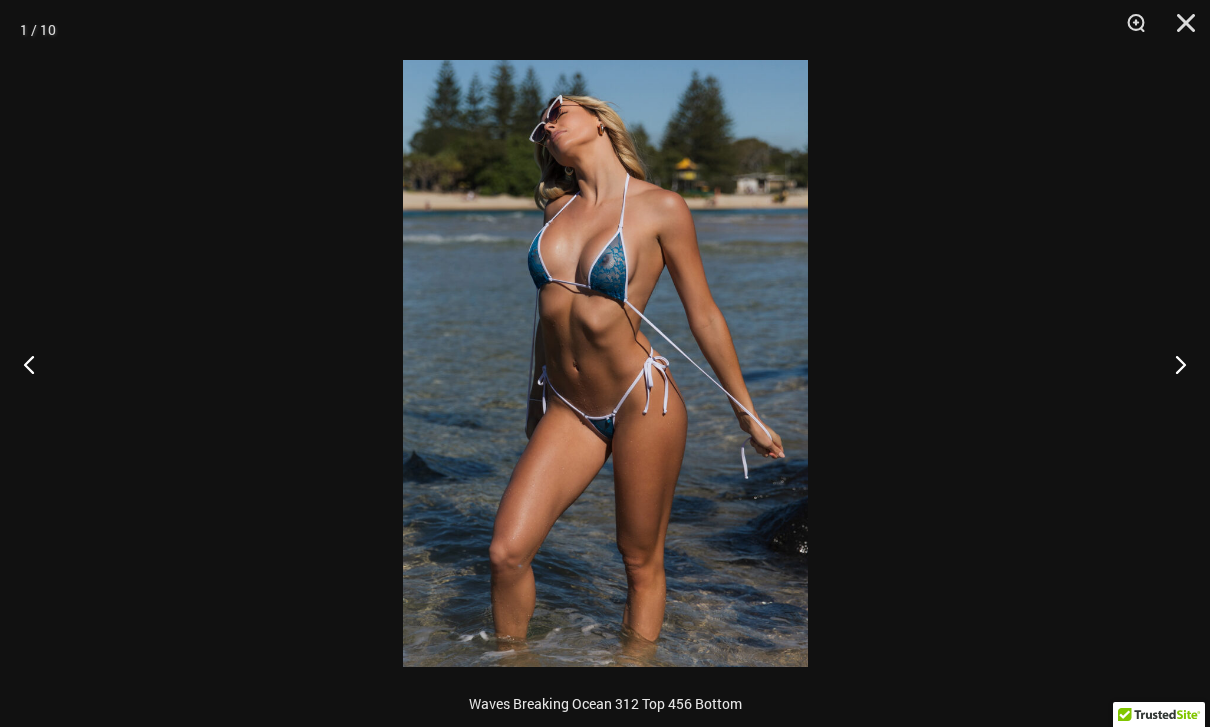 click at bounding box center (1172, 364) 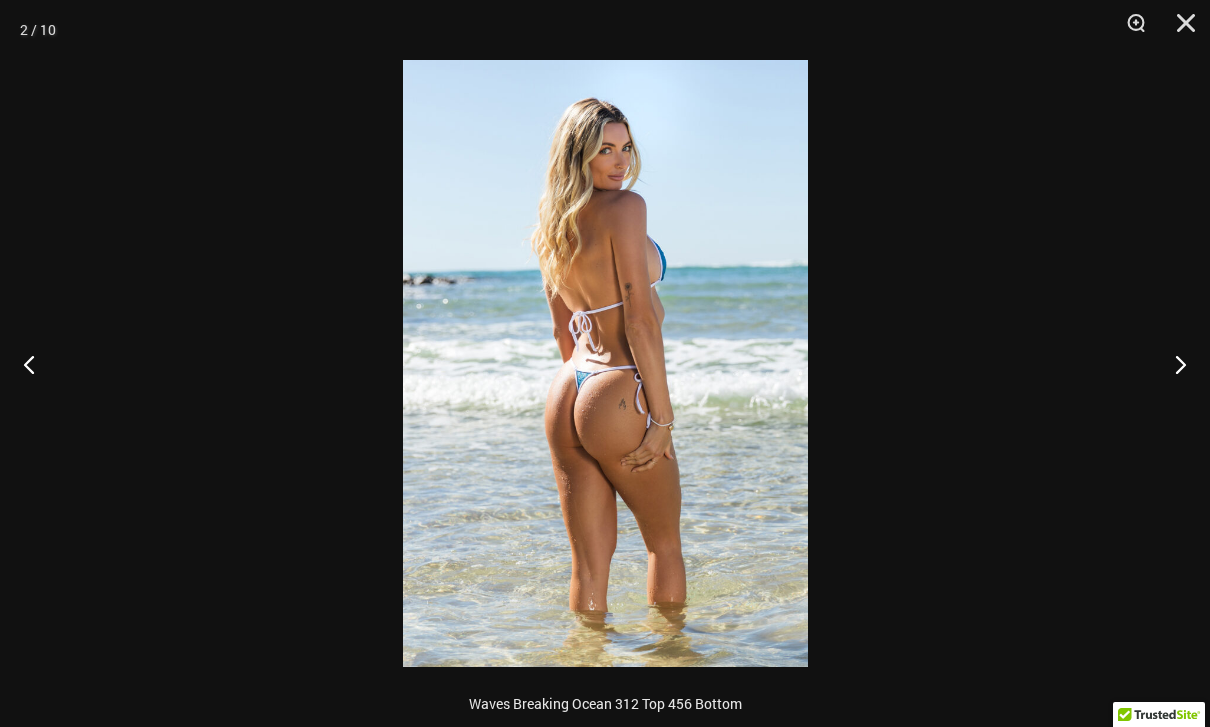 click at bounding box center [1172, 364] 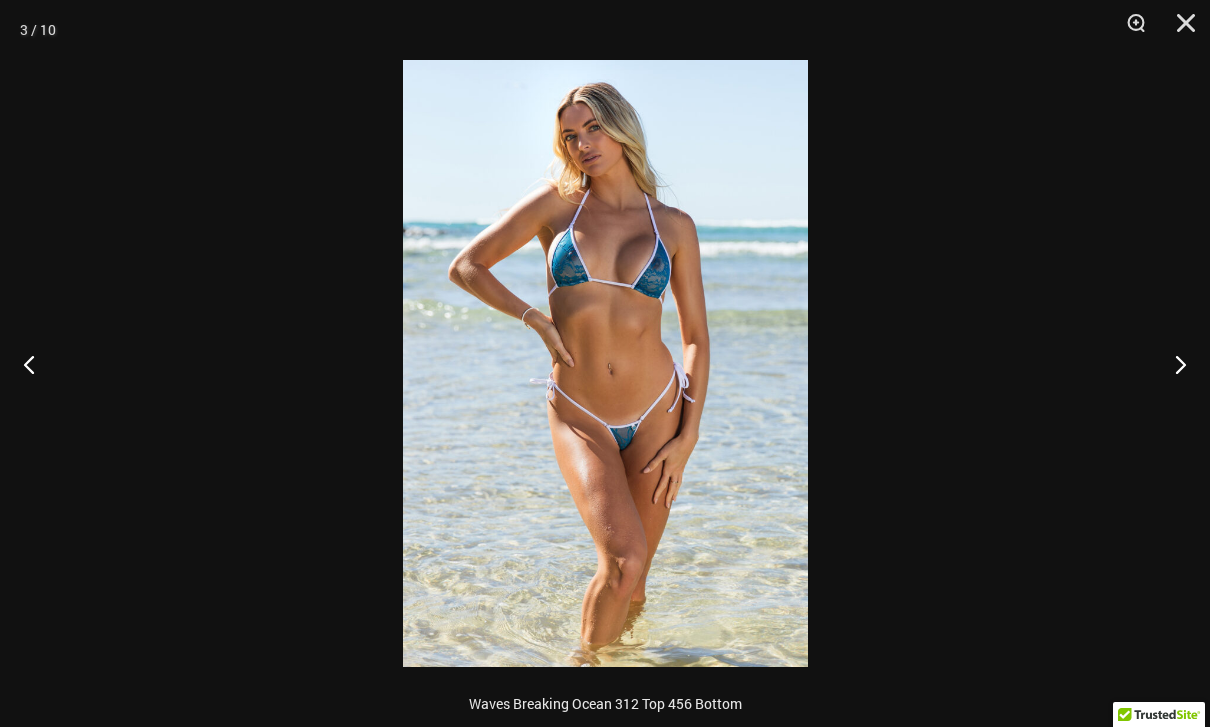 click at bounding box center (1172, 364) 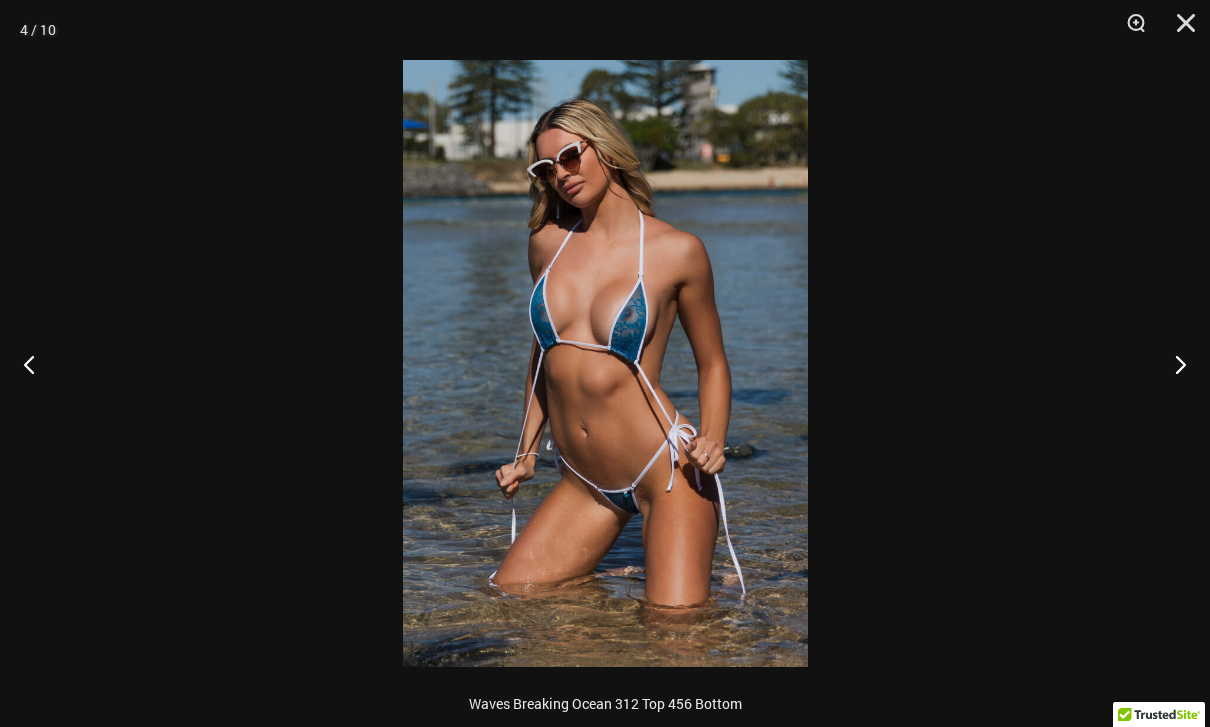 click at bounding box center (1172, 364) 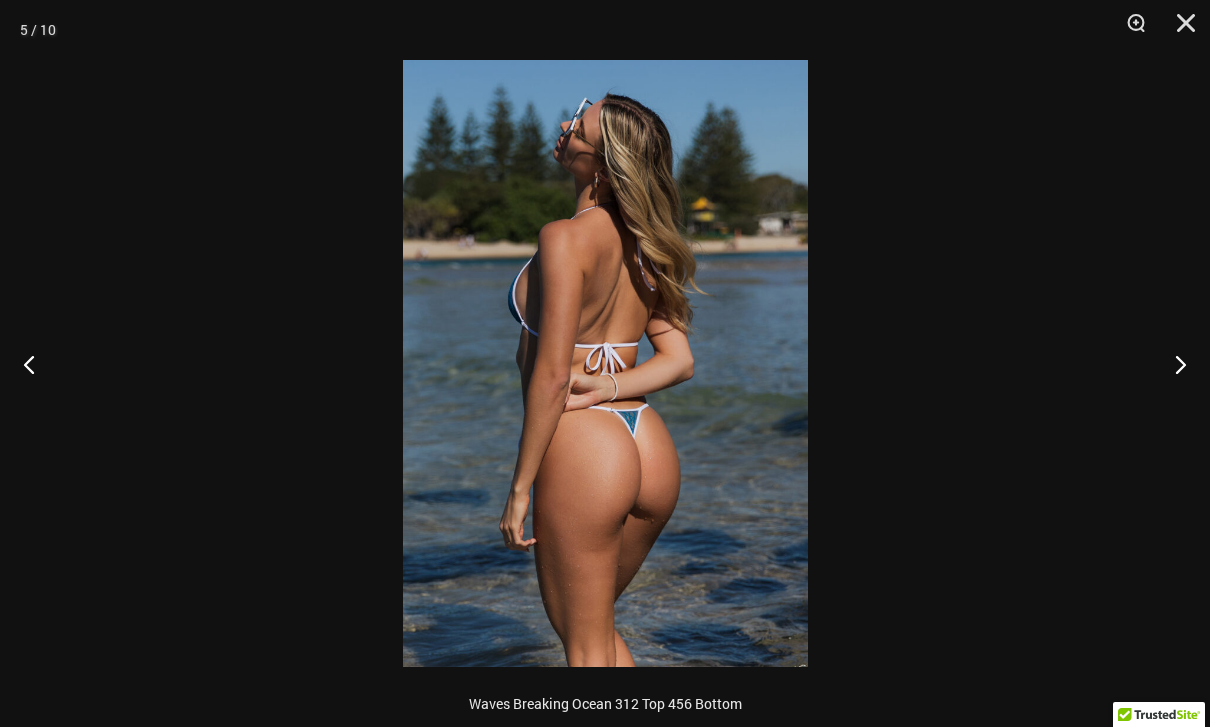 click at bounding box center [1172, 364] 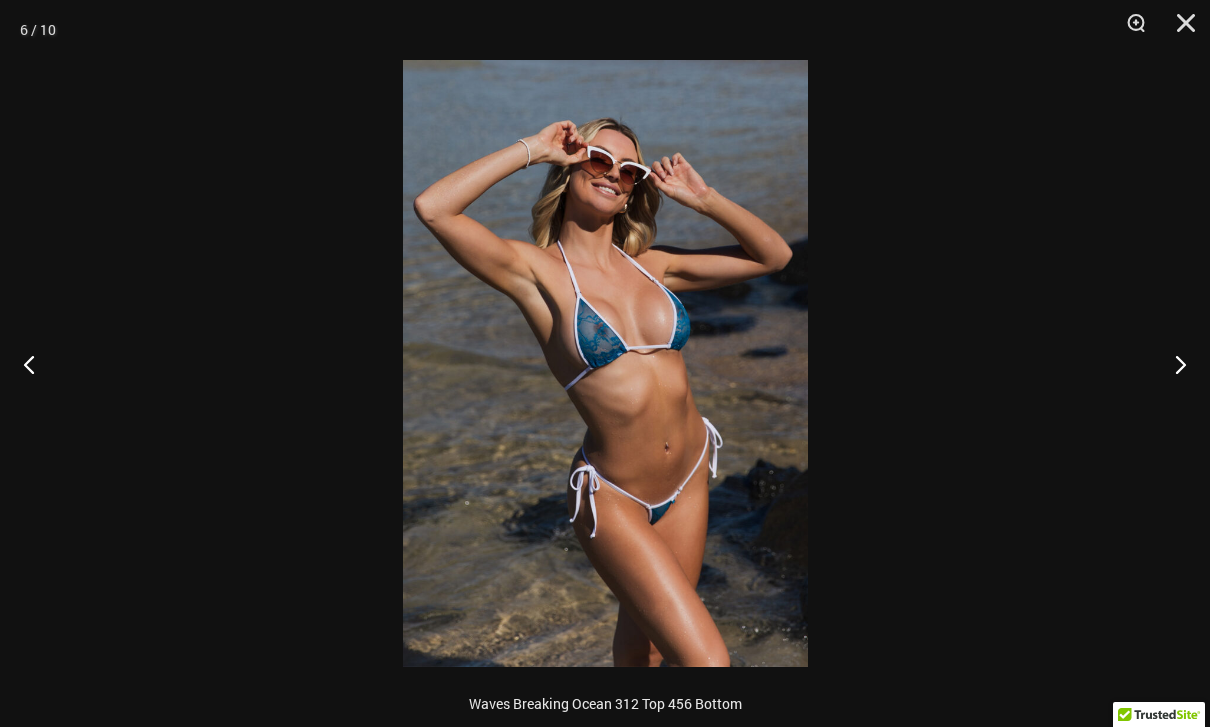 click at bounding box center (1172, 364) 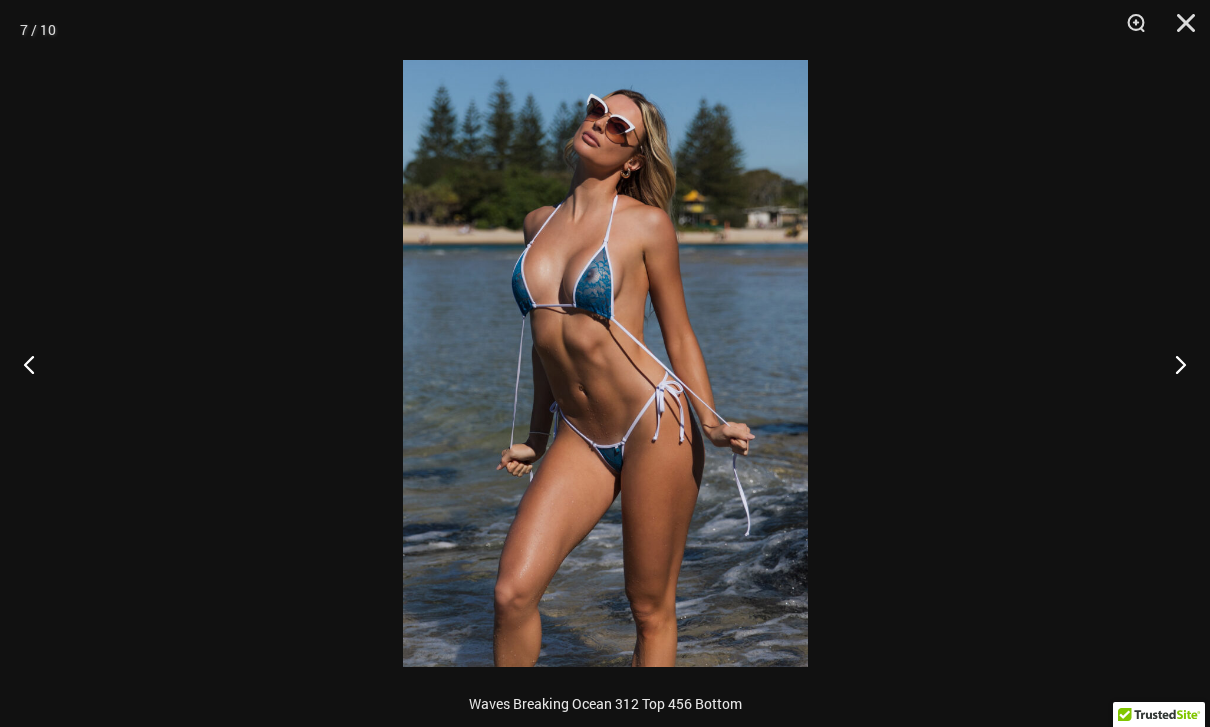 click at bounding box center (1172, 364) 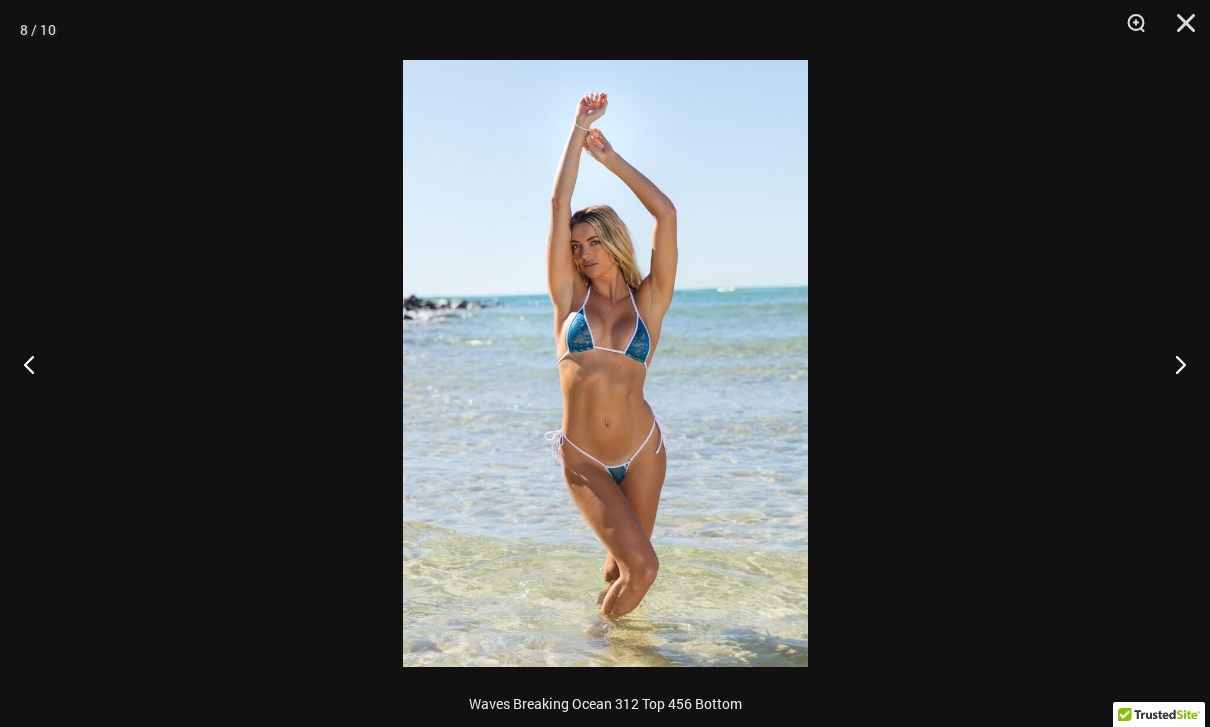 click at bounding box center [1172, 364] 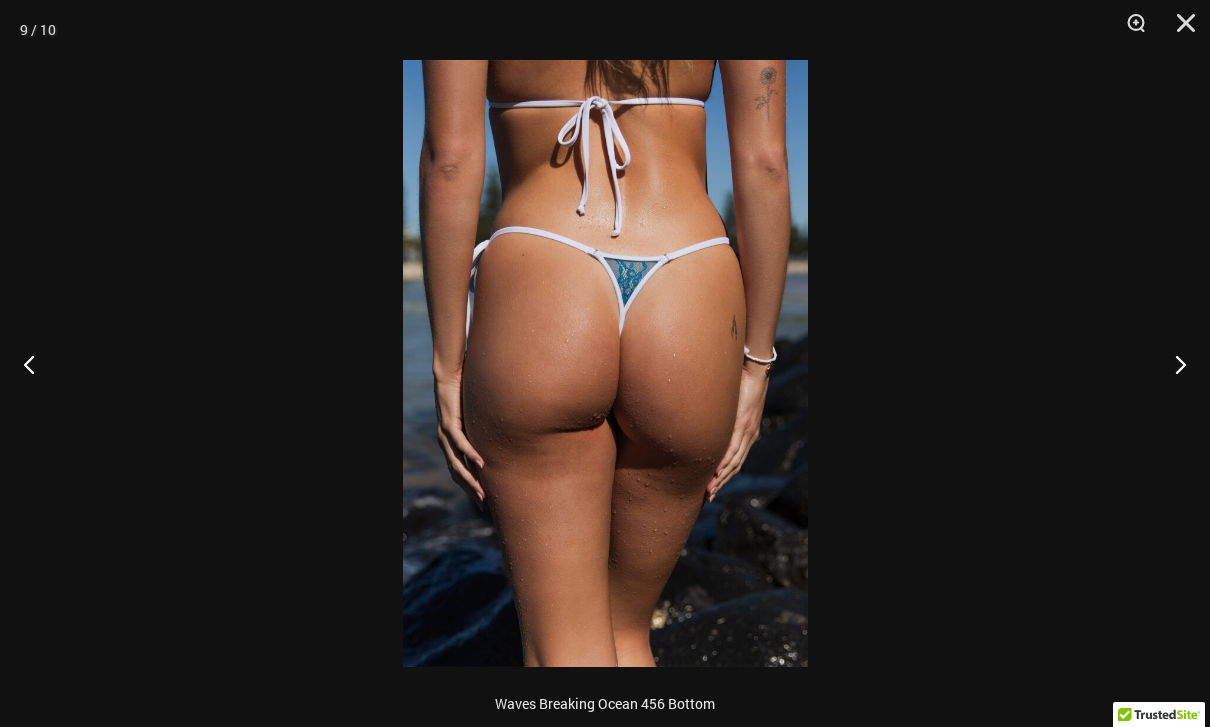 click at bounding box center (1172, 364) 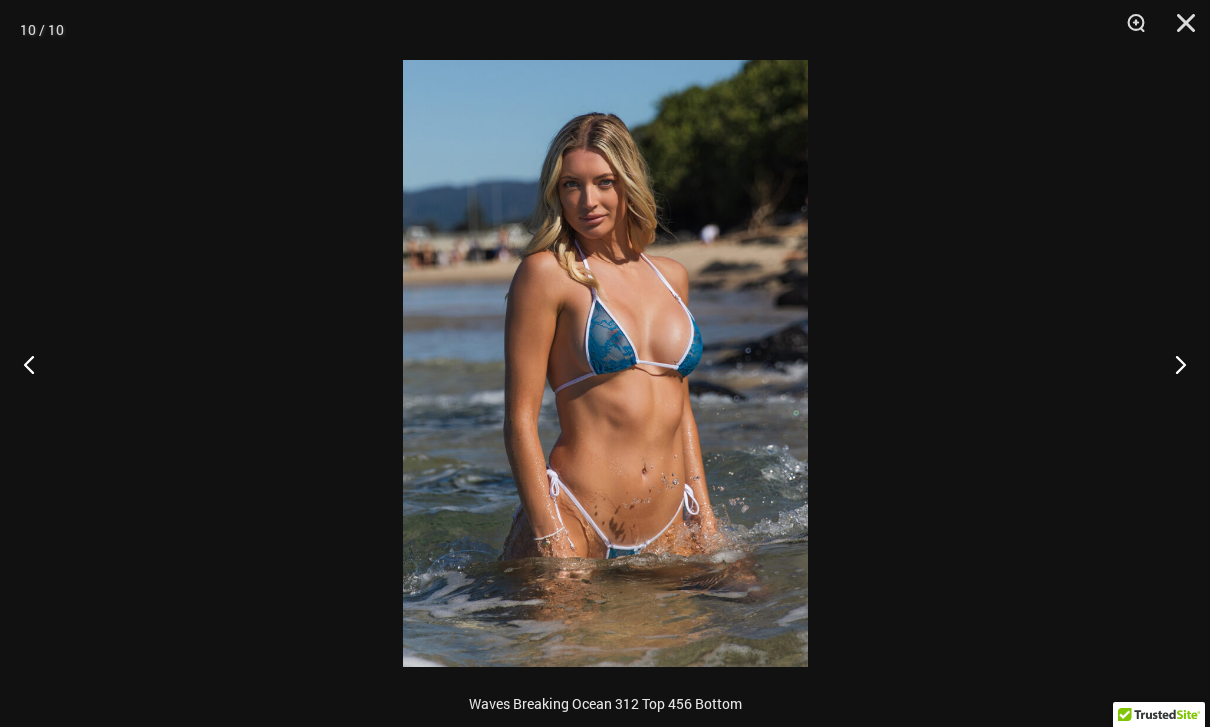 click at bounding box center [1179, 30] 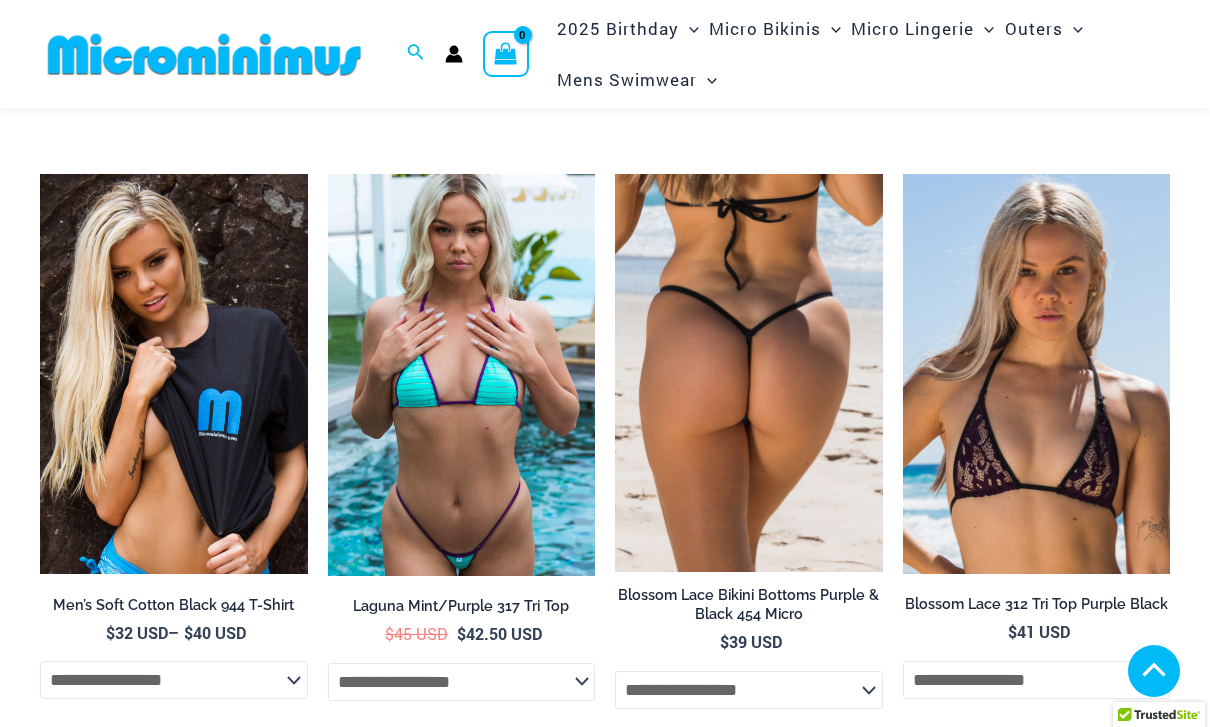scroll, scrollTop: 4721, scrollLeft: 0, axis: vertical 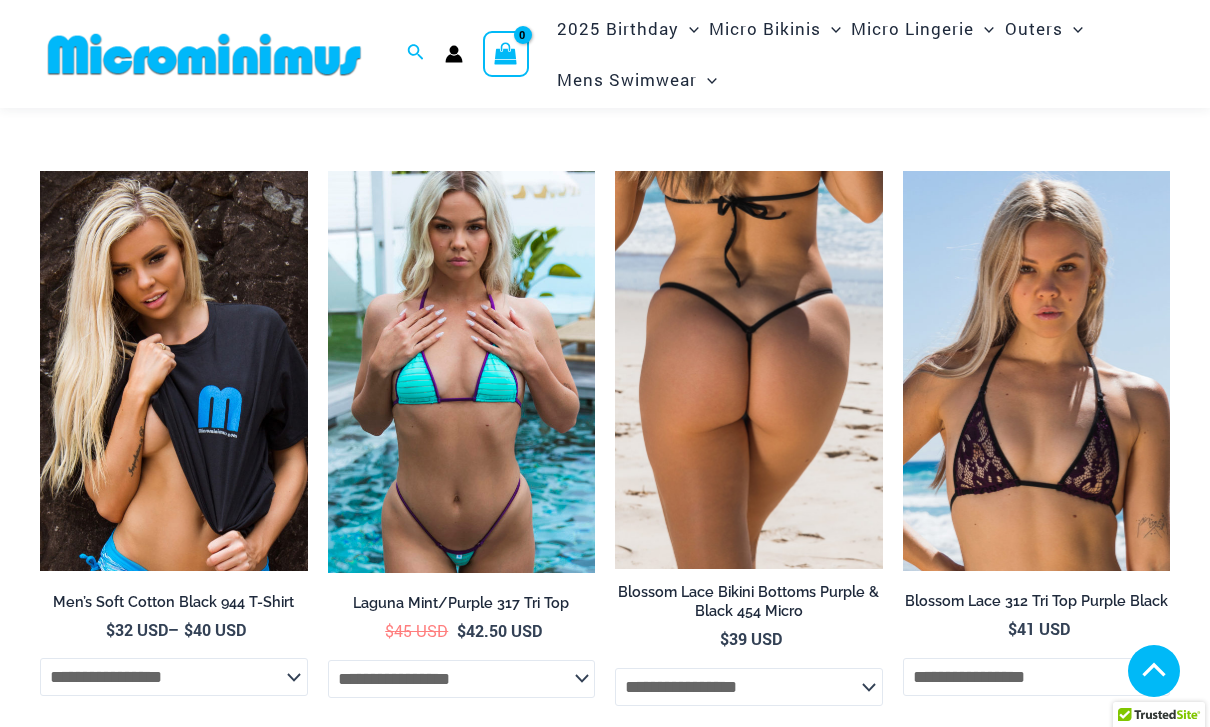click at bounding box center (462, 372) 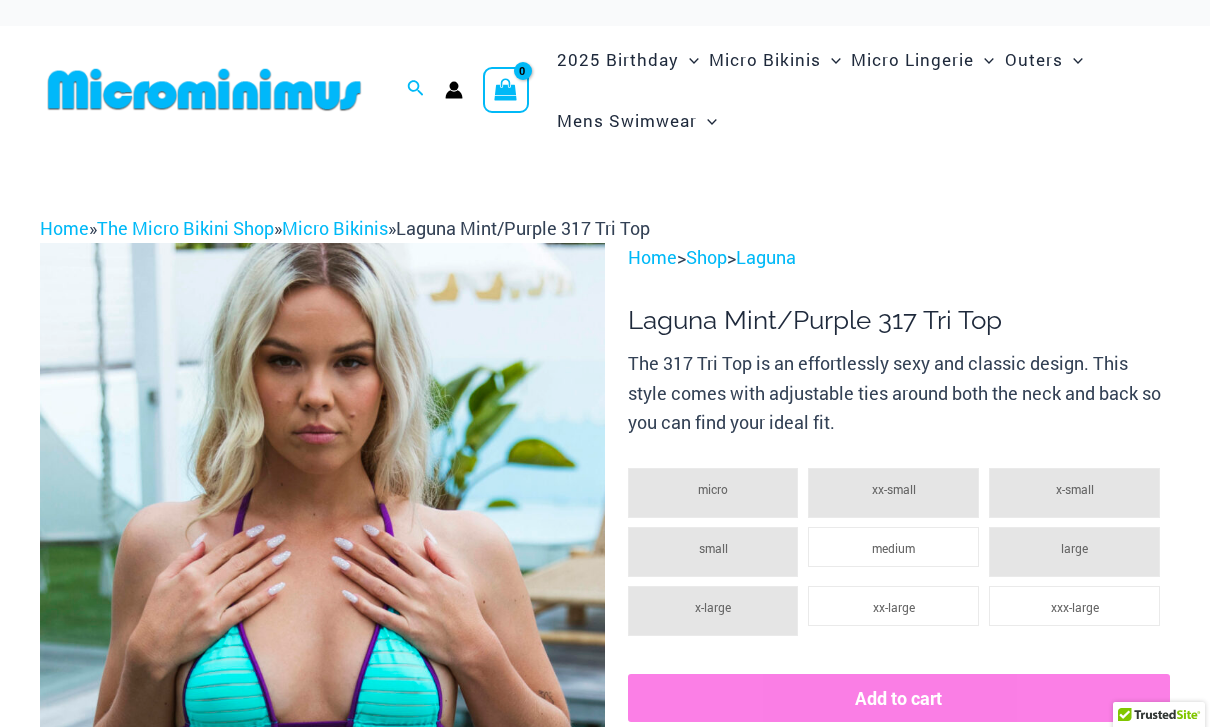 scroll, scrollTop: 0, scrollLeft: 0, axis: both 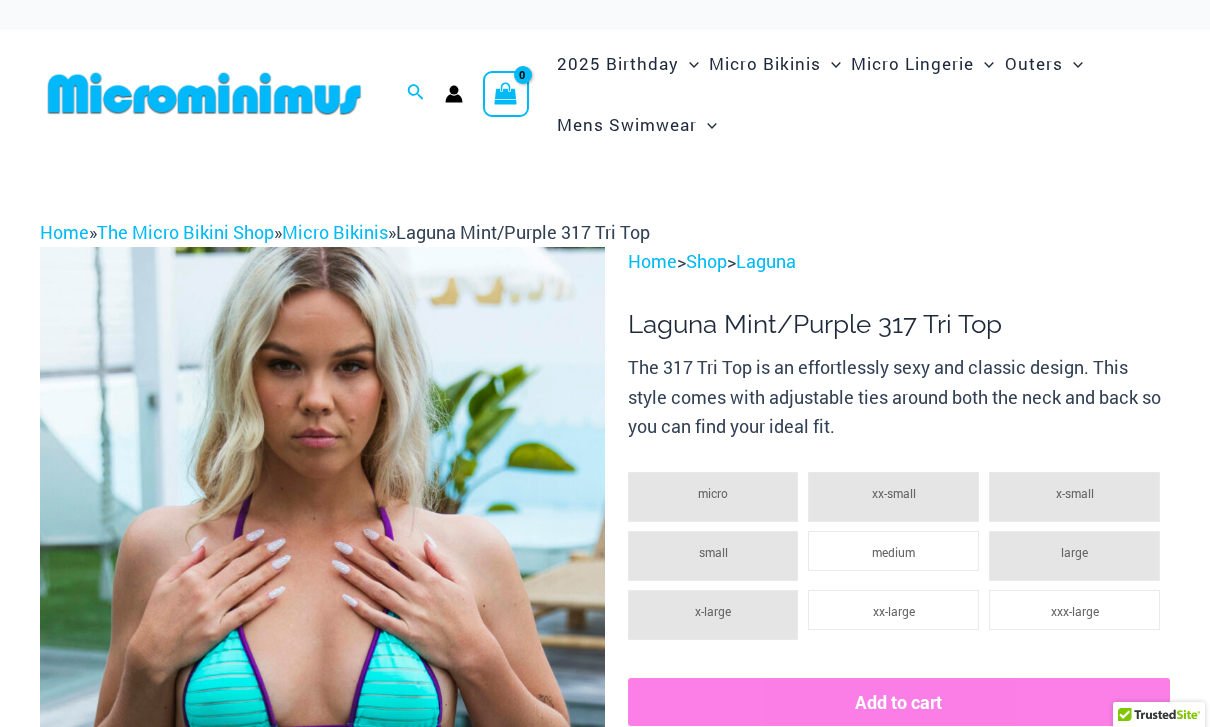 click on "Sexy Bikini Sets" at bounding box center (-17190, 128) 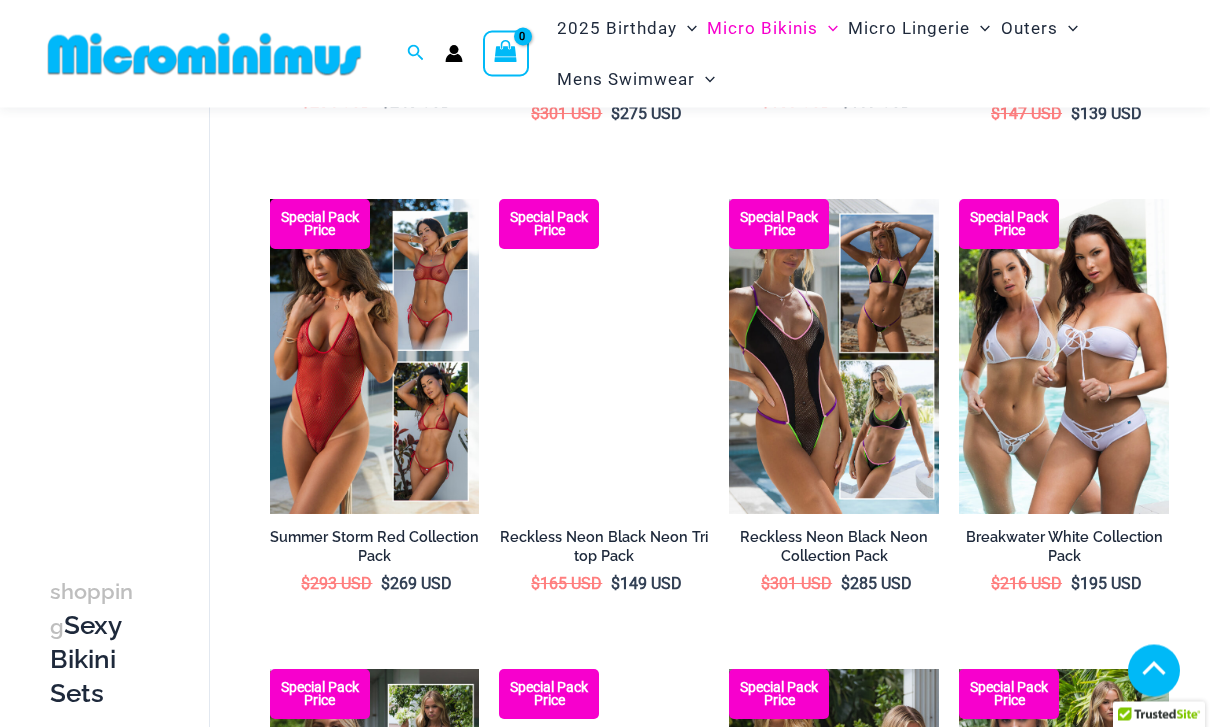 scroll, scrollTop: 1008, scrollLeft: 0, axis: vertical 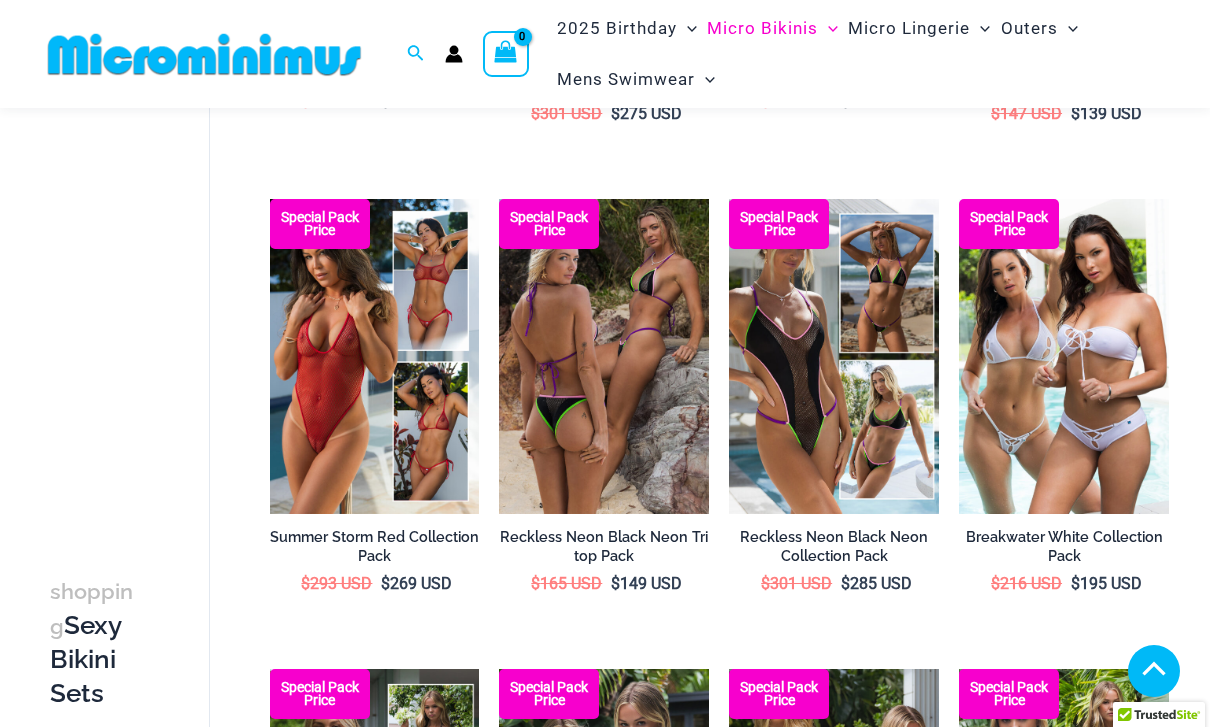 click at bounding box center (499, 199) 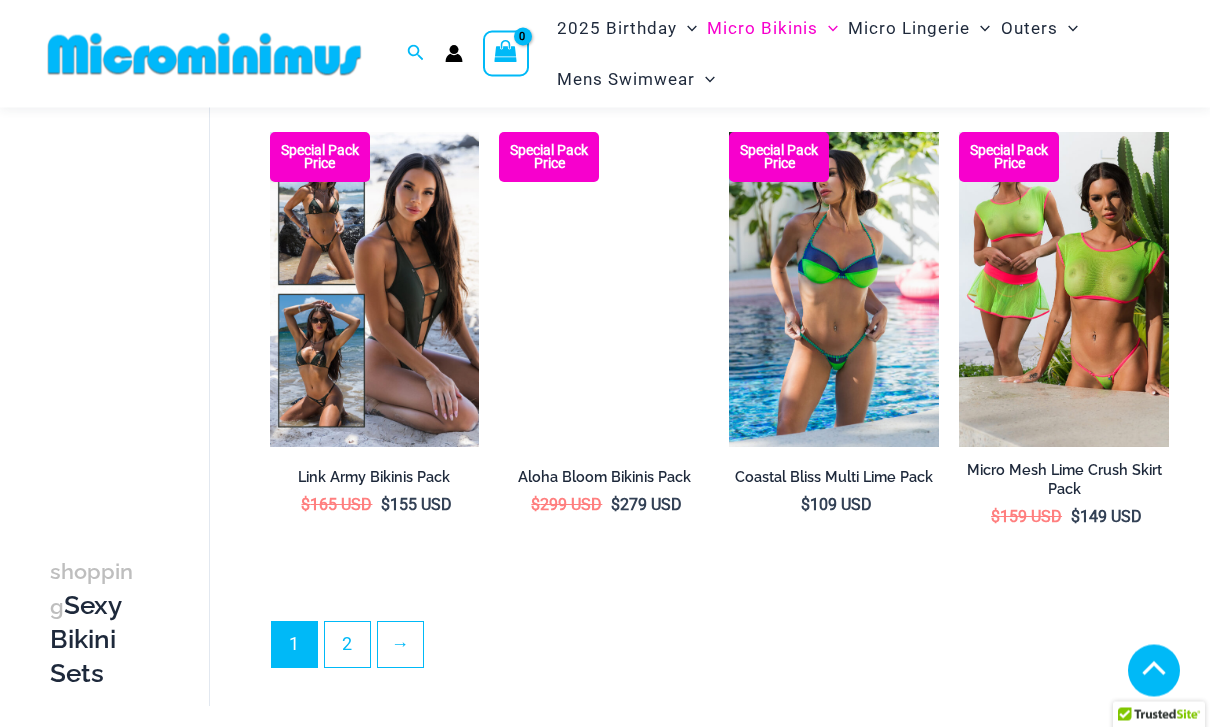 scroll, scrollTop: 3425, scrollLeft: 0, axis: vertical 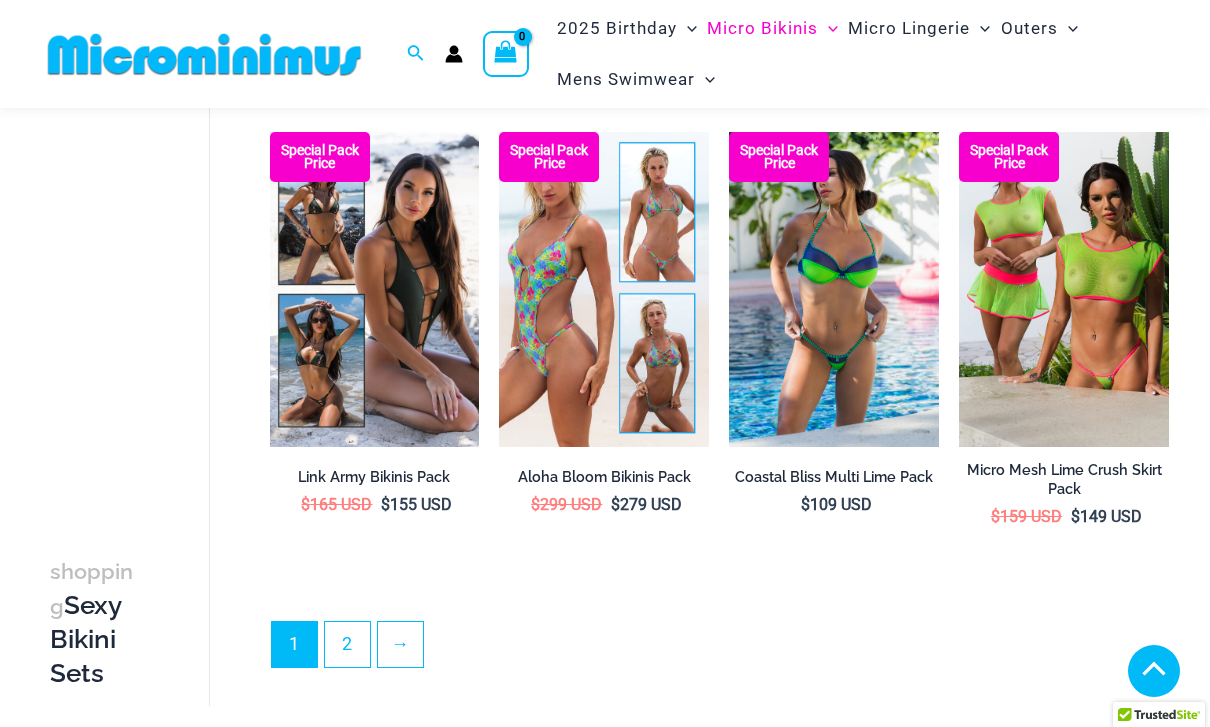 click at bounding box center [270, 132] 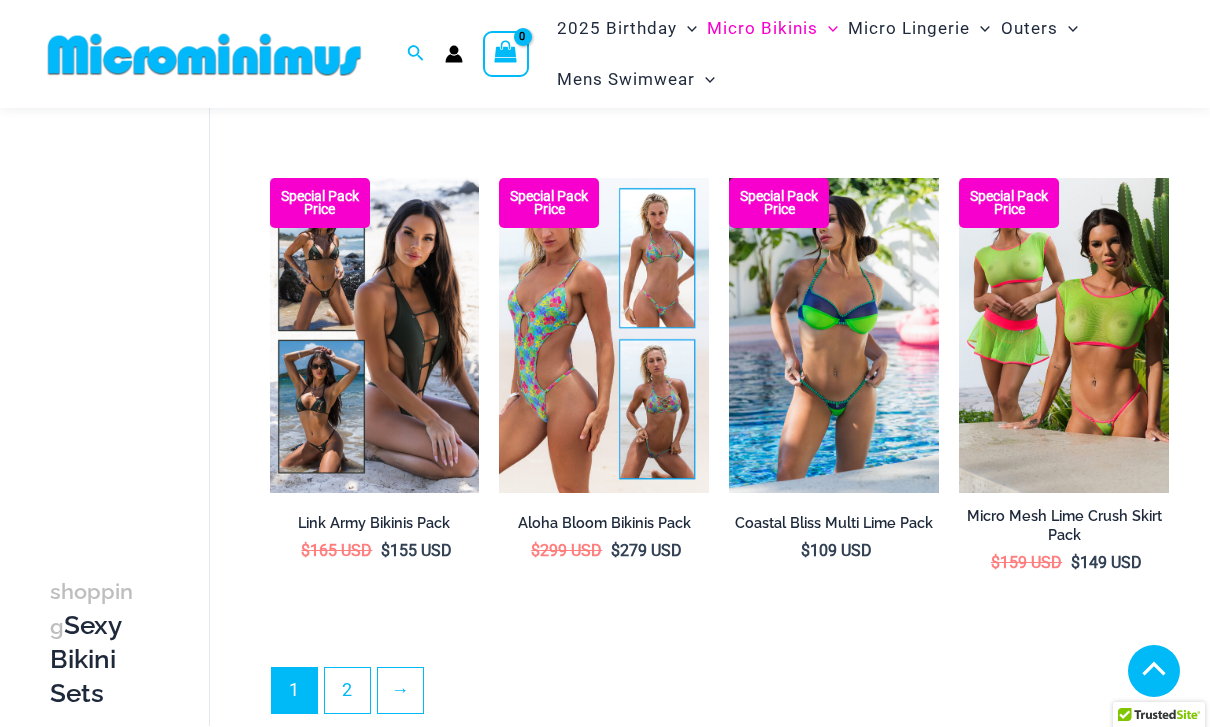 scroll, scrollTop: 3369, scrollLeft: 0, axis: vertical 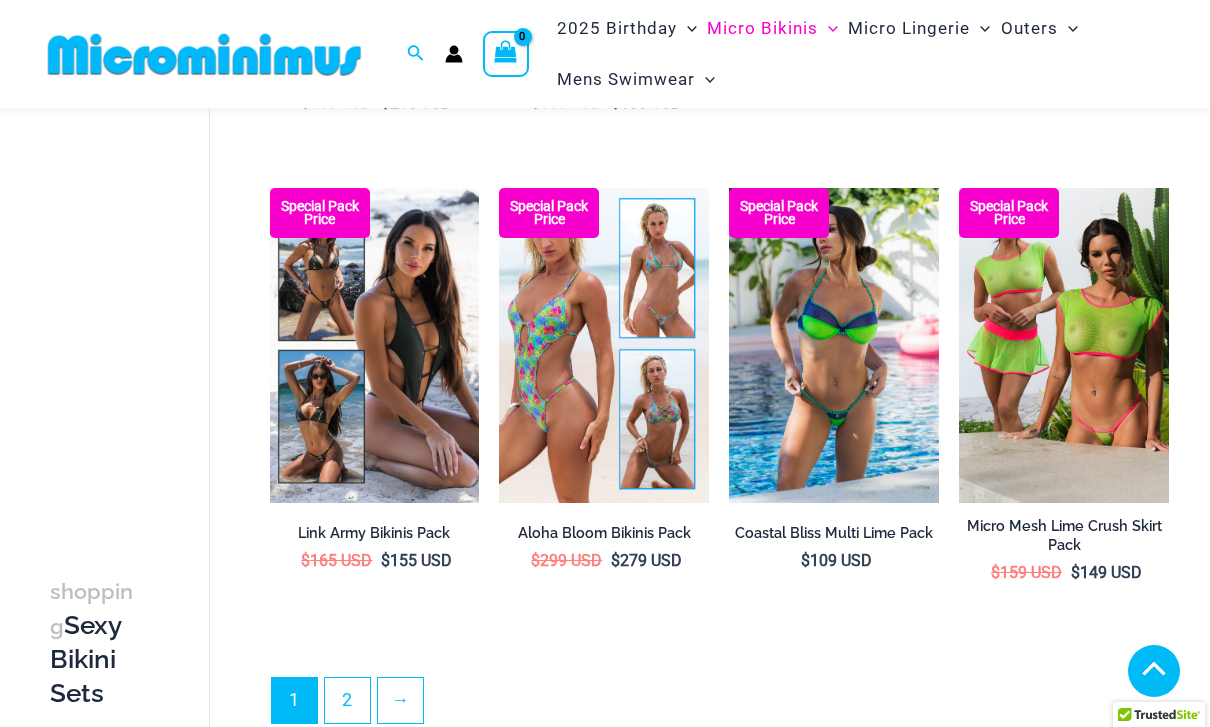 click on "→" at bounding box center (400, 700) 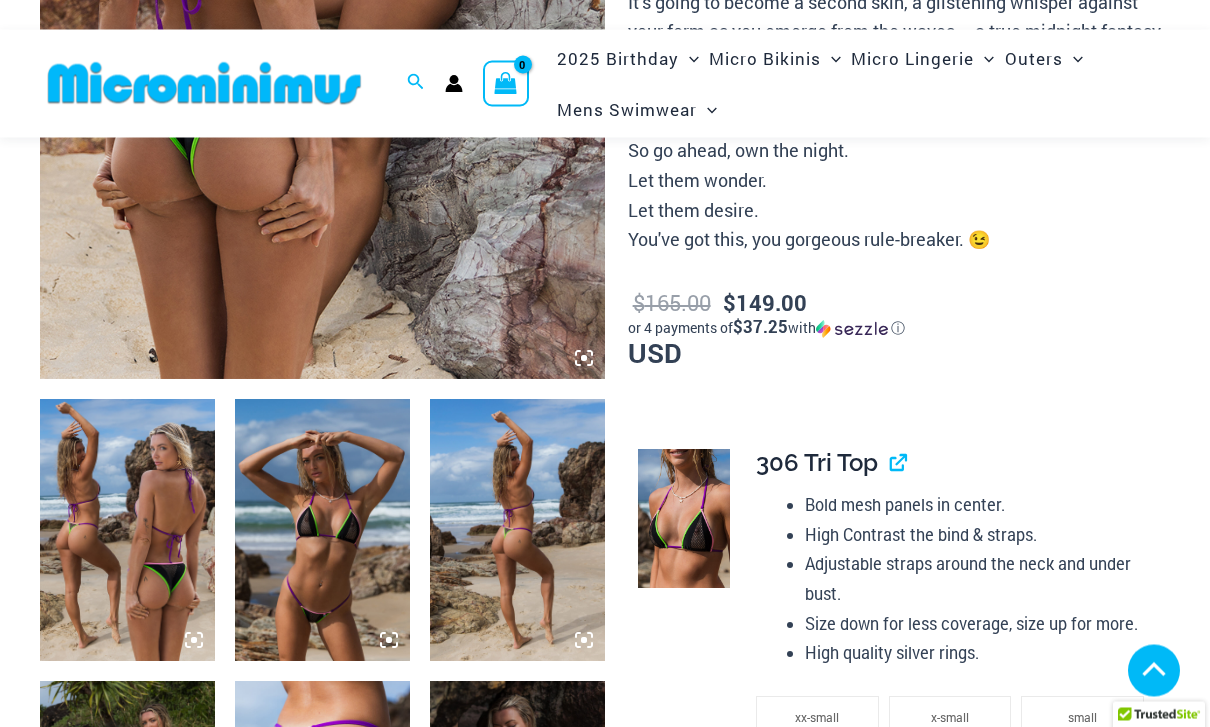 scroll, scrollTop: 695, scrollLeft: 0, axis: vertical 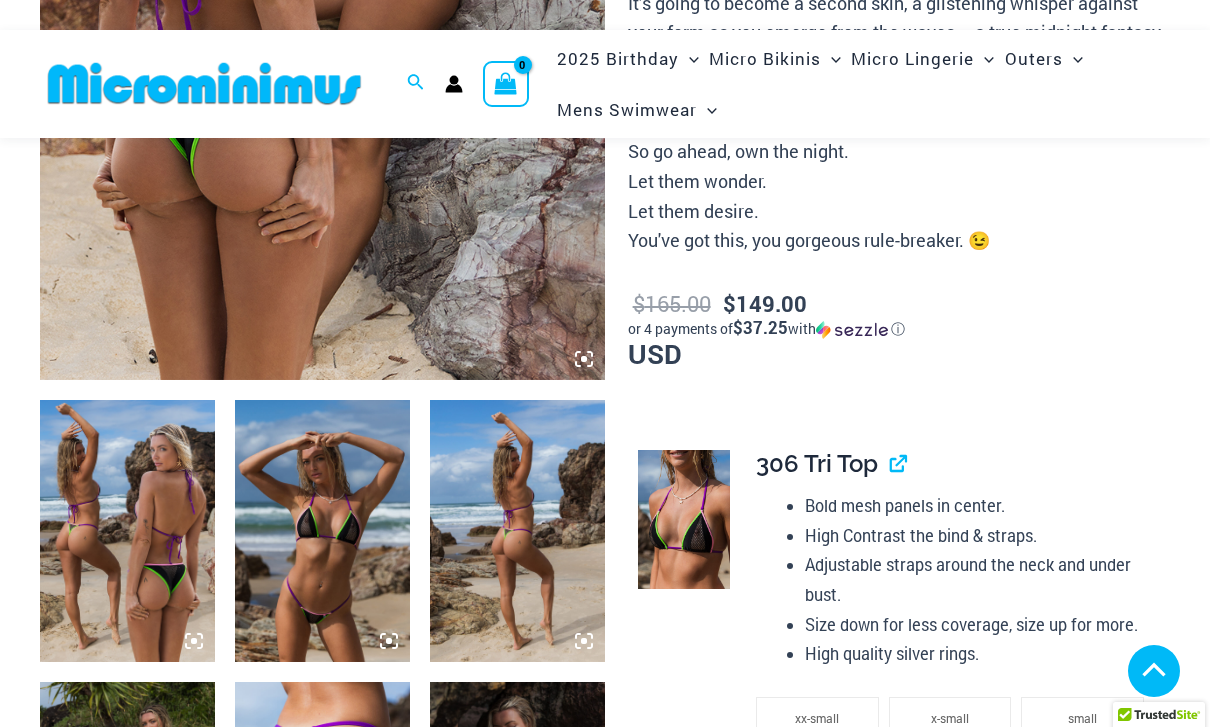 click at bounding box center [127, 531] 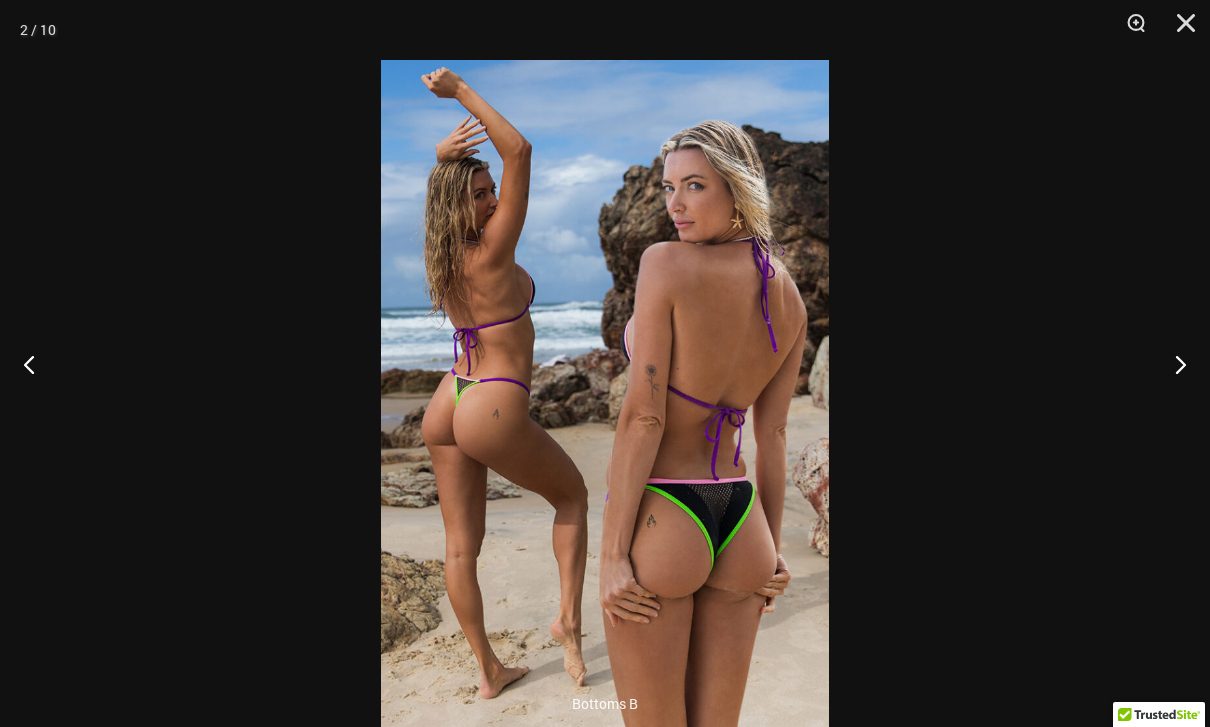 click at bounding box center [1172, 364] 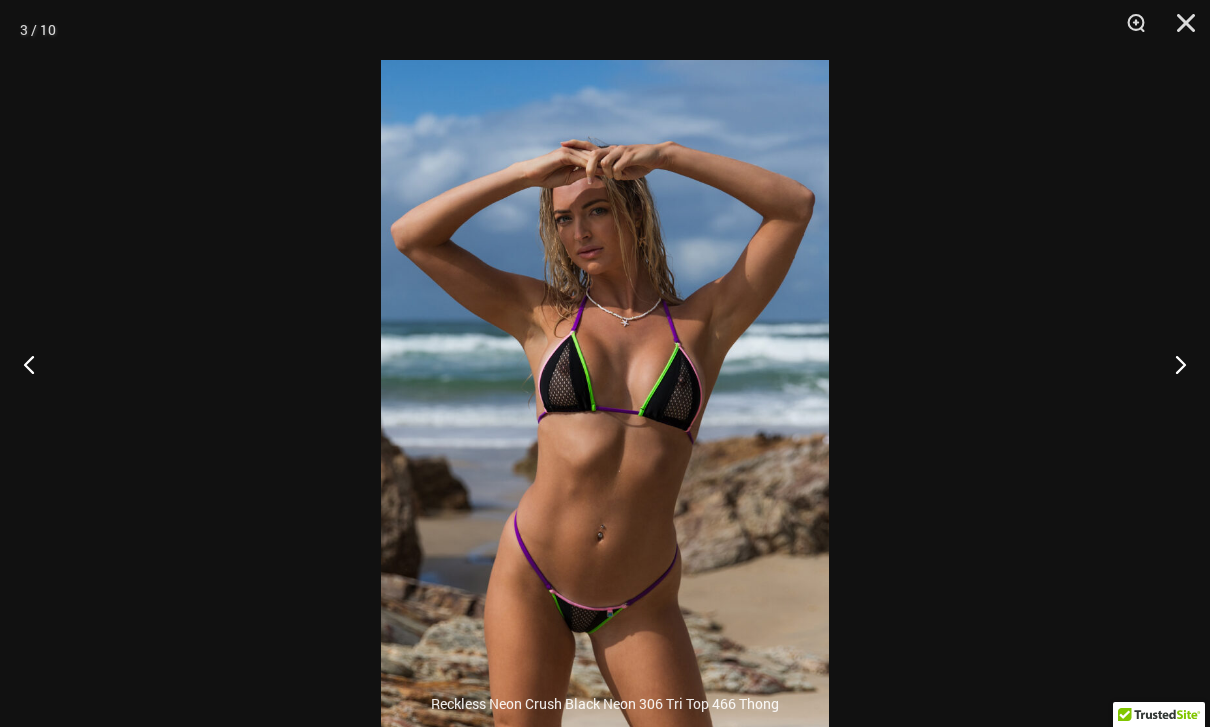 click at bounding box center [1172, 364] 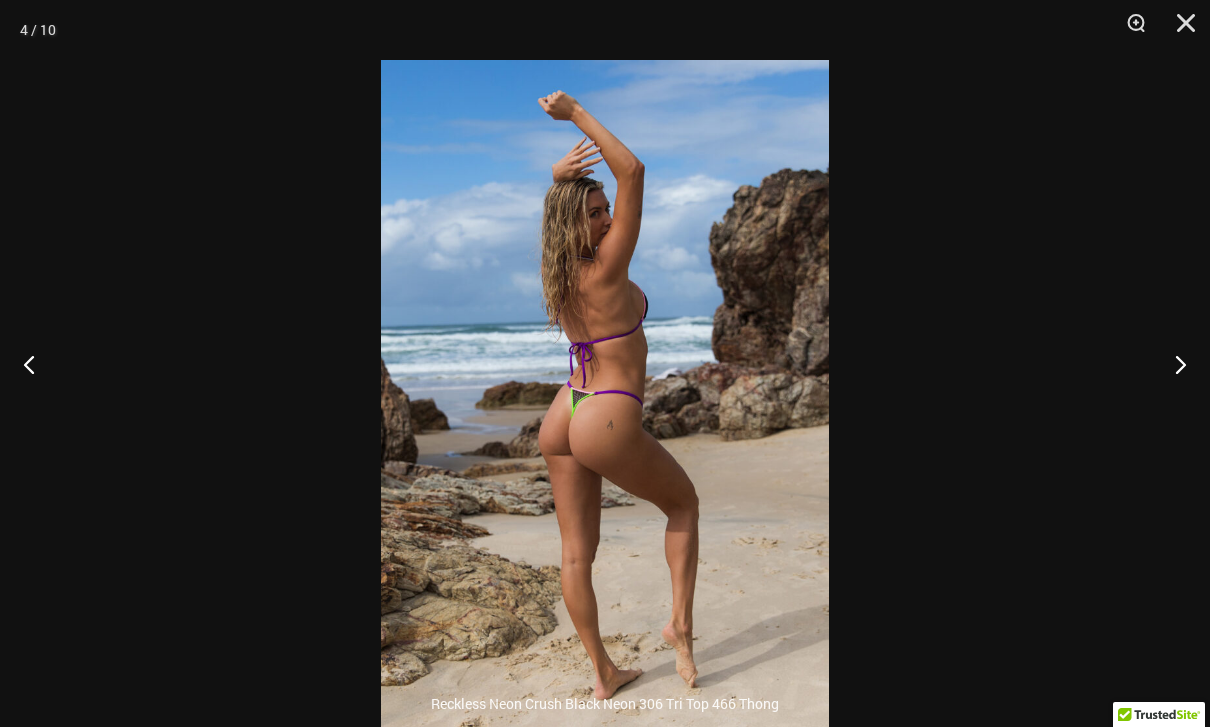 click at bounding box center [1172, 364] 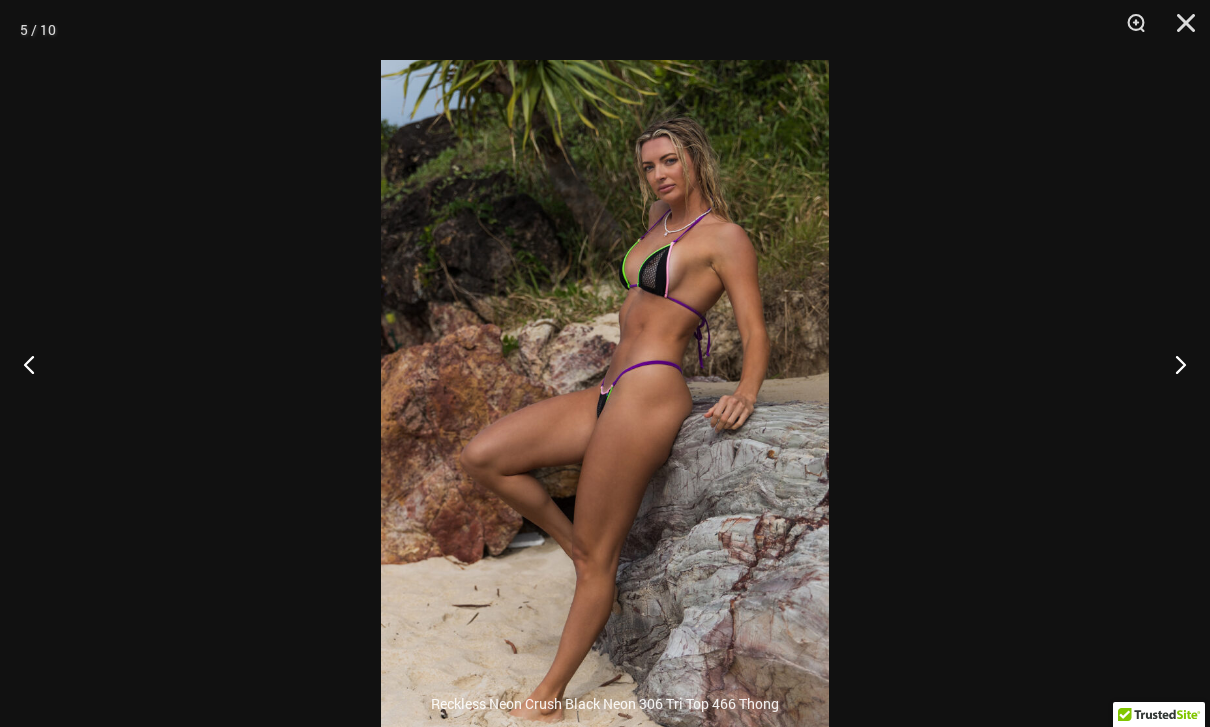 click at bounding box center (1172, 364) 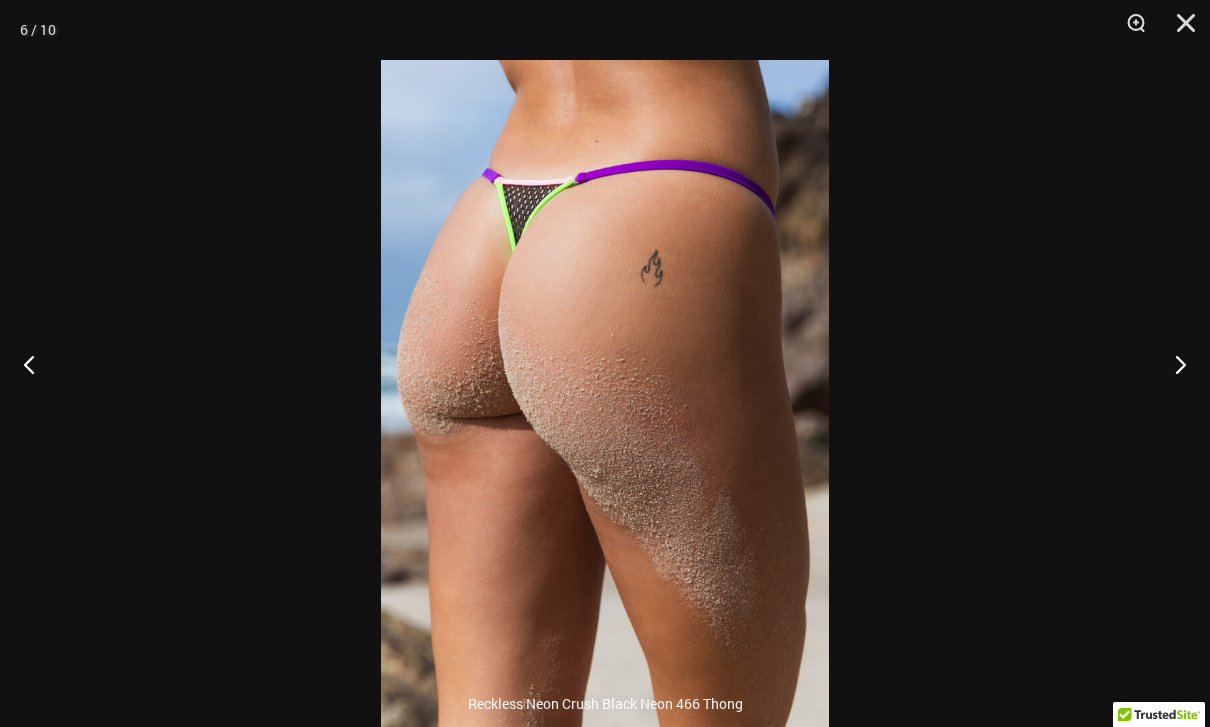 click at bounding box center [1172, 364] 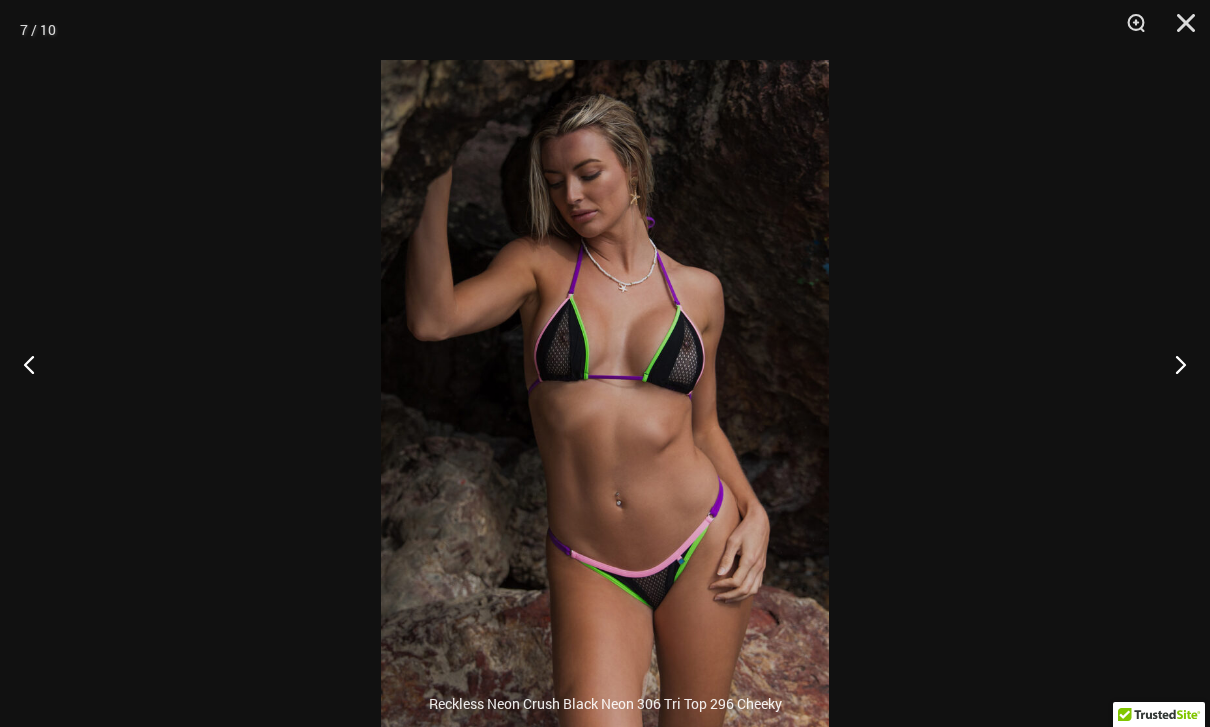 click at bounding box center (1172, 364) 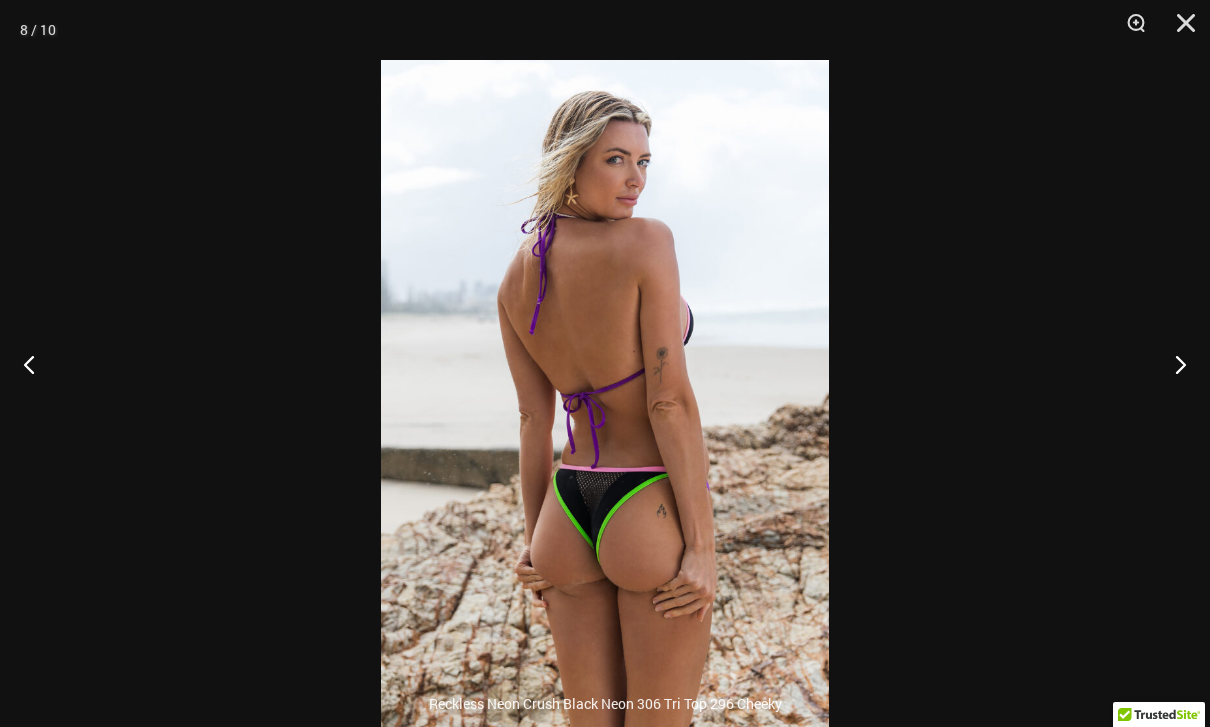 click at bounding box center (1172, 364) 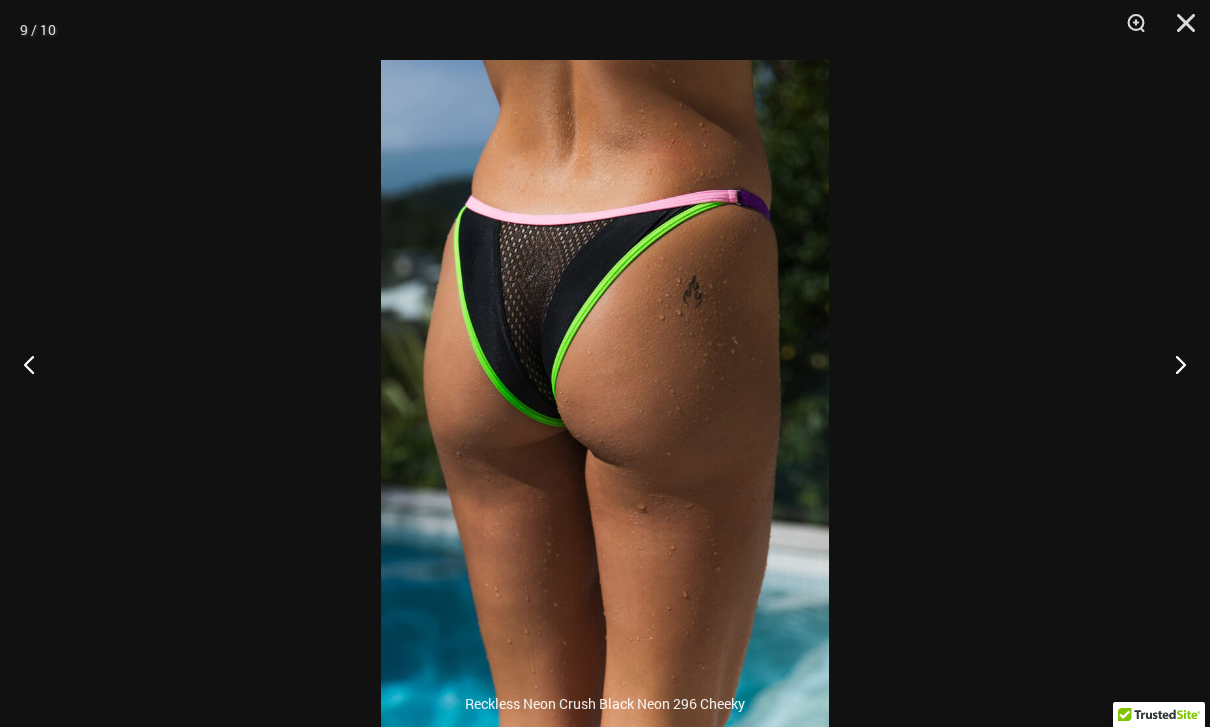click at bounding box center (1172, 364) 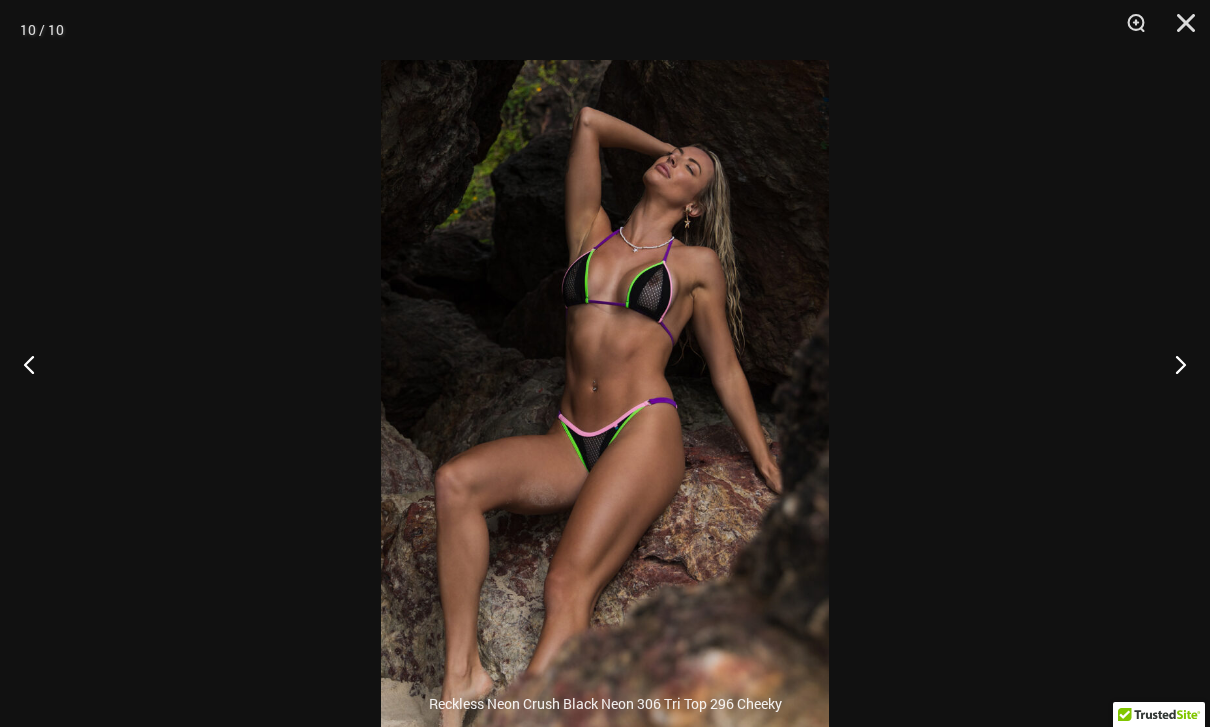 click at bounding box center [1172, 364] 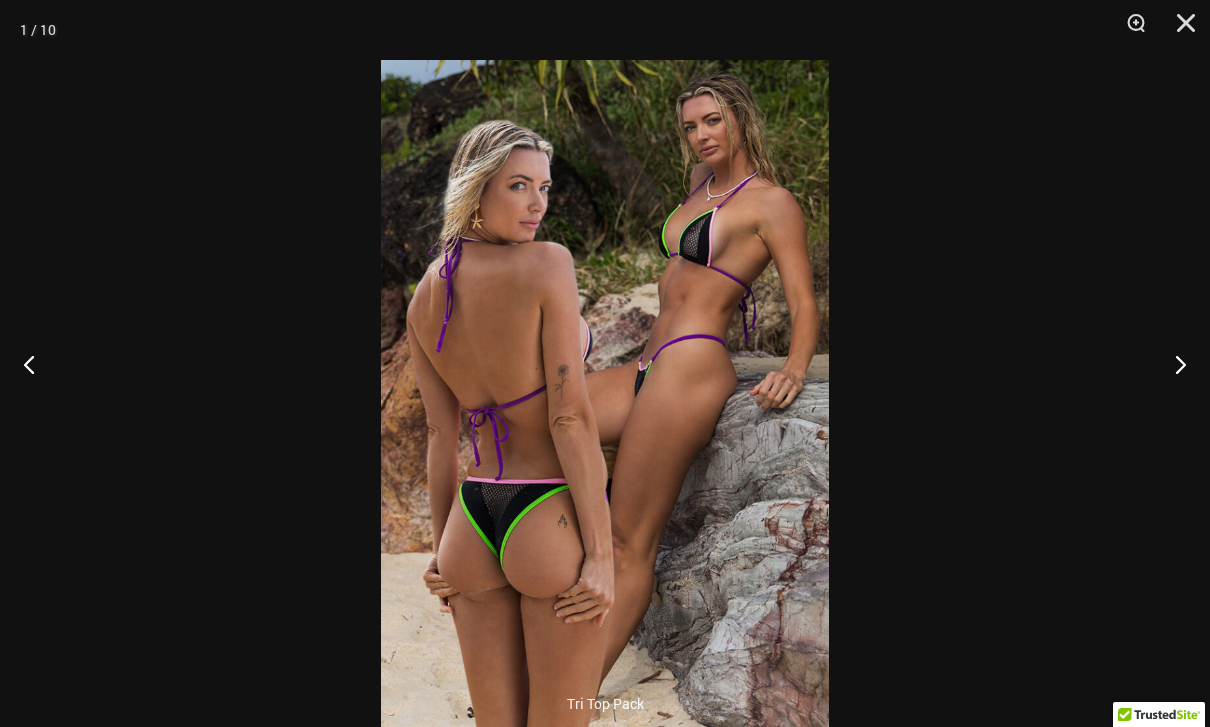 click at bounding box center (1172, 364) 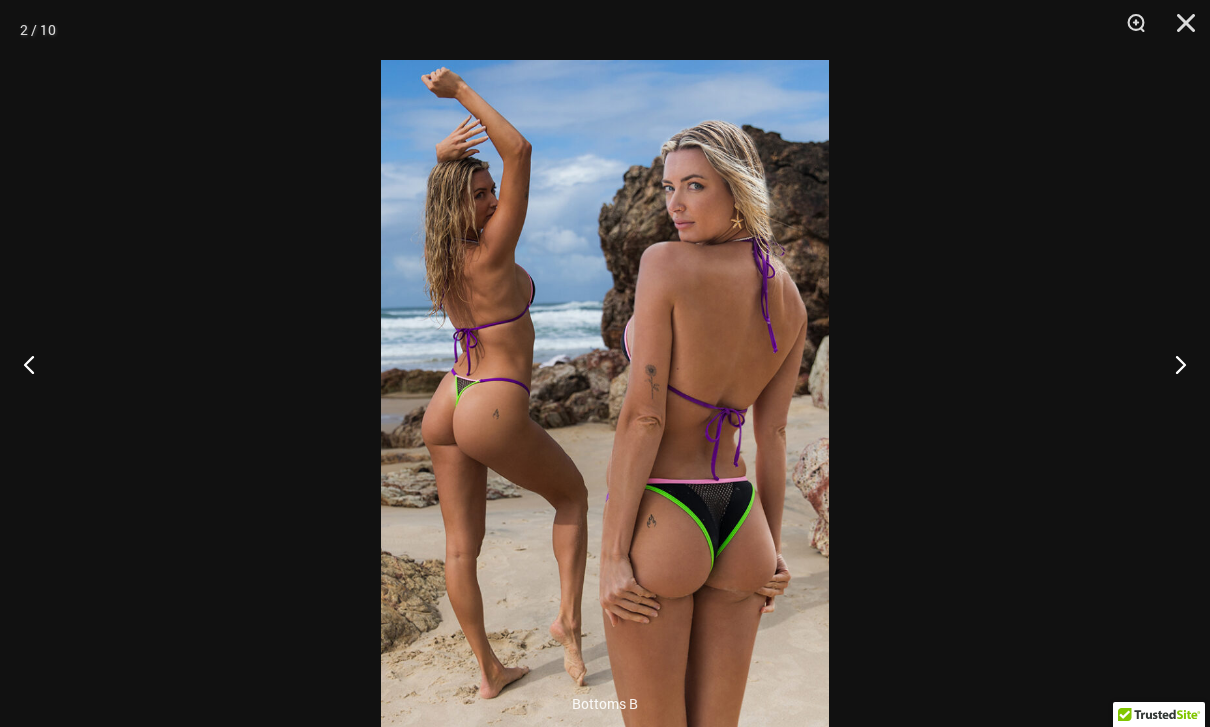 click at bounding box center [1179, 30] 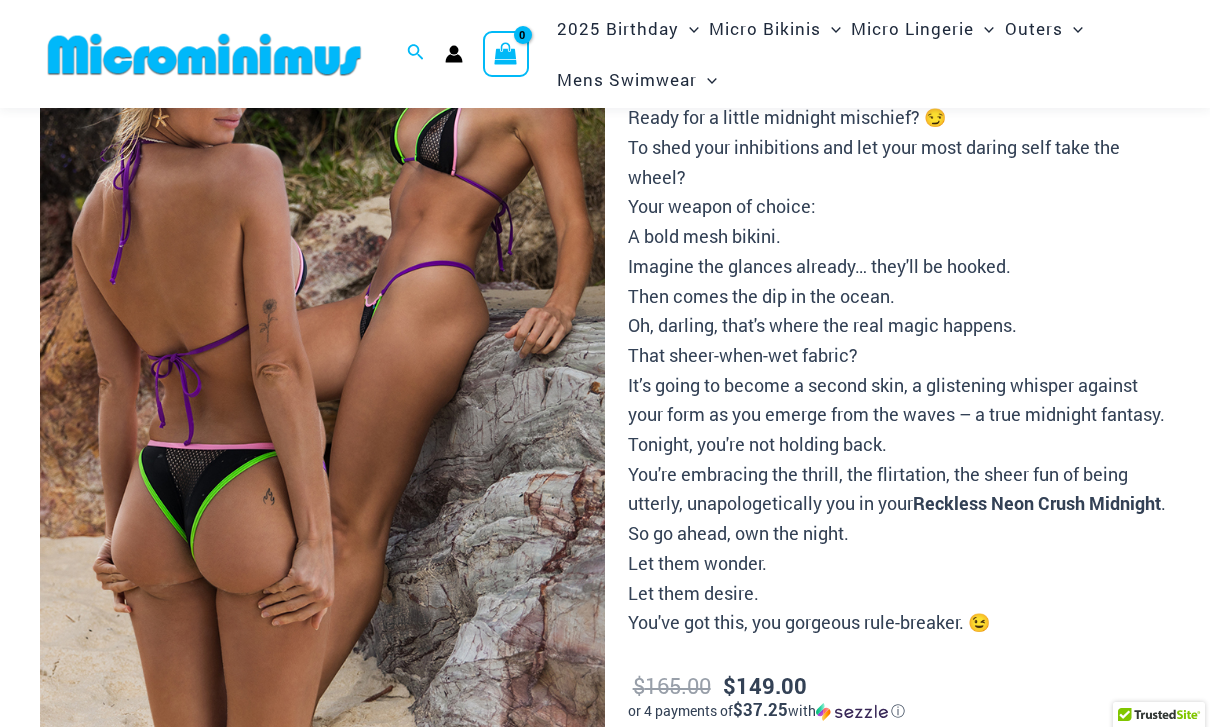 scroll, scrollTop: 269, scrollLeft: 0, axis: vertical 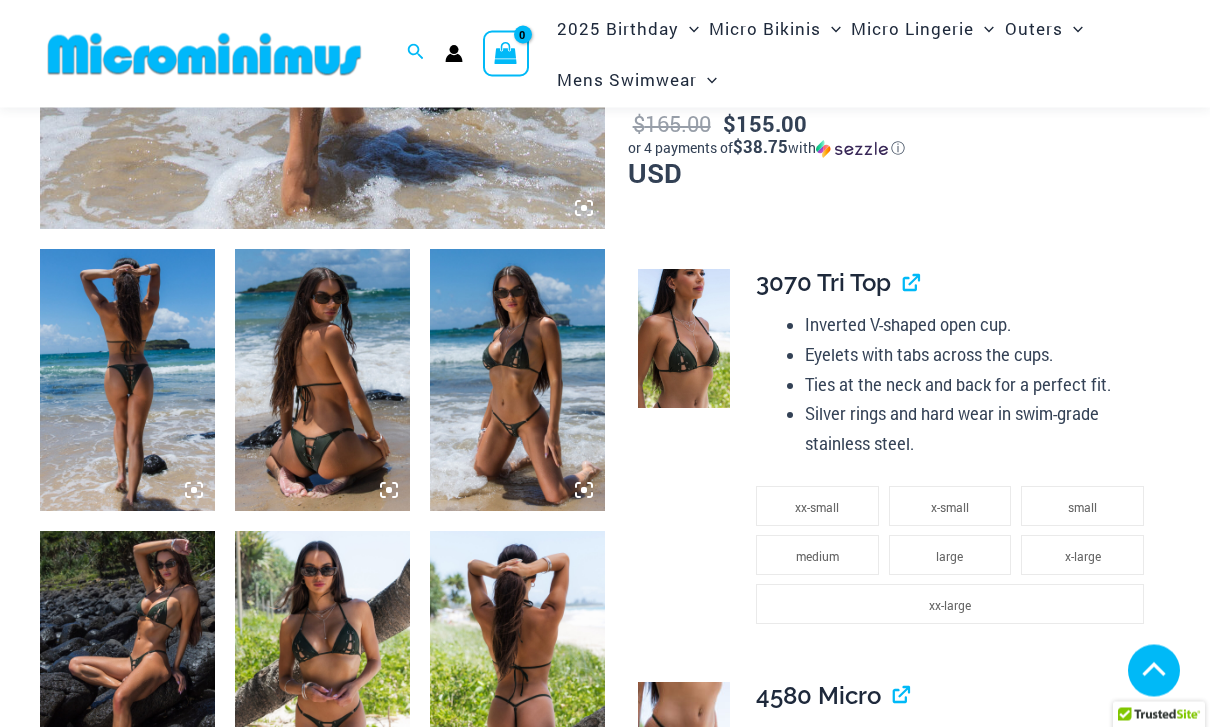 click at bounding box center [127, 381] 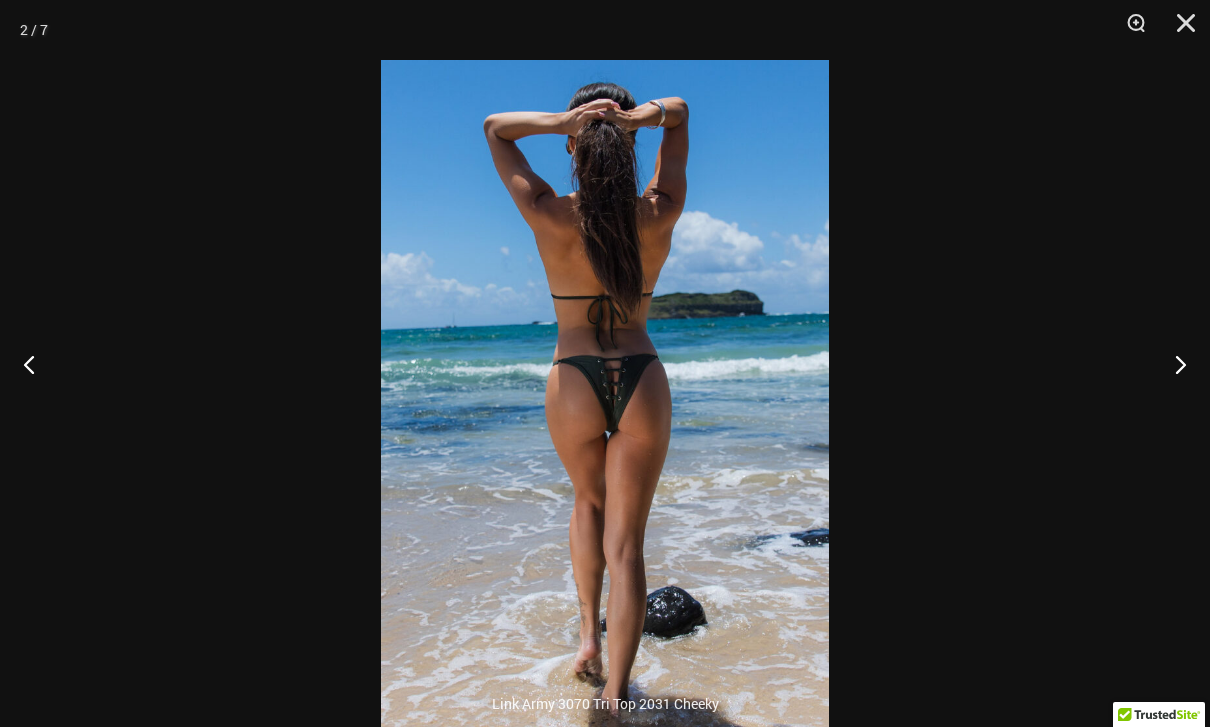 click at bounding box center [1172, 364] 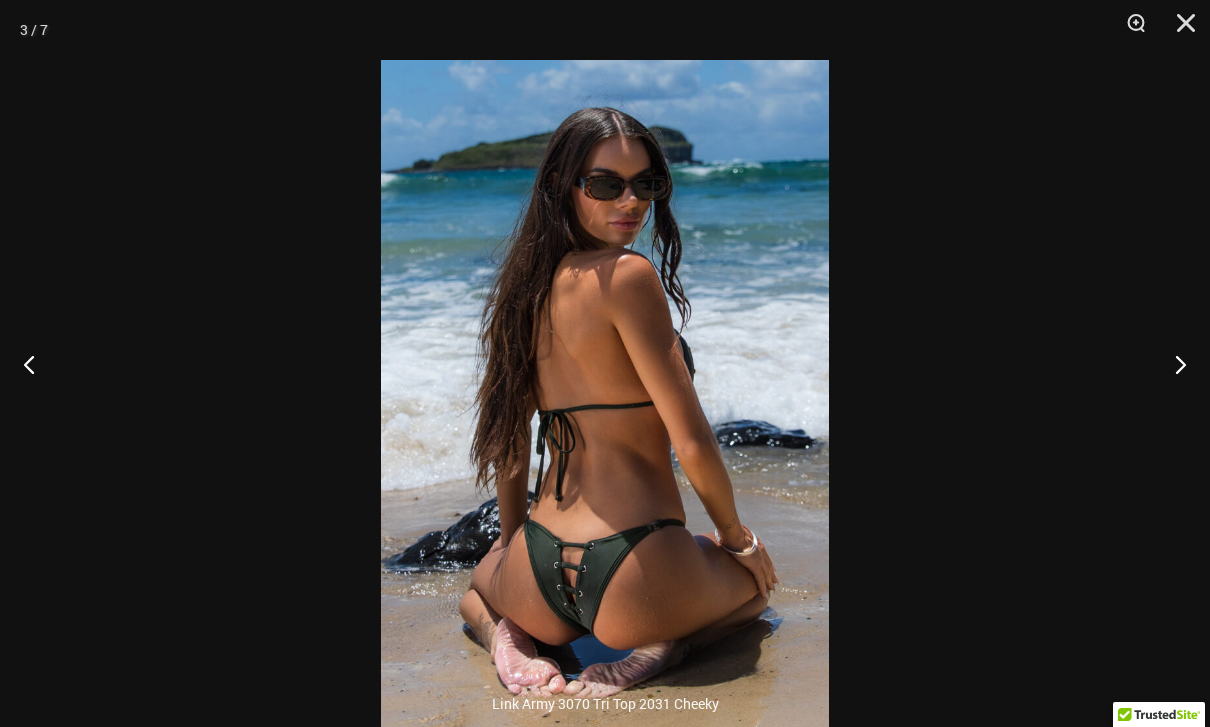 click at bounding box center [1172, 364] 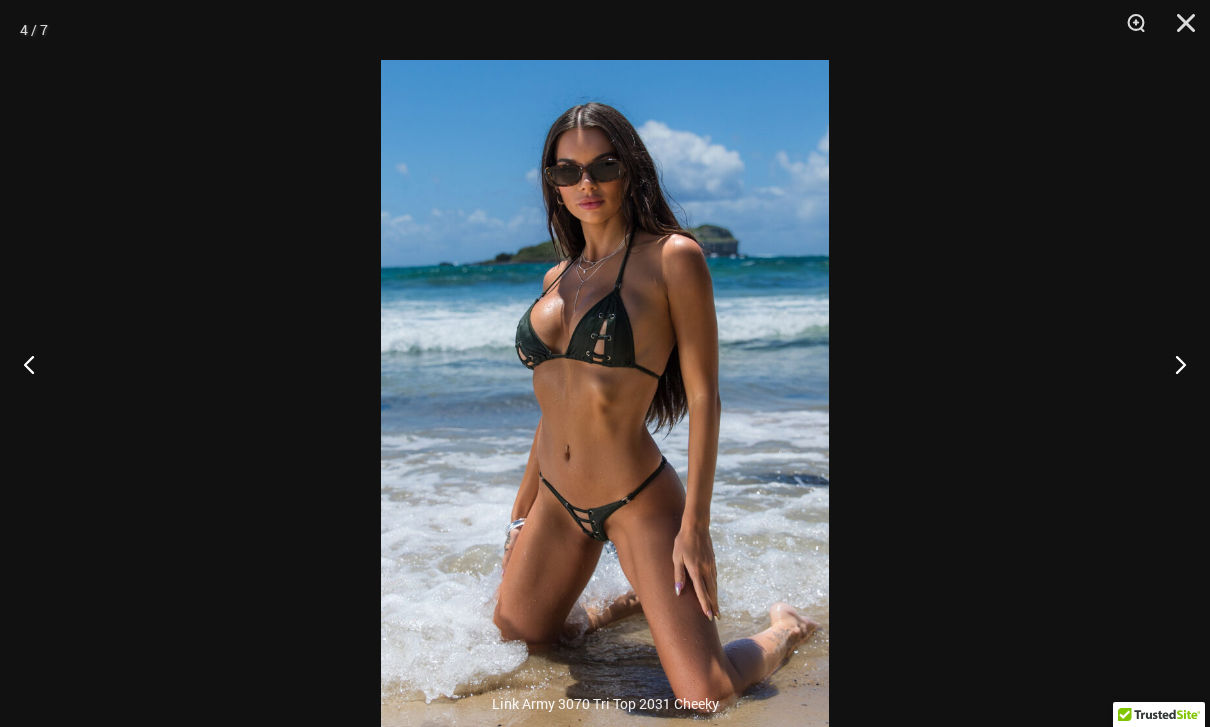 click at bounding box center [1172, 364] 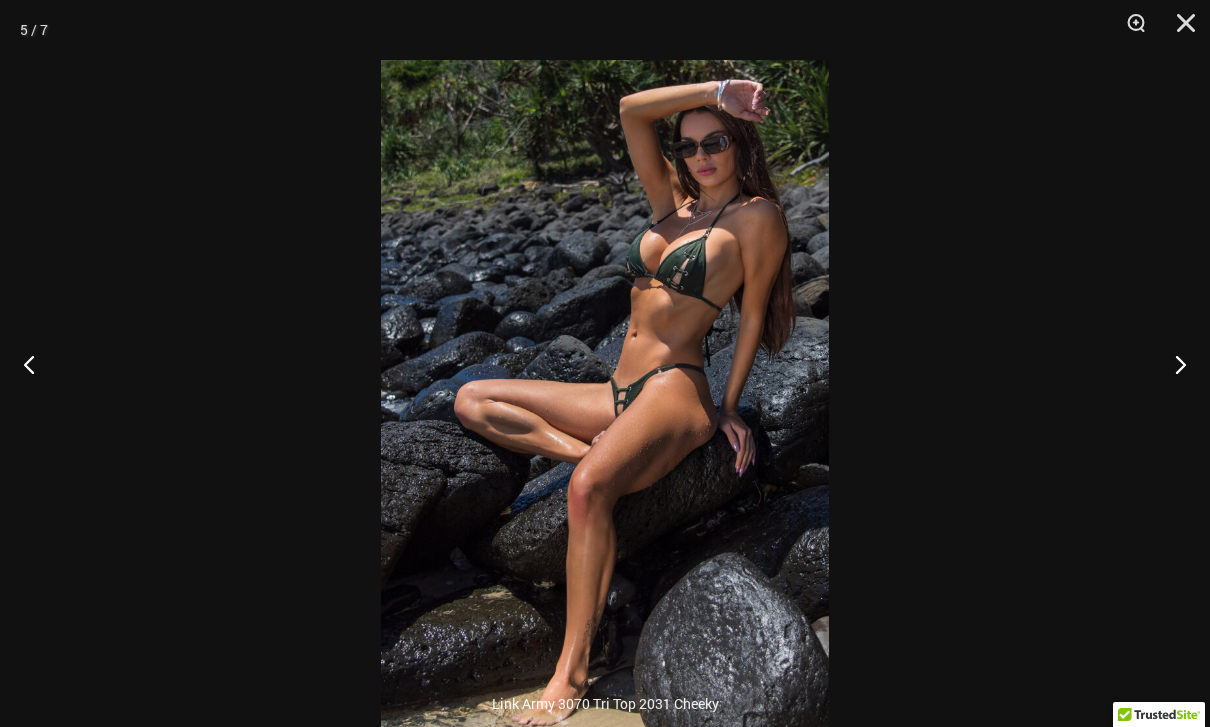 click at bounding box center (1172, 364) 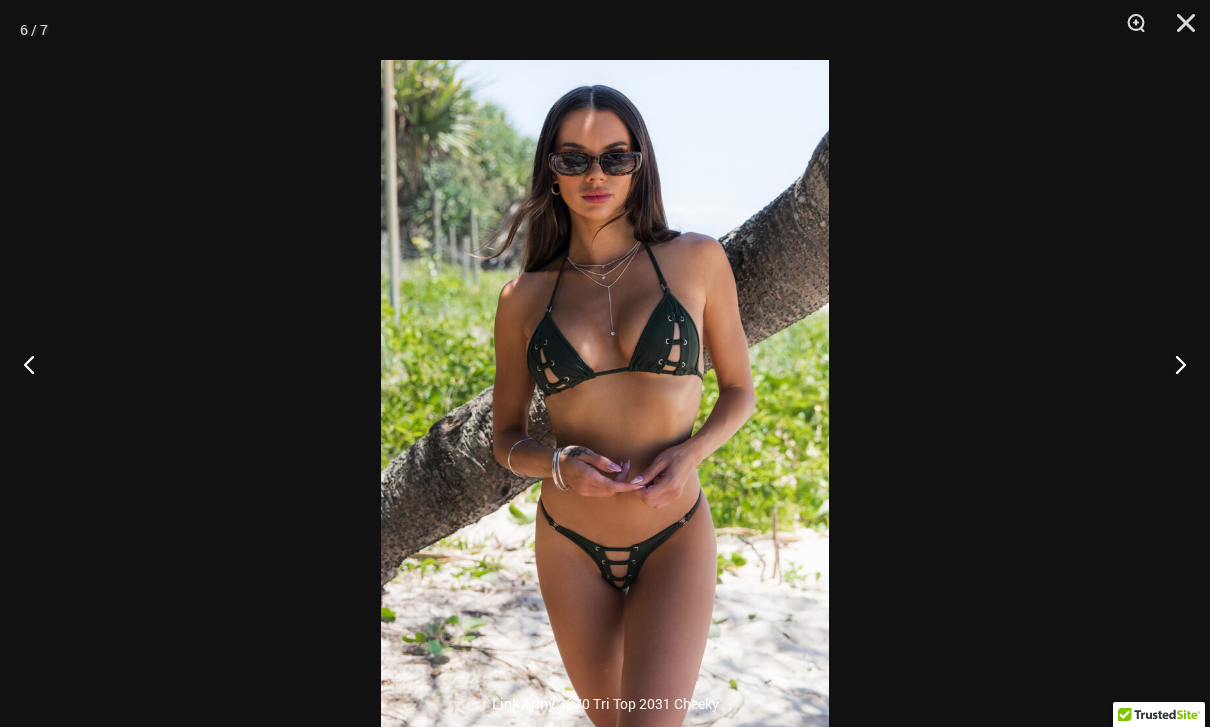 click at bounding box center (1172, 364) 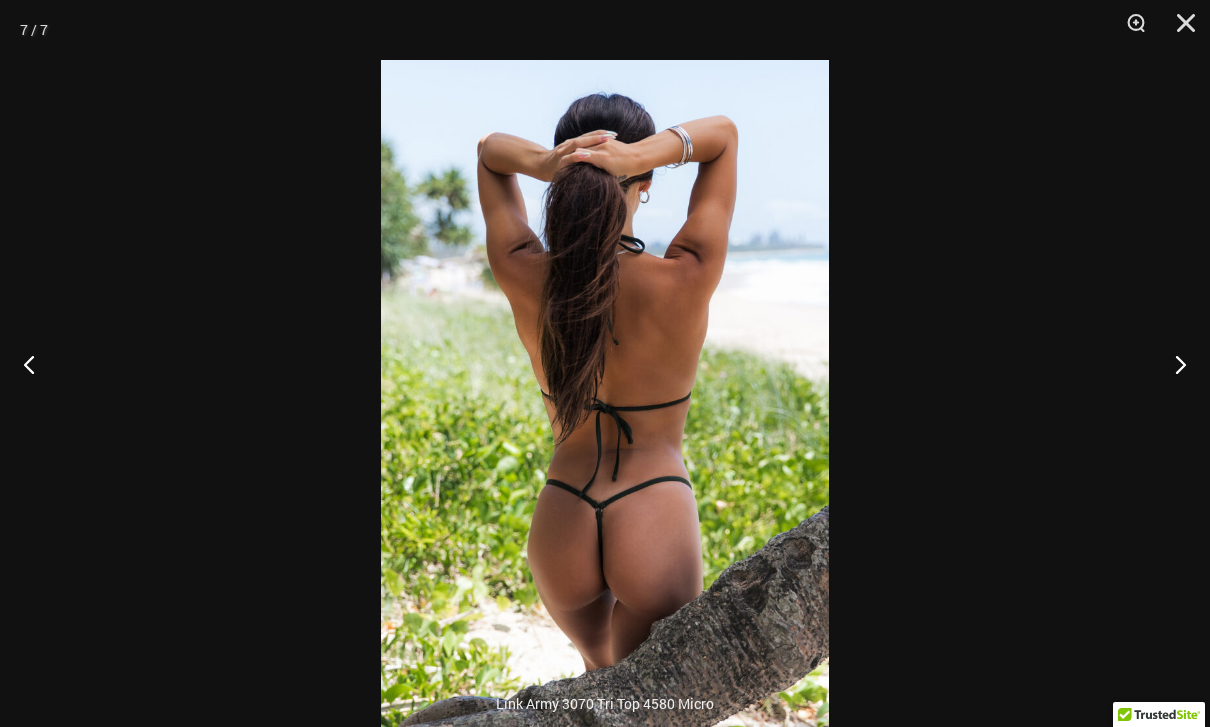 click at bounding box center [1172, 364] 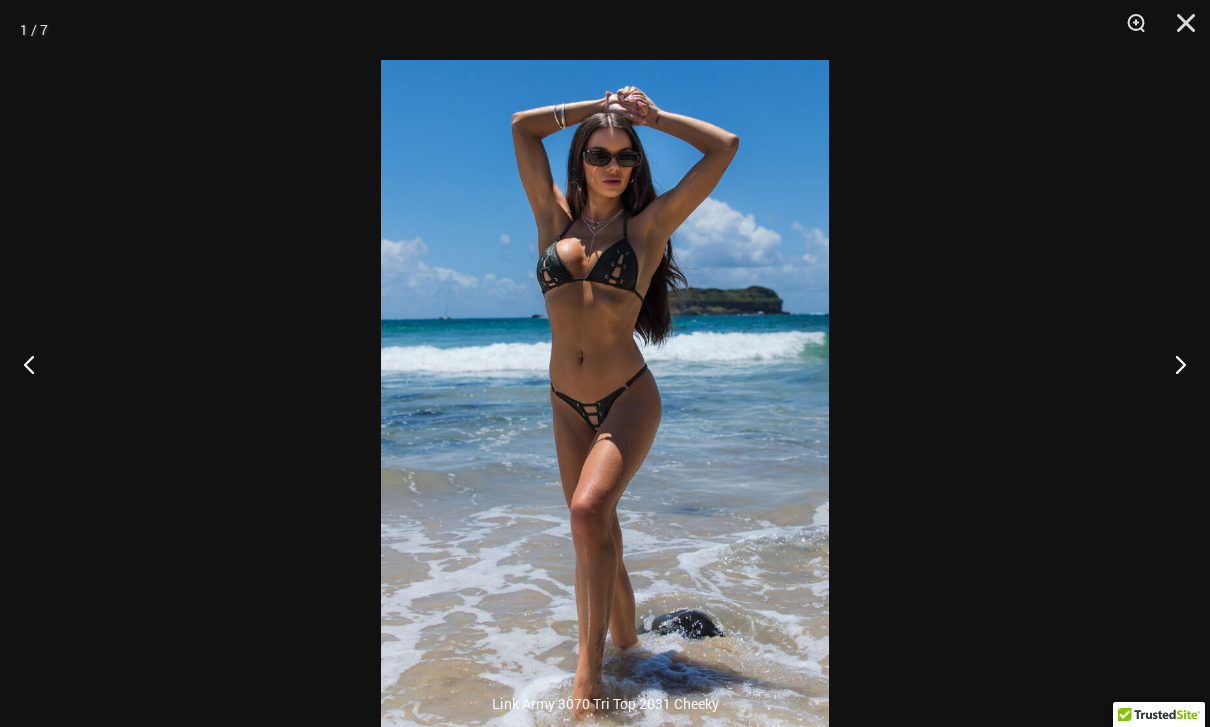 click at bounding box center [1172, 364] 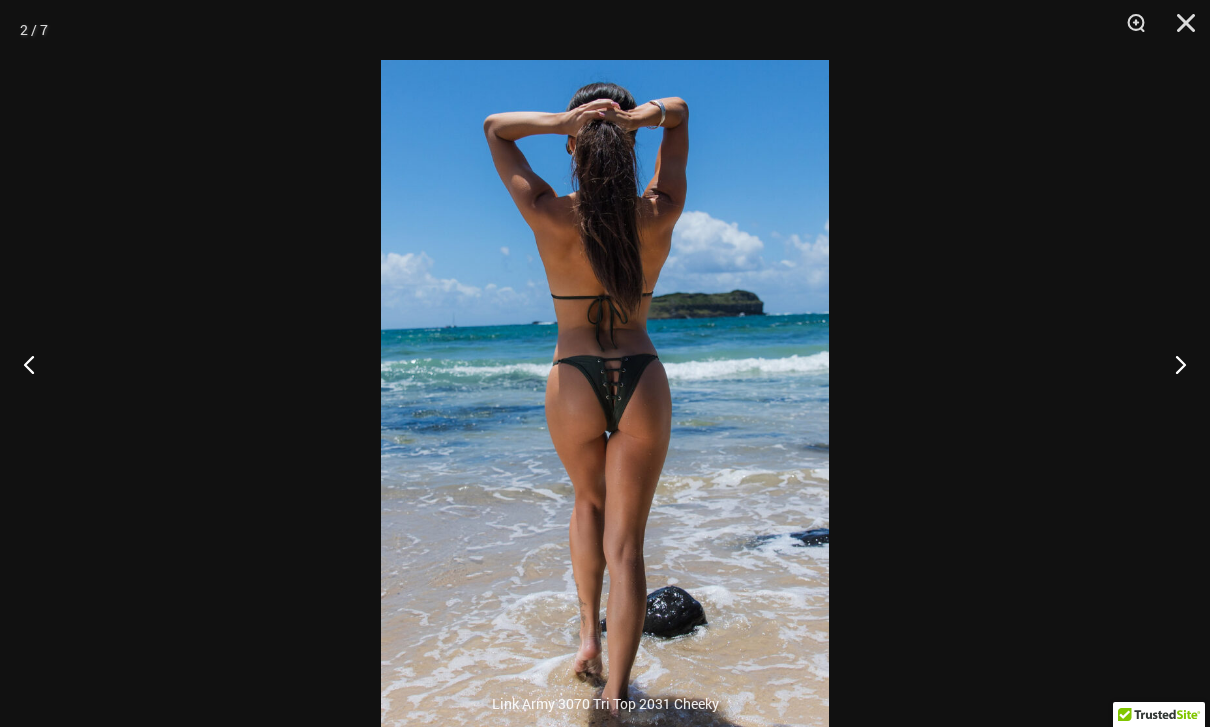 click at bounding box center [1172, 364] 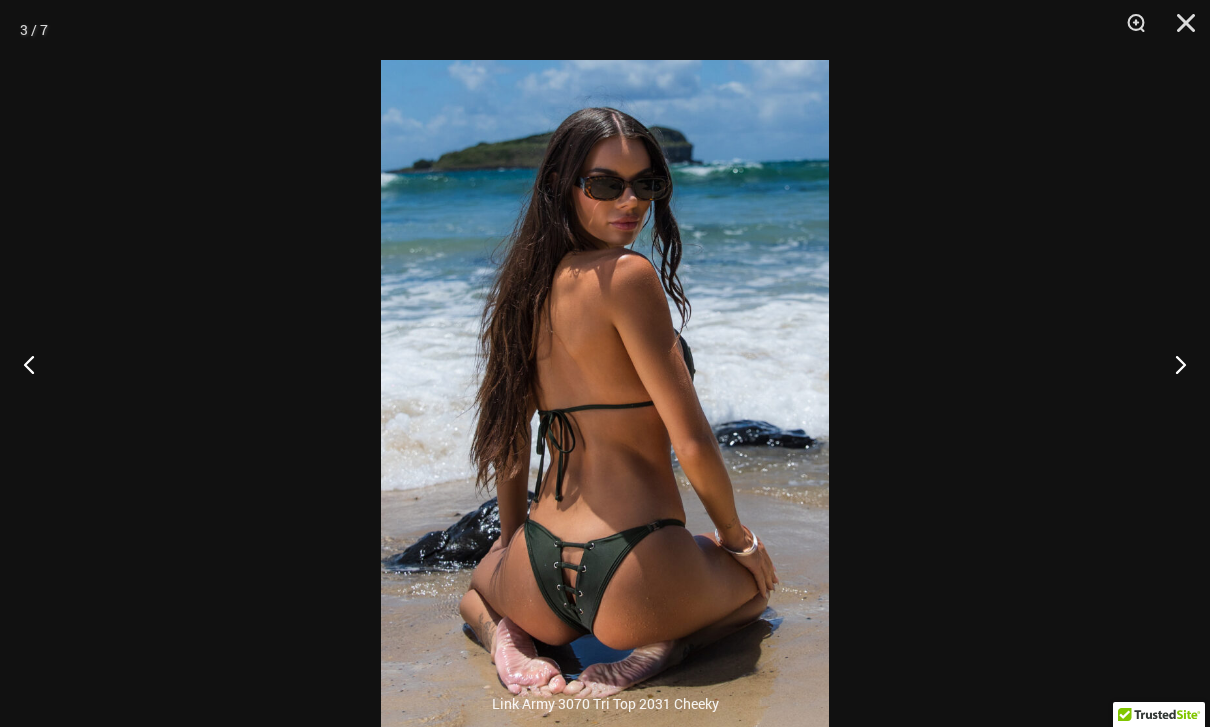 click at bounding box center (1172, 364) 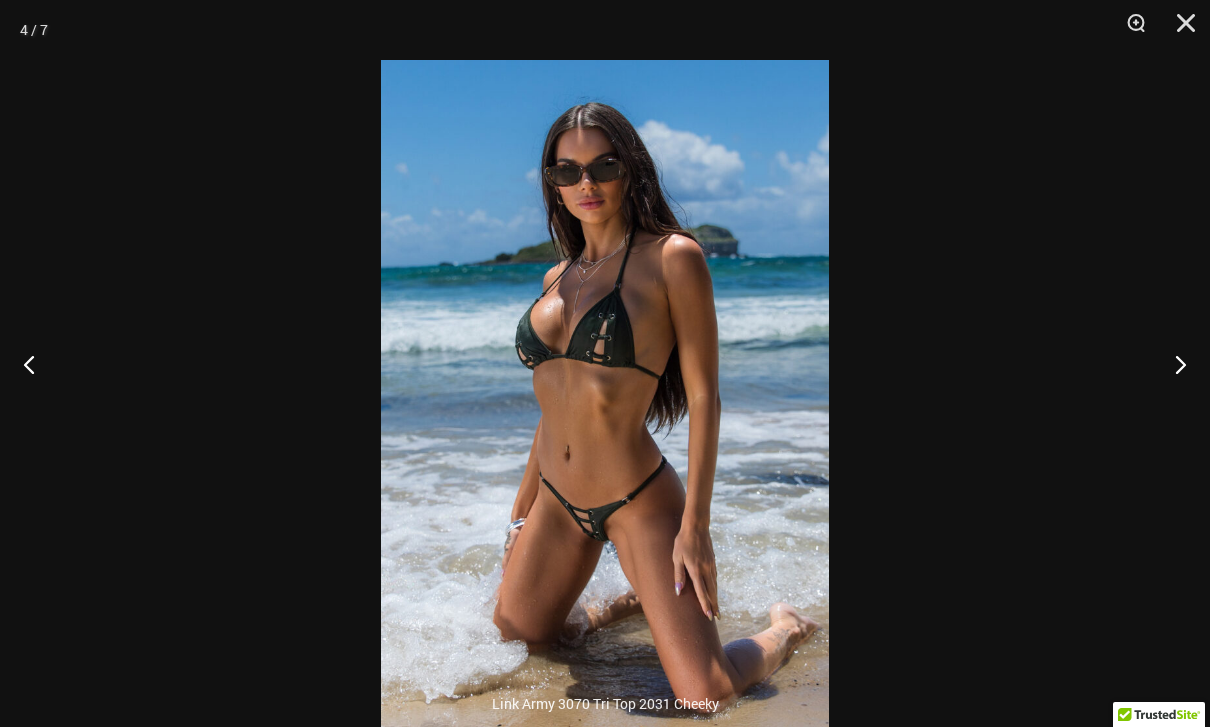click at bounding box center [1172, 364] 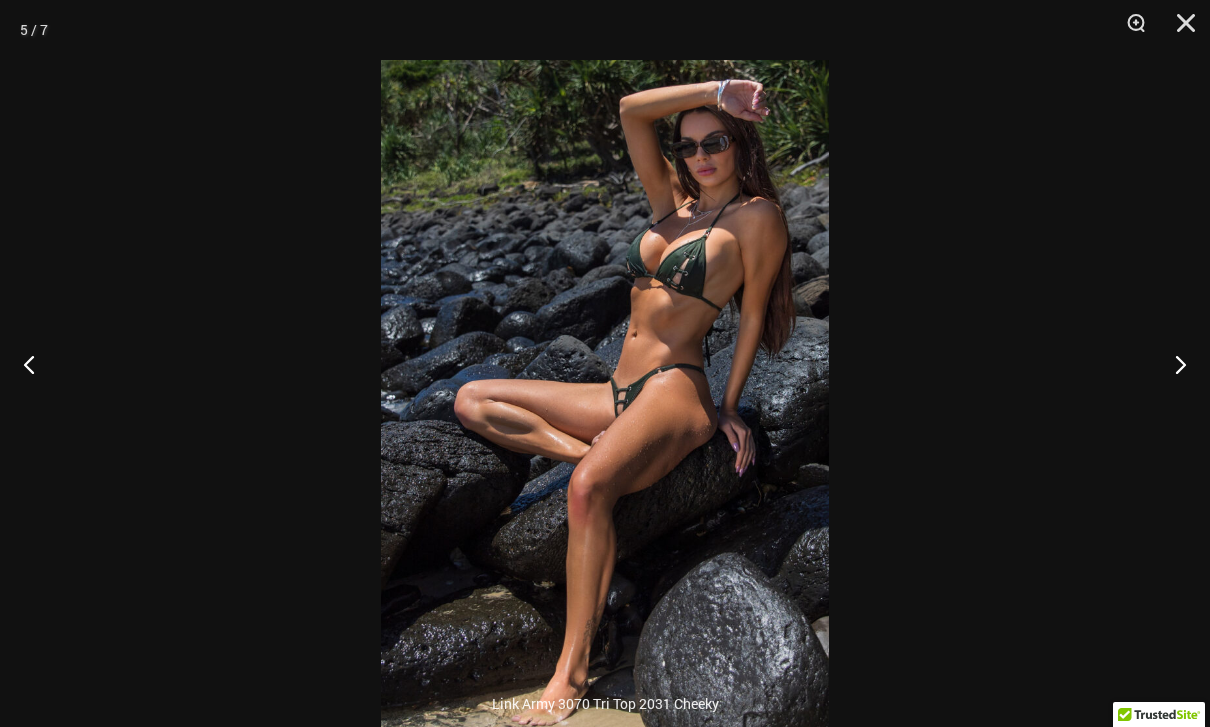 click at bounding box center (1172, 364) 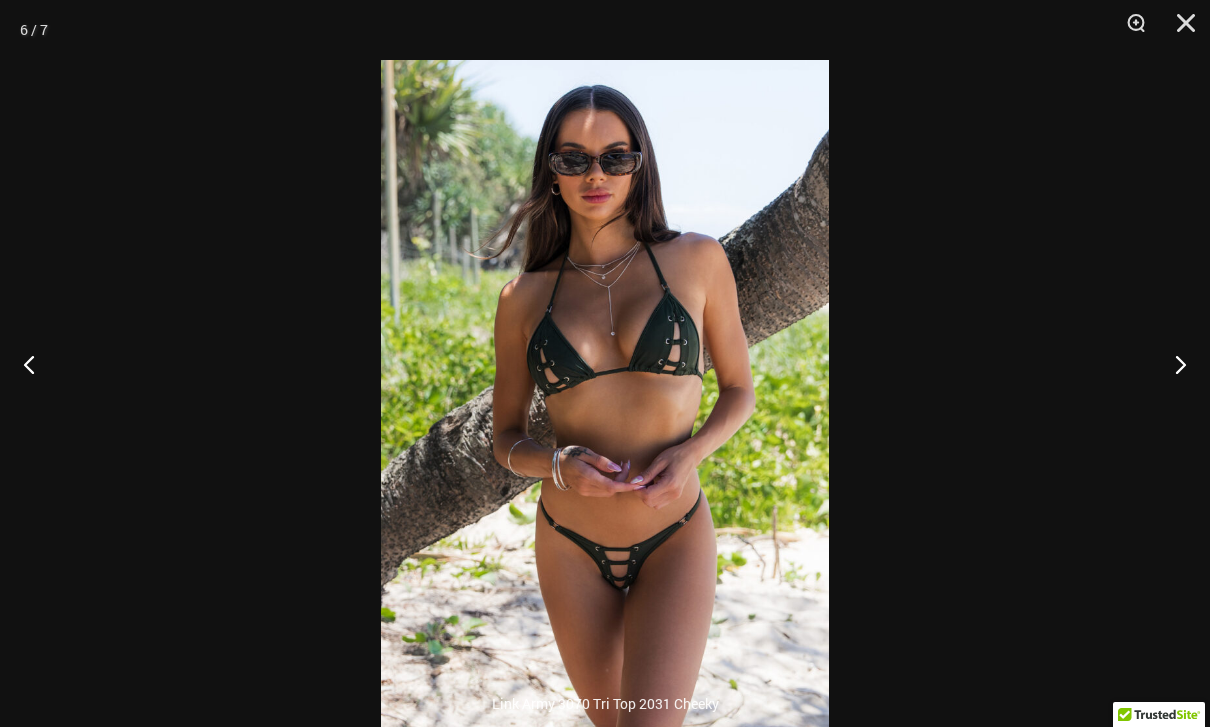 click at bounding box center [1179, 30] 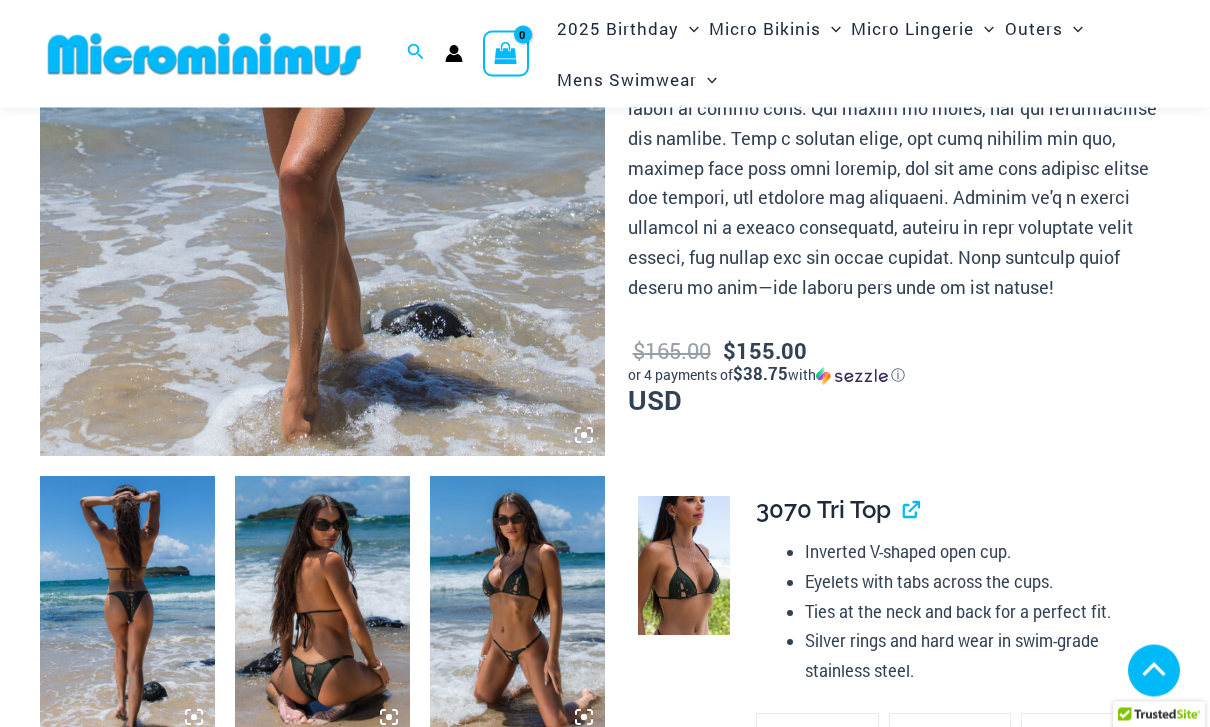 scroll, scrollTop: 601, scrollLeft: 0, axis: vertical 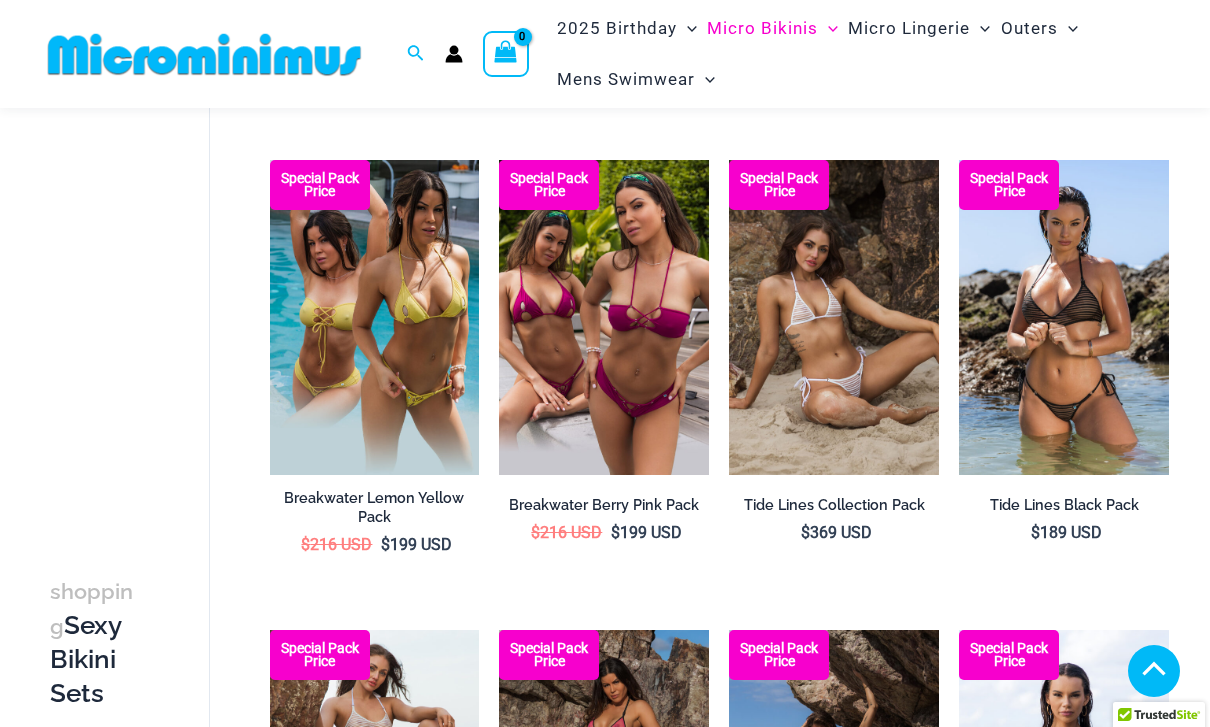 click at bounding box center [959, 160] 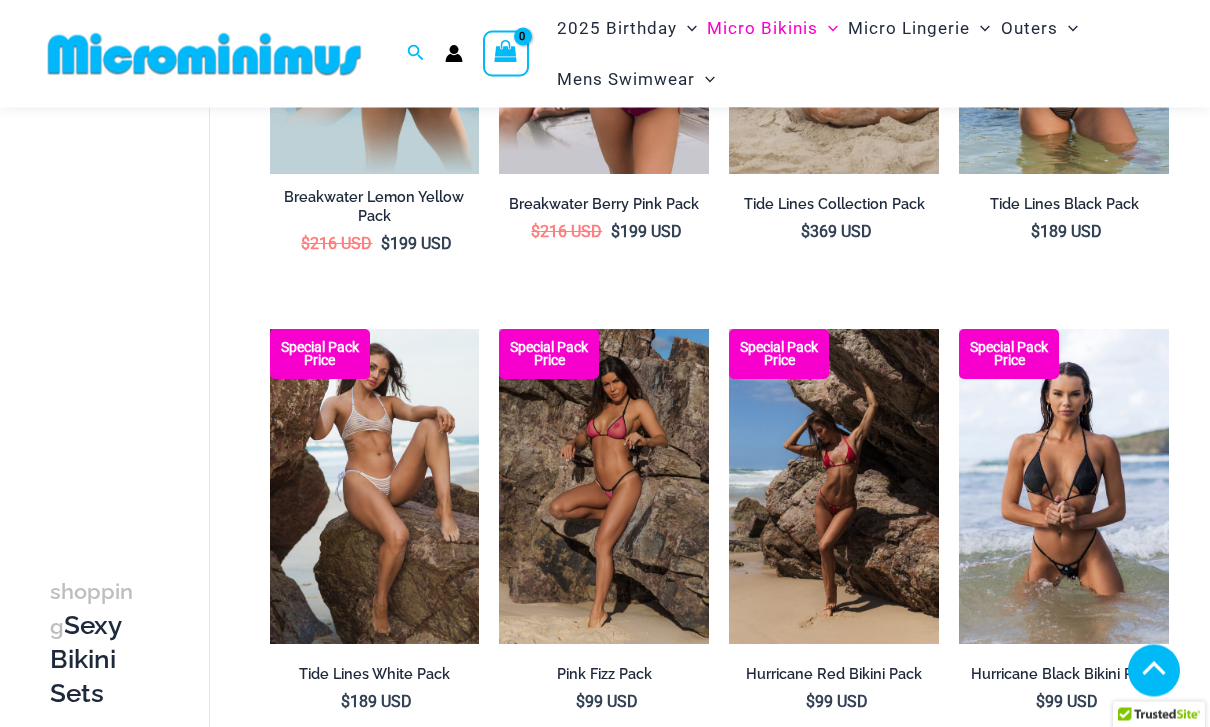 scroll, scrollTop: 2300, scrollLeft: 0, axis: vertical 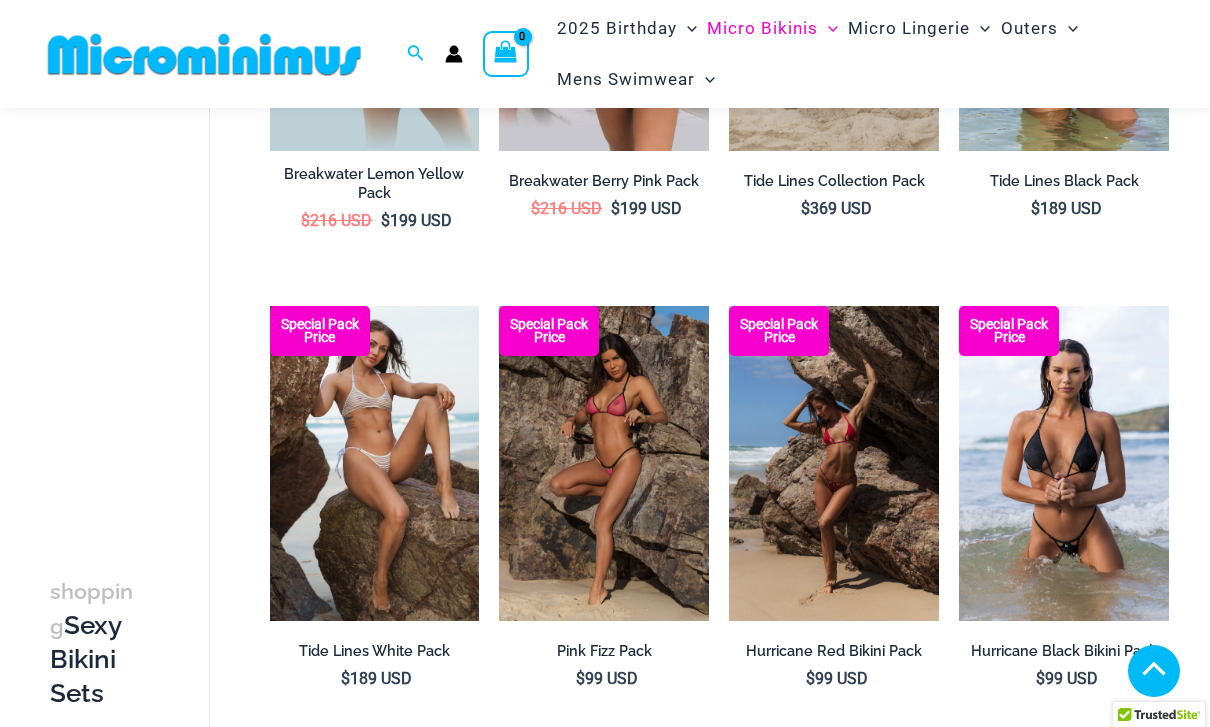 click at bounding box center (270, 306) 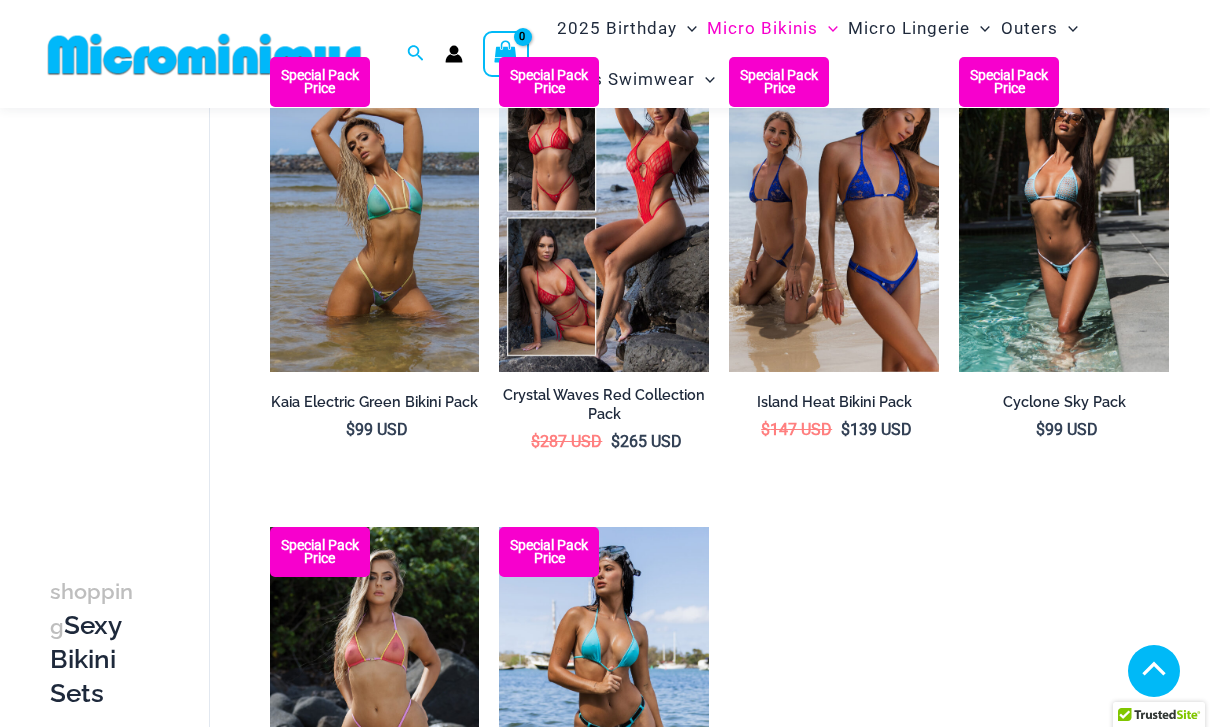 scroll, scrollTop: 3007, scrollLeft: 0, axis: vertical 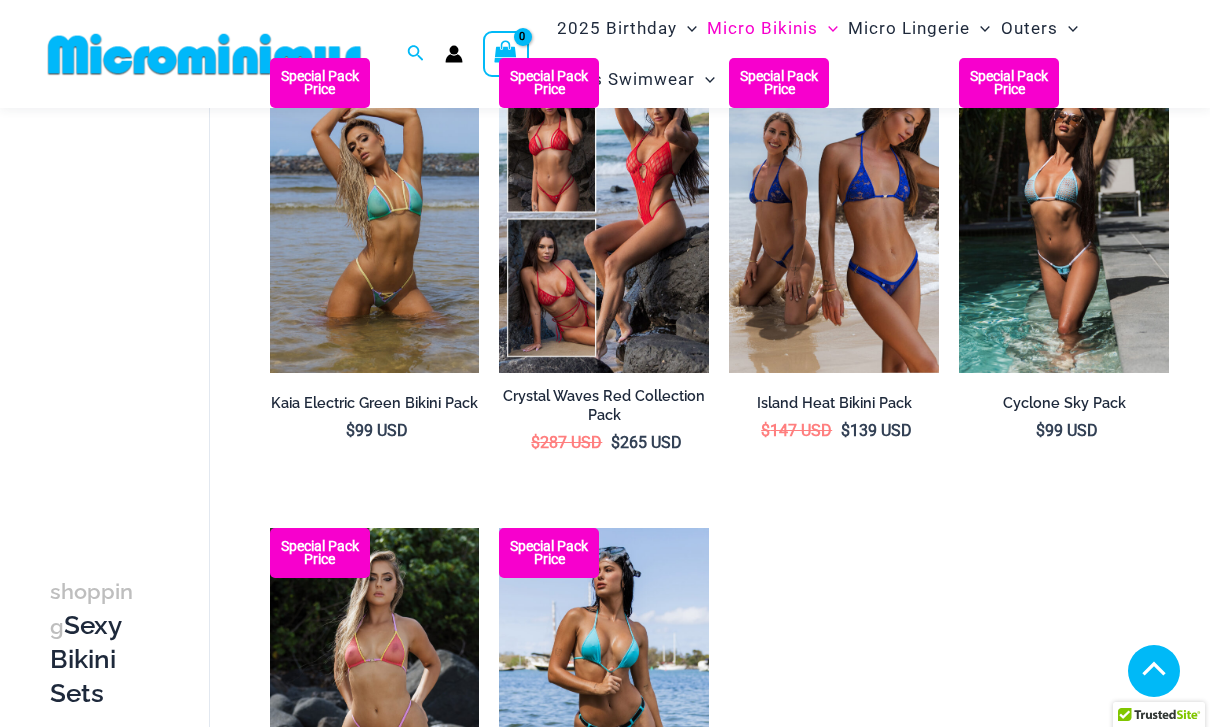 click at bounding box center (959, 58) 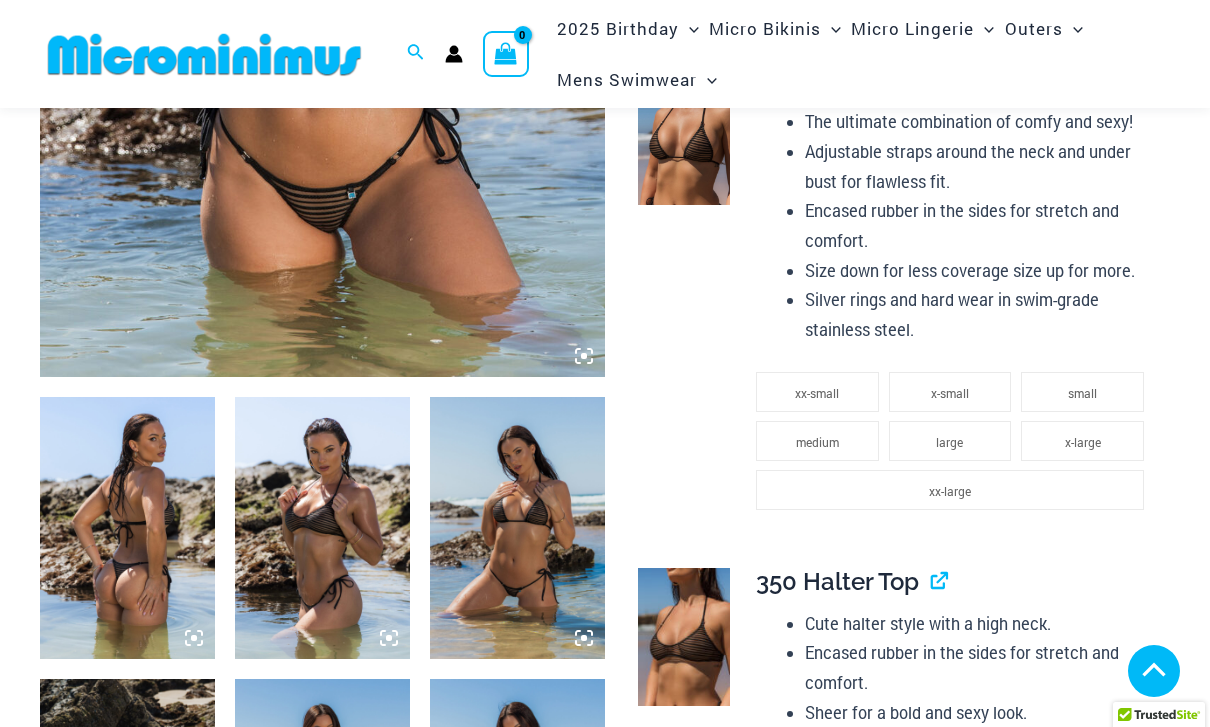 scroll, scrollTop: 699, scrollLeft: 0, axis: vertical 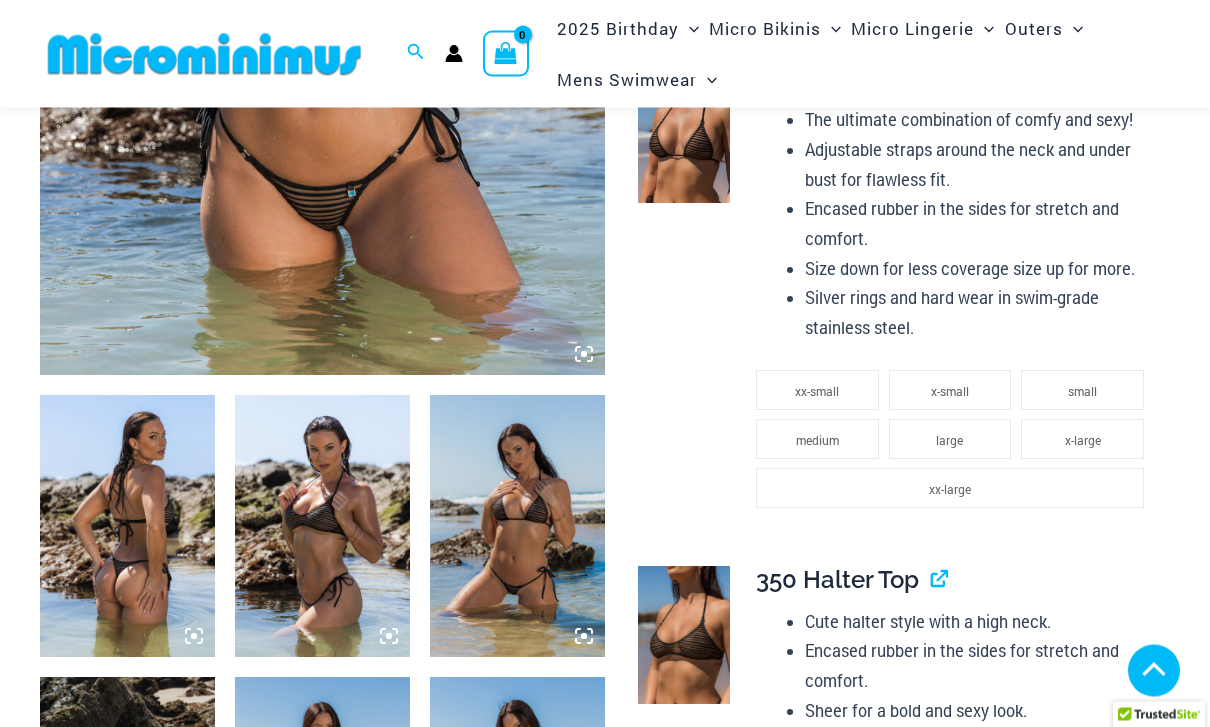 click at bounding box center (127, 527) 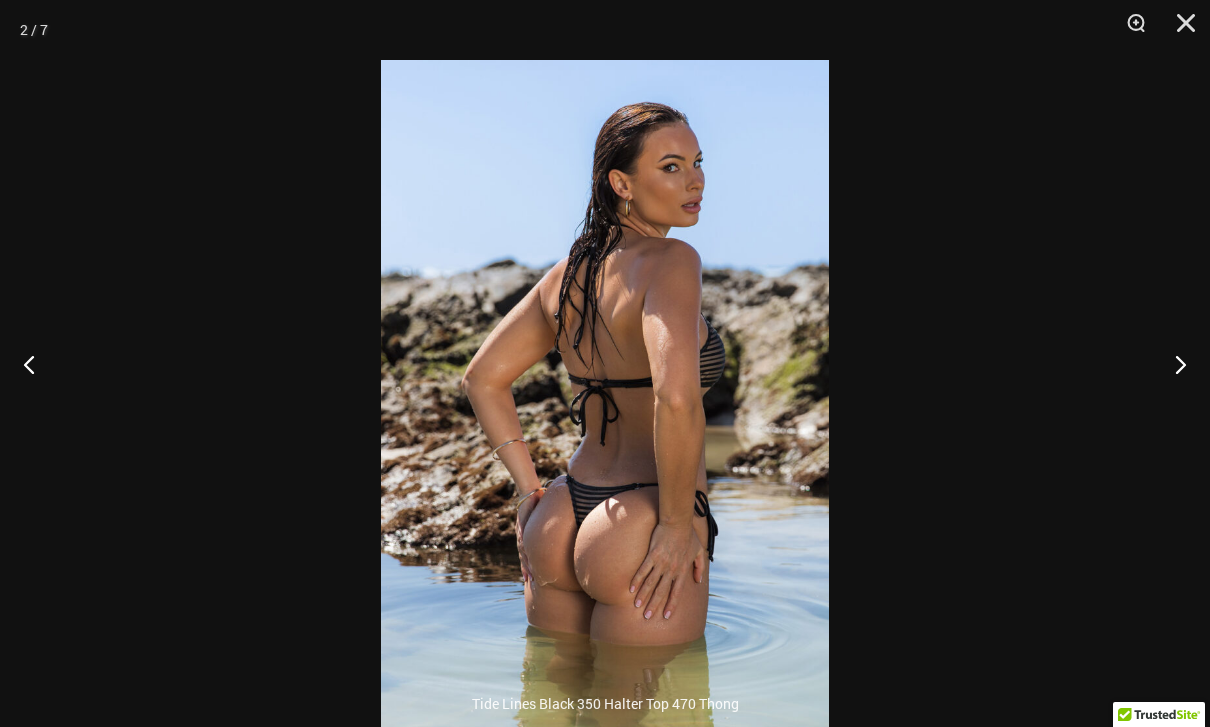 click at bounding box center [1172, 364] 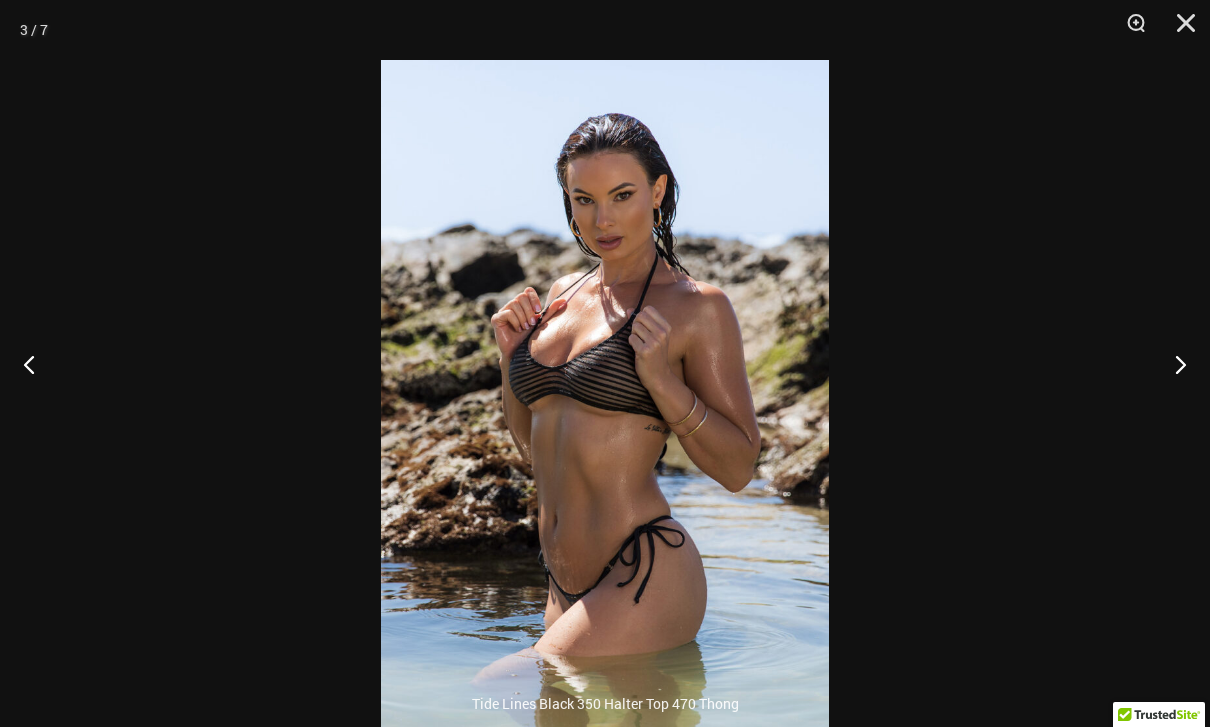 click at bounding box center (1172, 364) 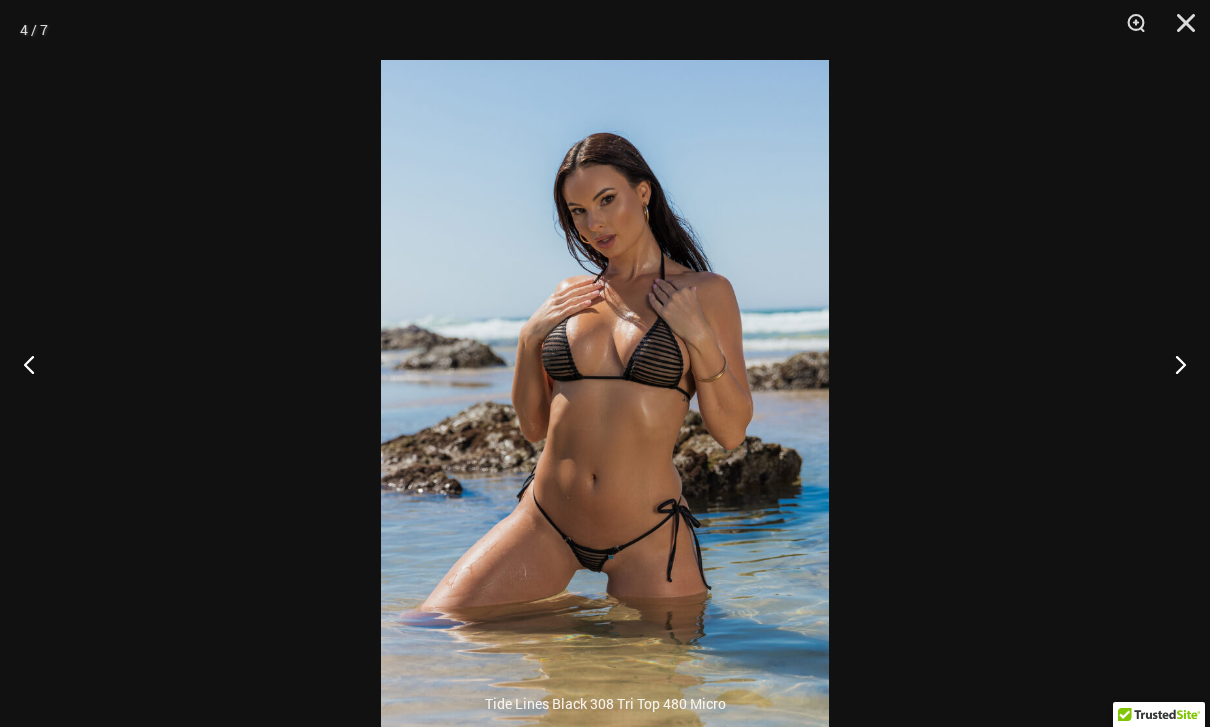 click at bounding box center [1172, 364] 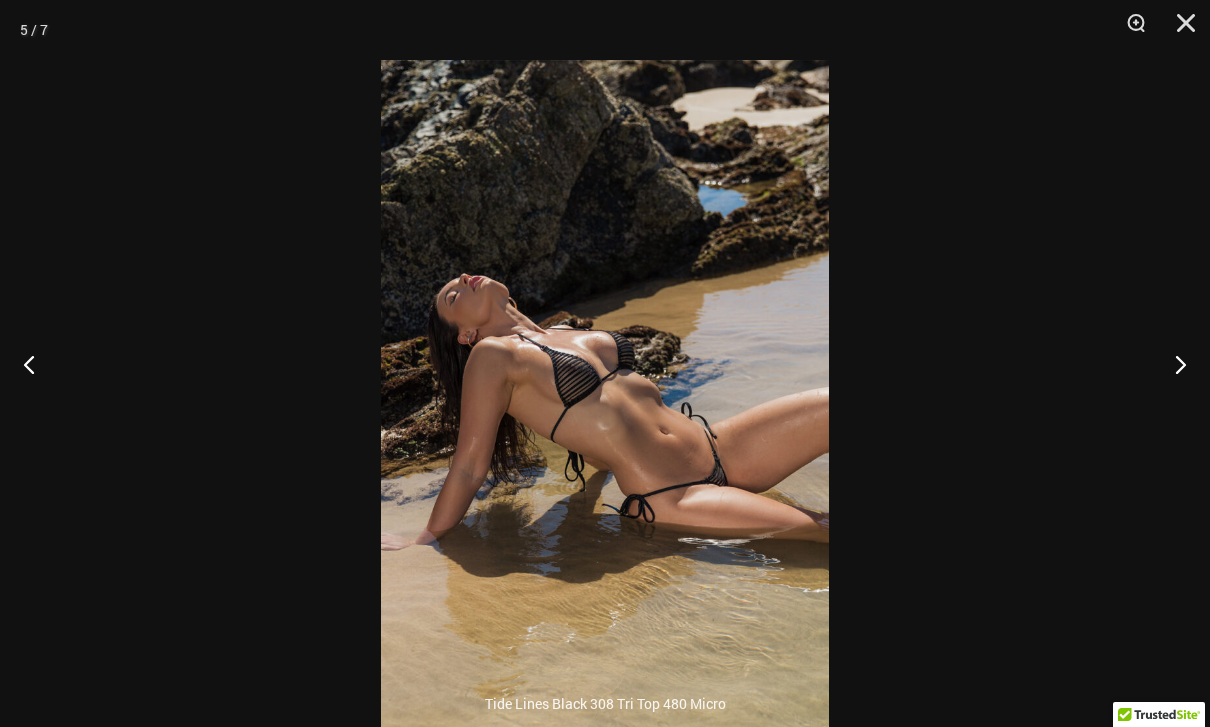 click at bounding box center (1172, 364) 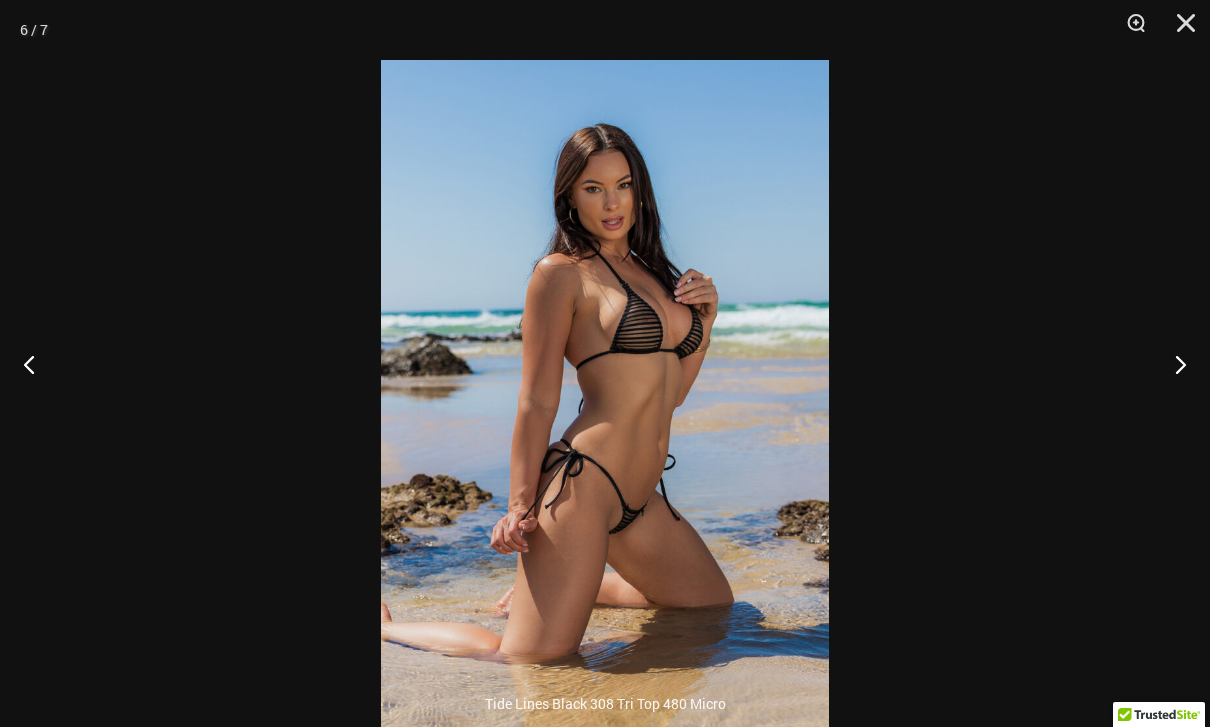 click at bounding box center [1172, 364] 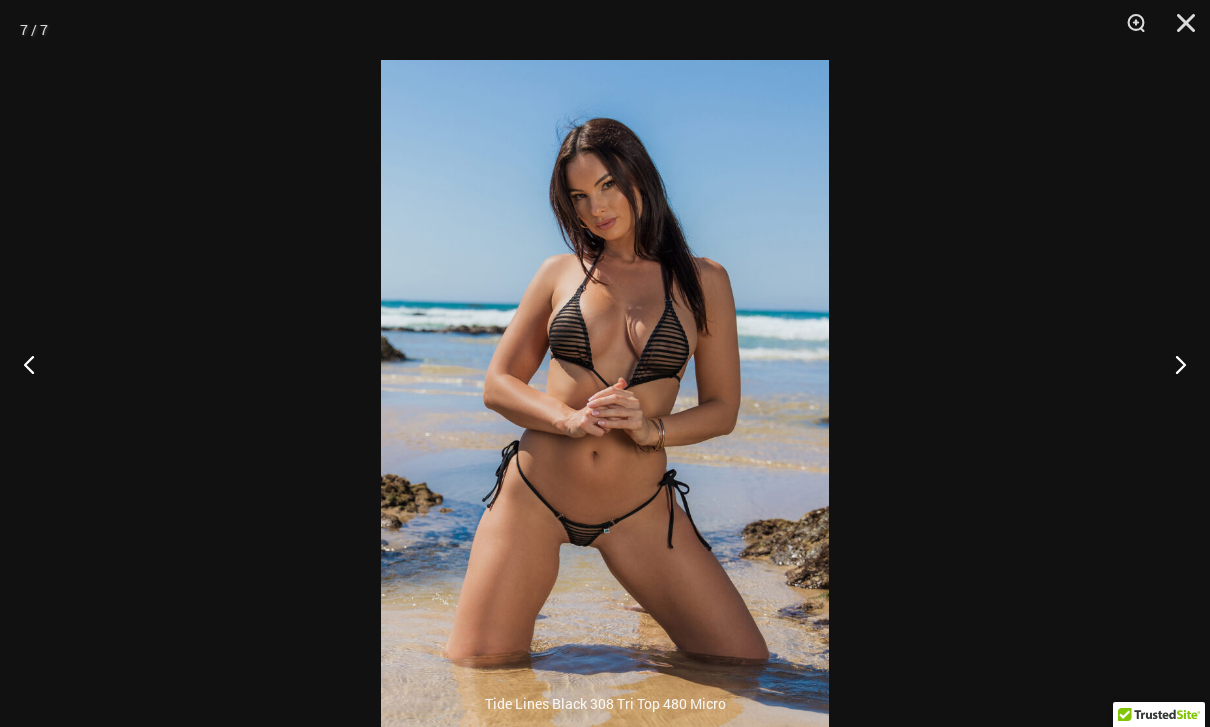 click at bounding box center [1172, 364] 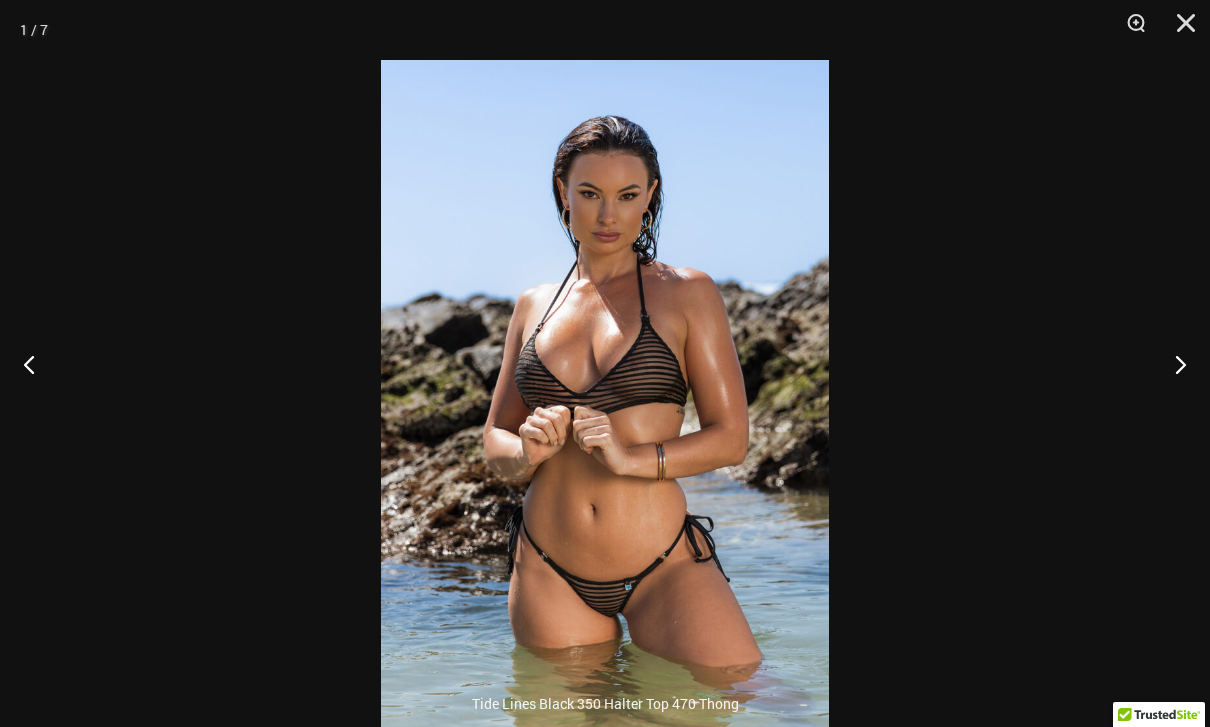 click at bounding box center (1172, 364) 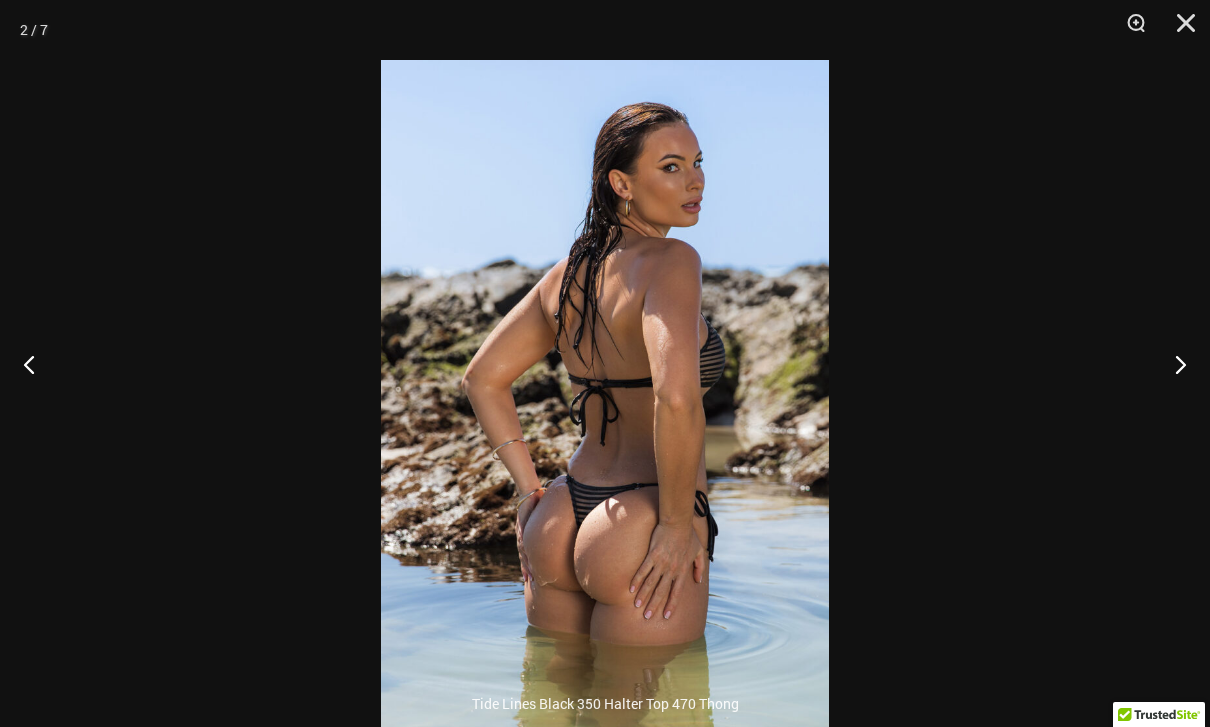 click at bounding box center (1172, 364) 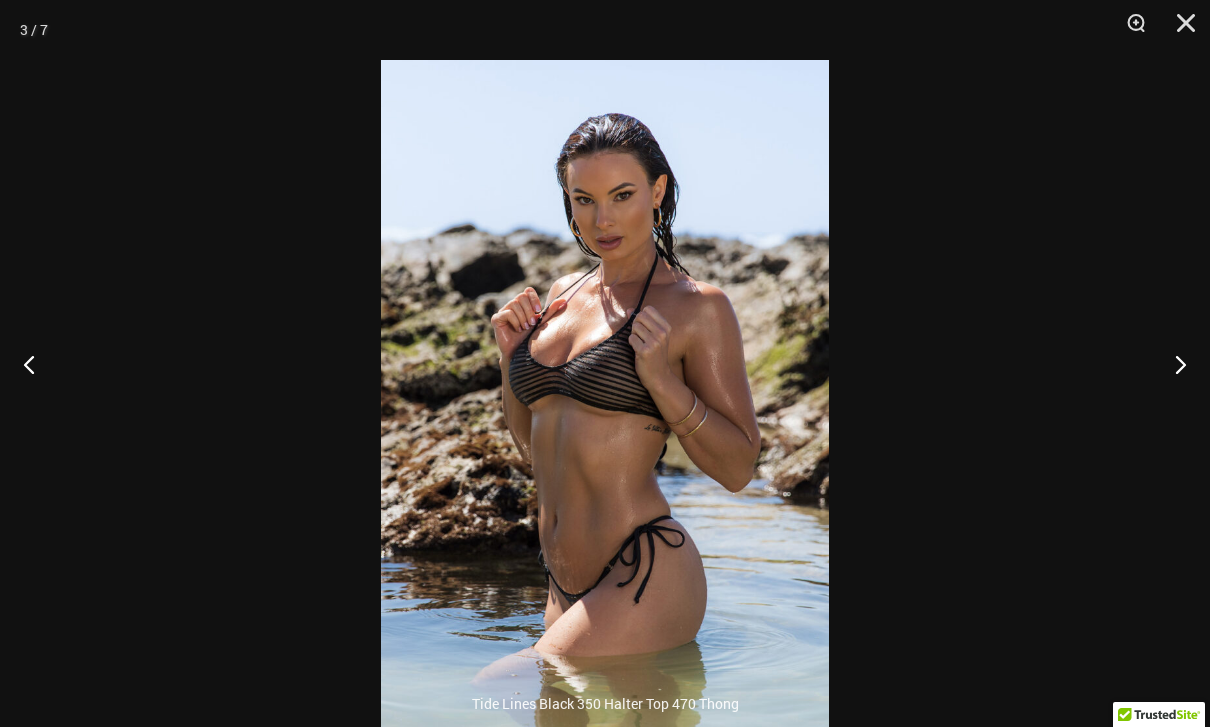click at bounding box center [1172, 364] 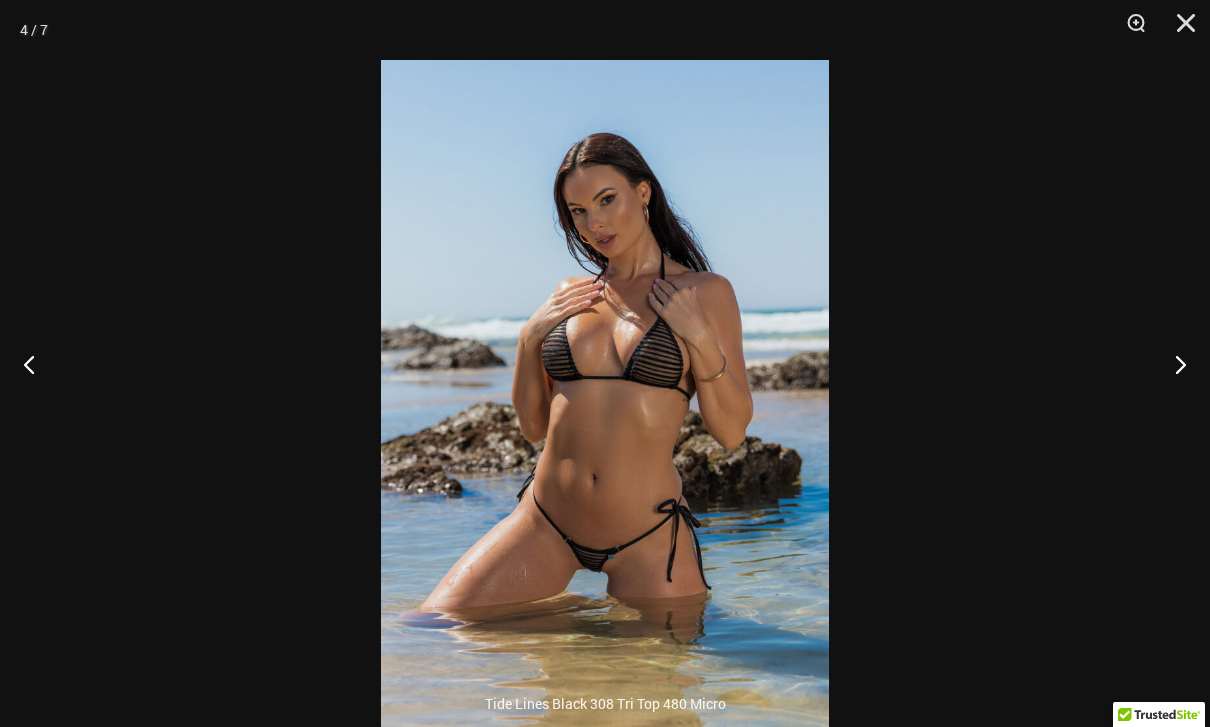 click at bounding box center (1179, 30) 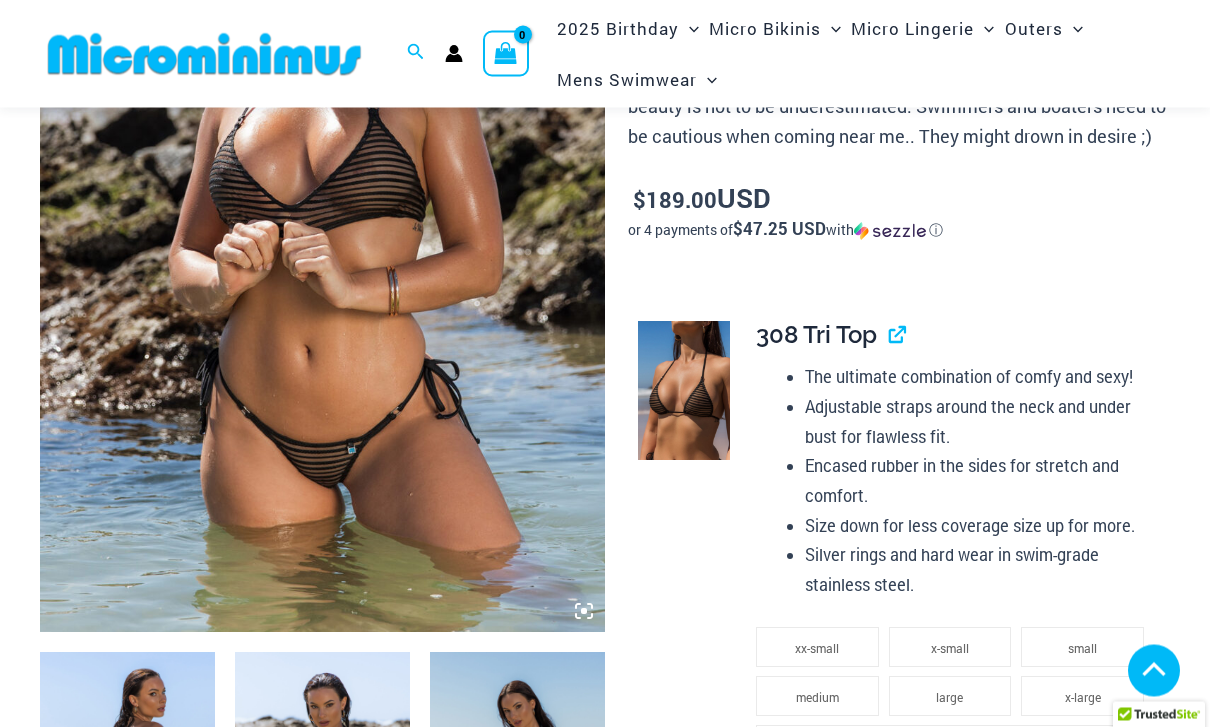 scroll, scrollTop: 418, scrollLeft: 0, axis: vertical 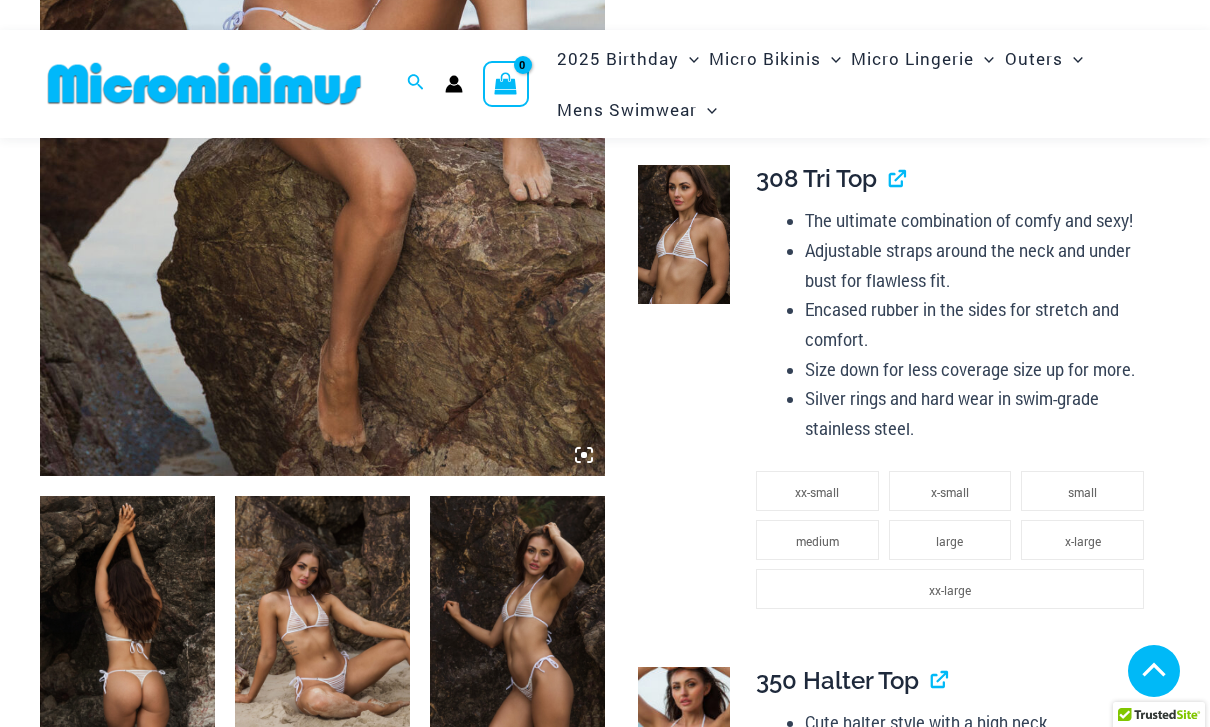 click at bounding box center (322, 52) 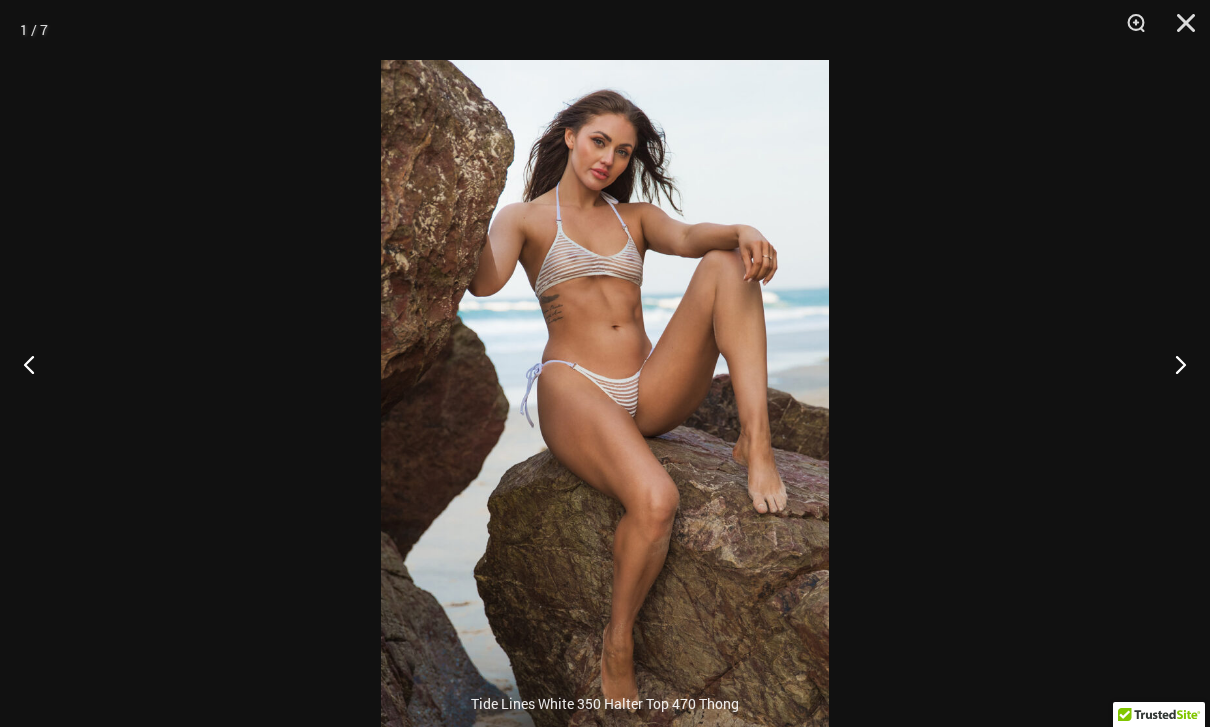 click at bounding box center [1172, 364] 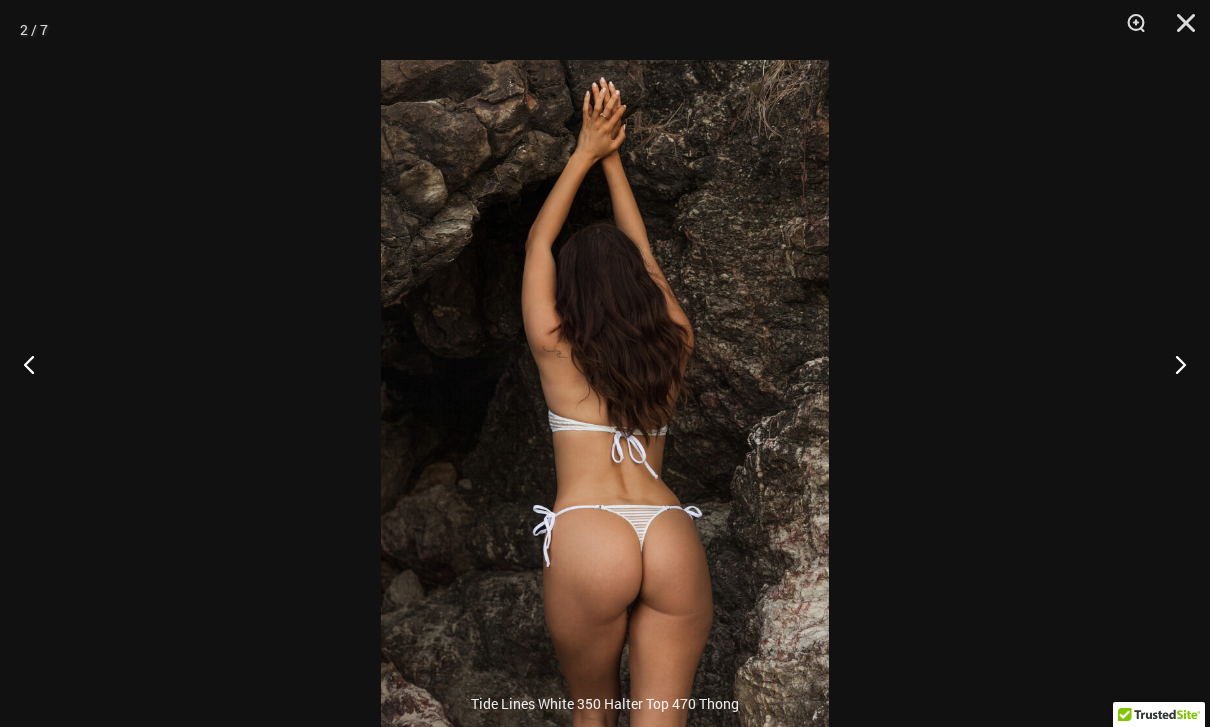 click at bounding box center [1172, 364] 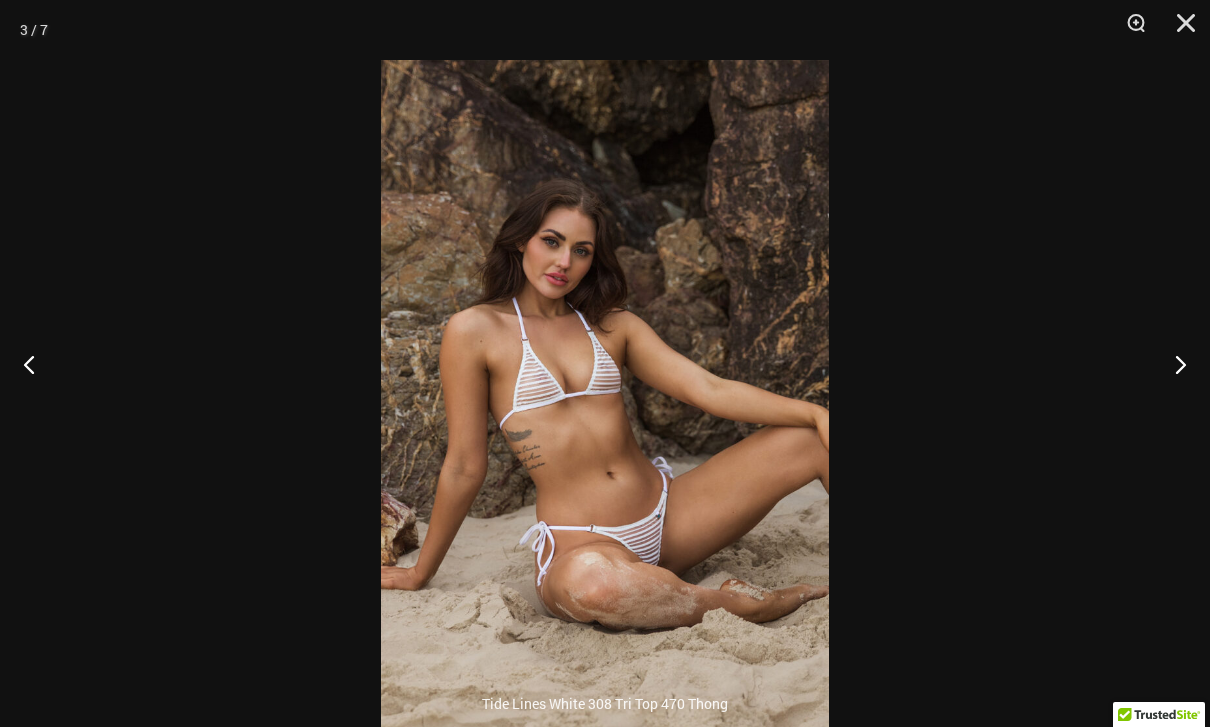 click at bounding box center [1172, 364] 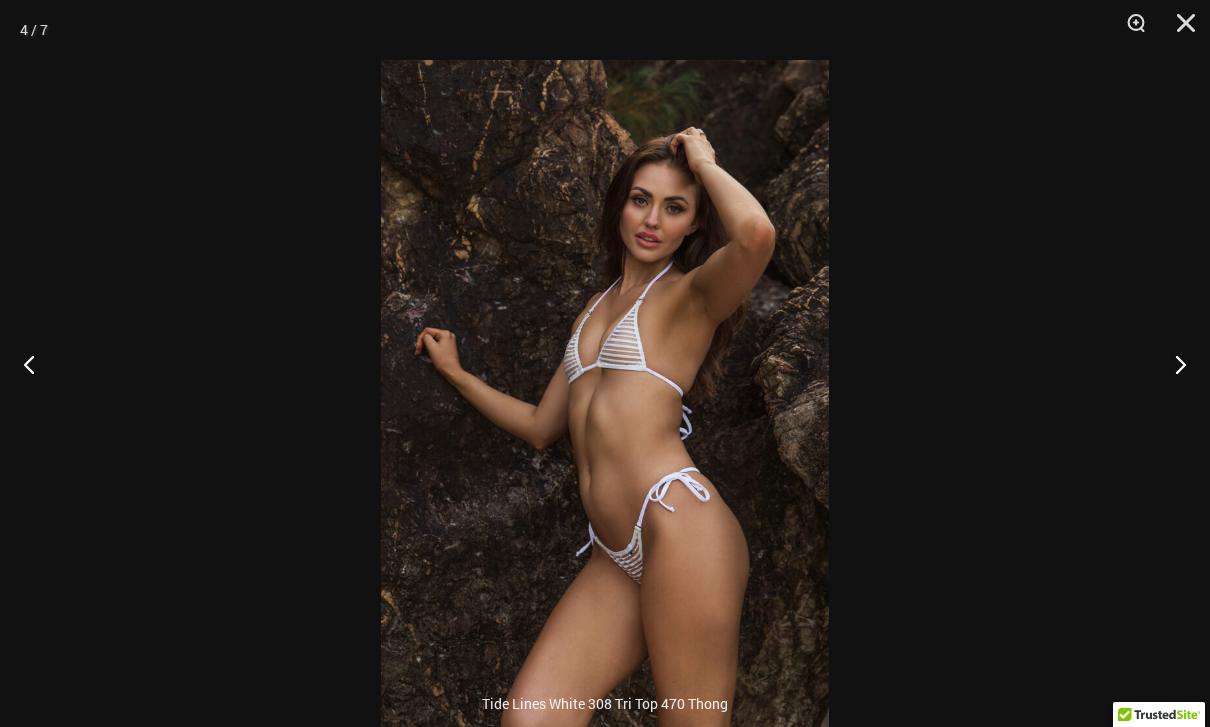 click at bounding box center [1172, 364] 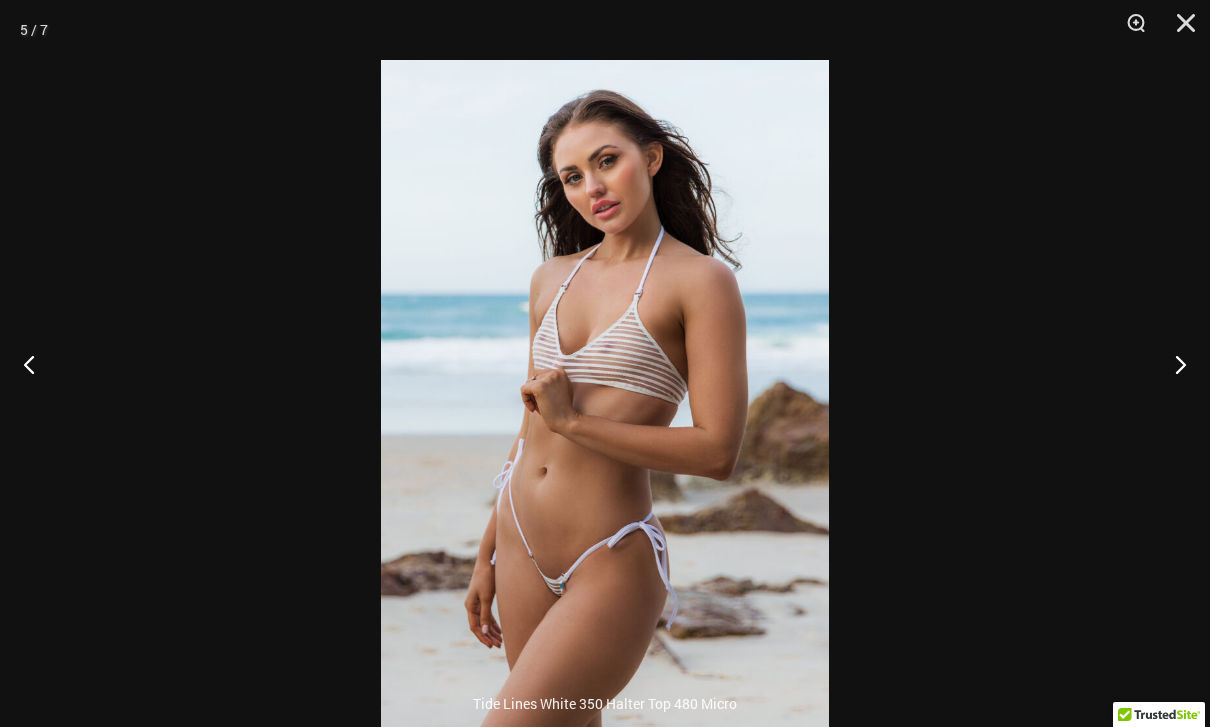 click at bounding box center [1172, 364] 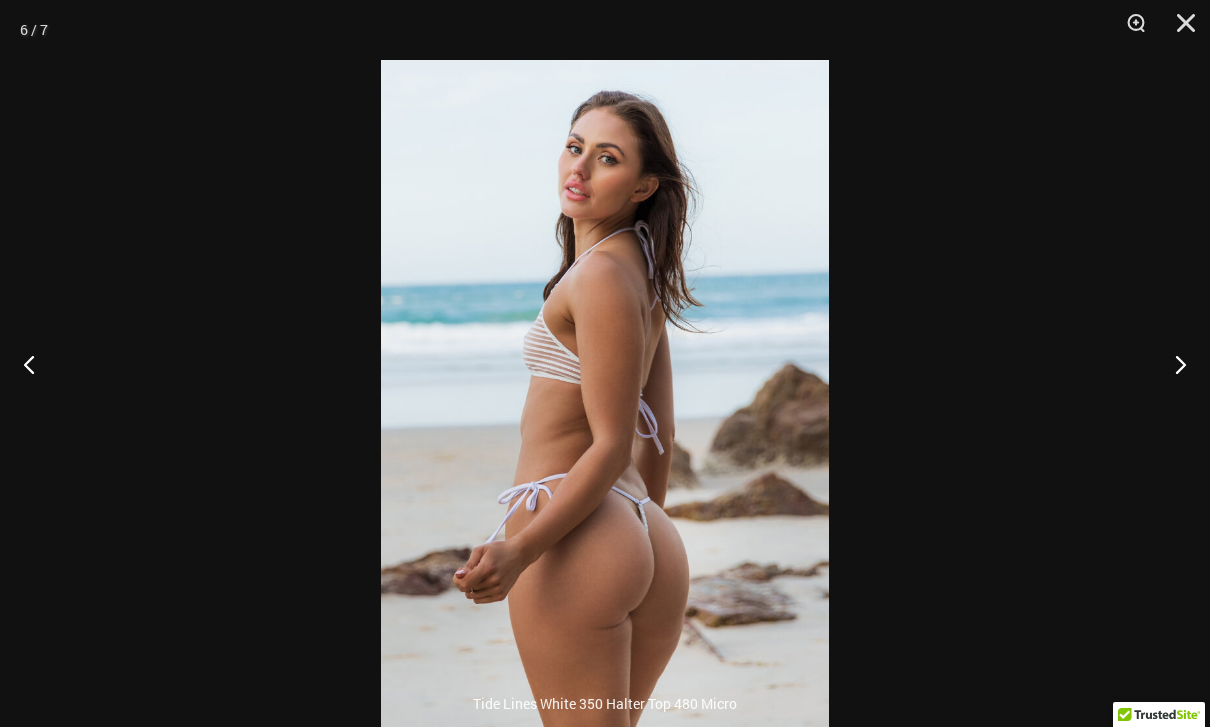 click at bounding box center (1172, 364) 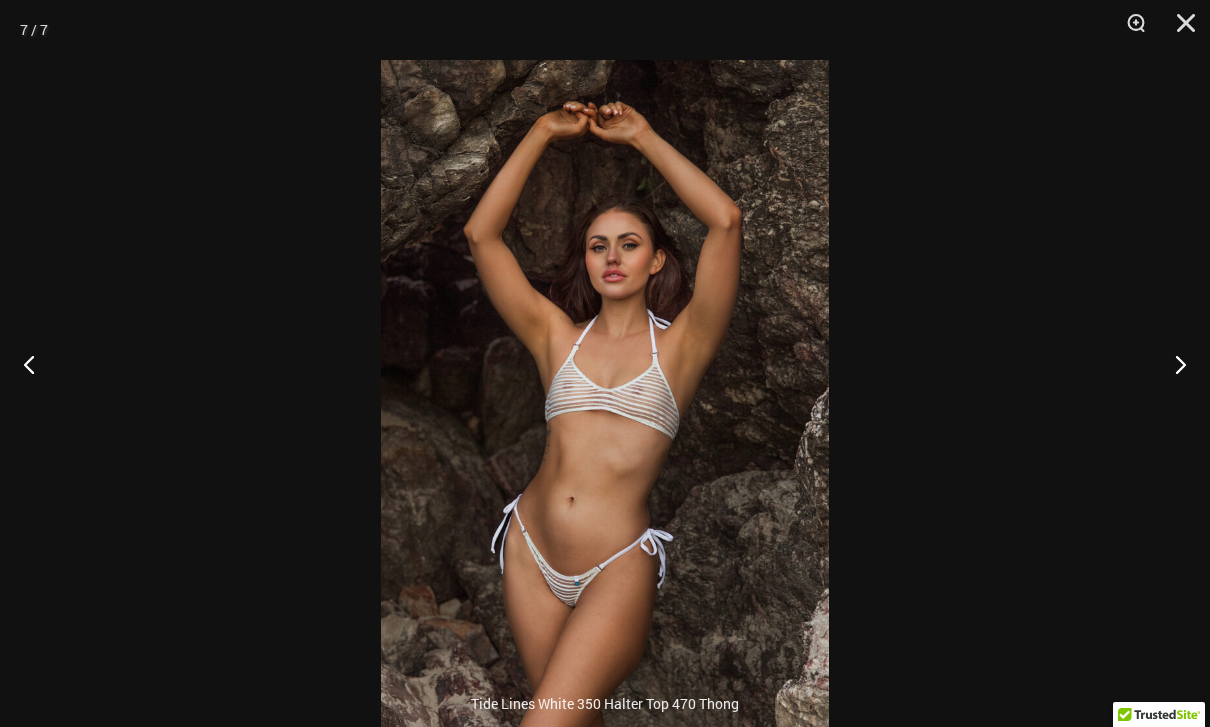 click at bounding box center (1172, 364) 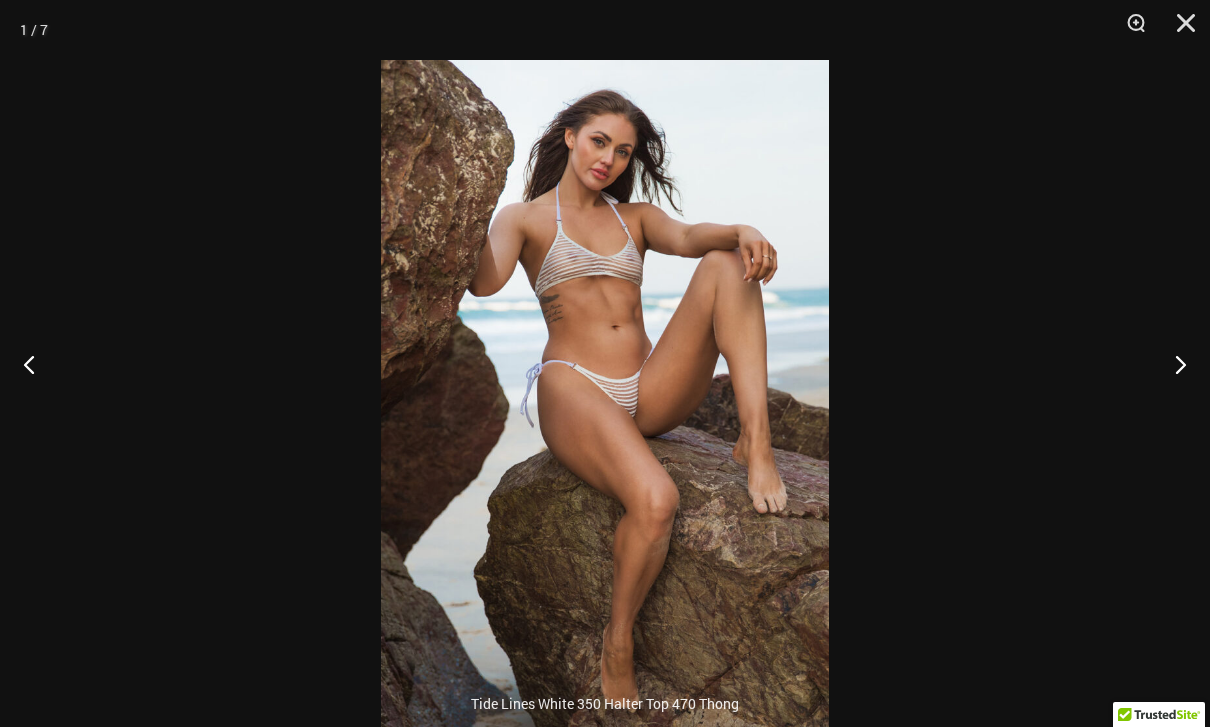 click at bounding box center [1179, 30] 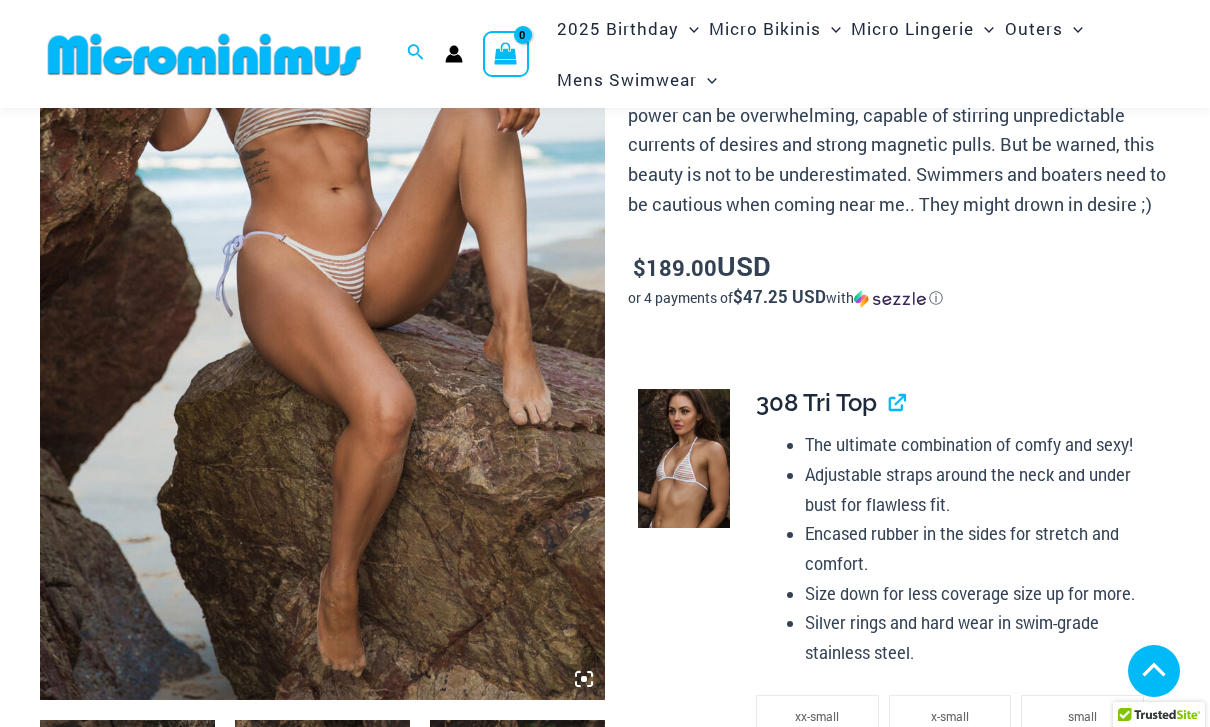 scroll, scrollTop: 340, scrollLeft: 0, axis: vertical 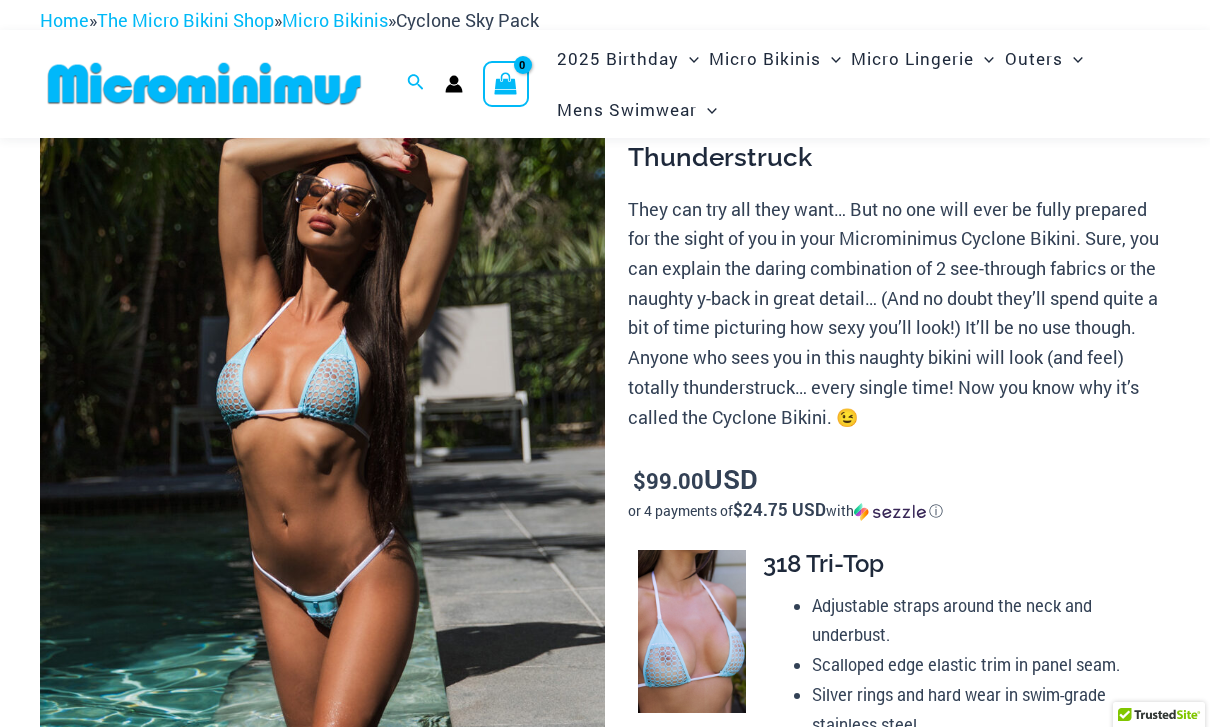 click at bounding box center (322, 459) 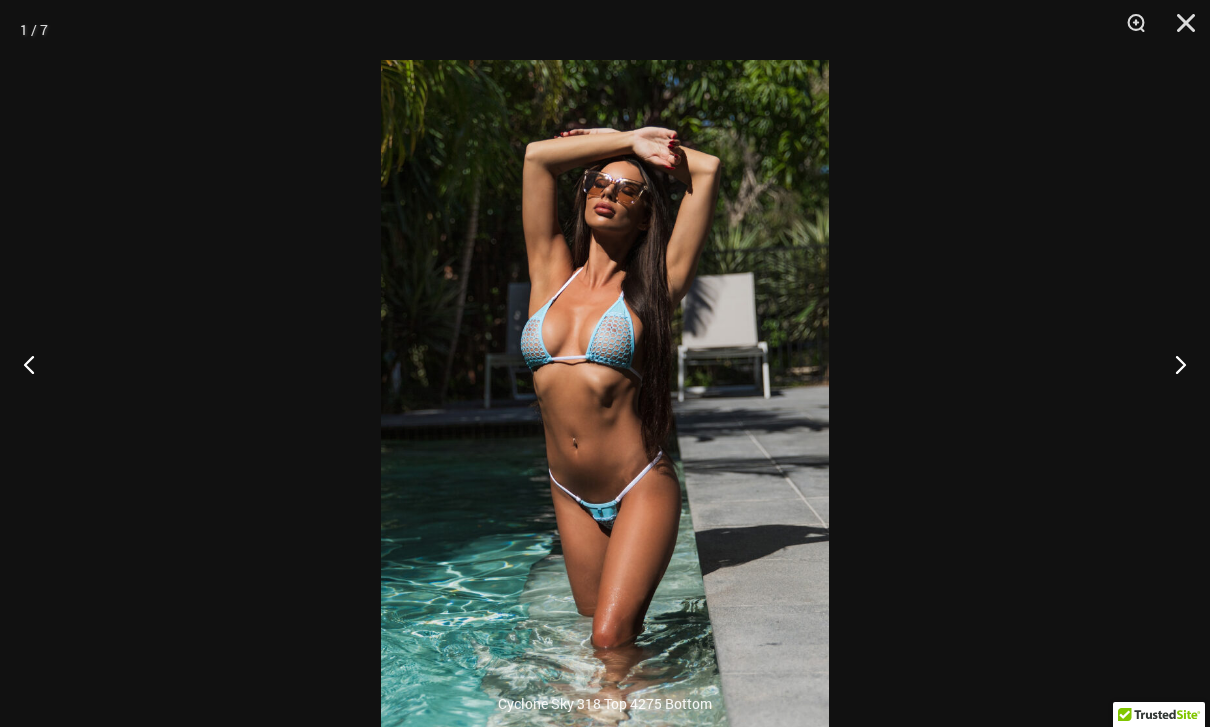 click at bounding box center (1172, 364) 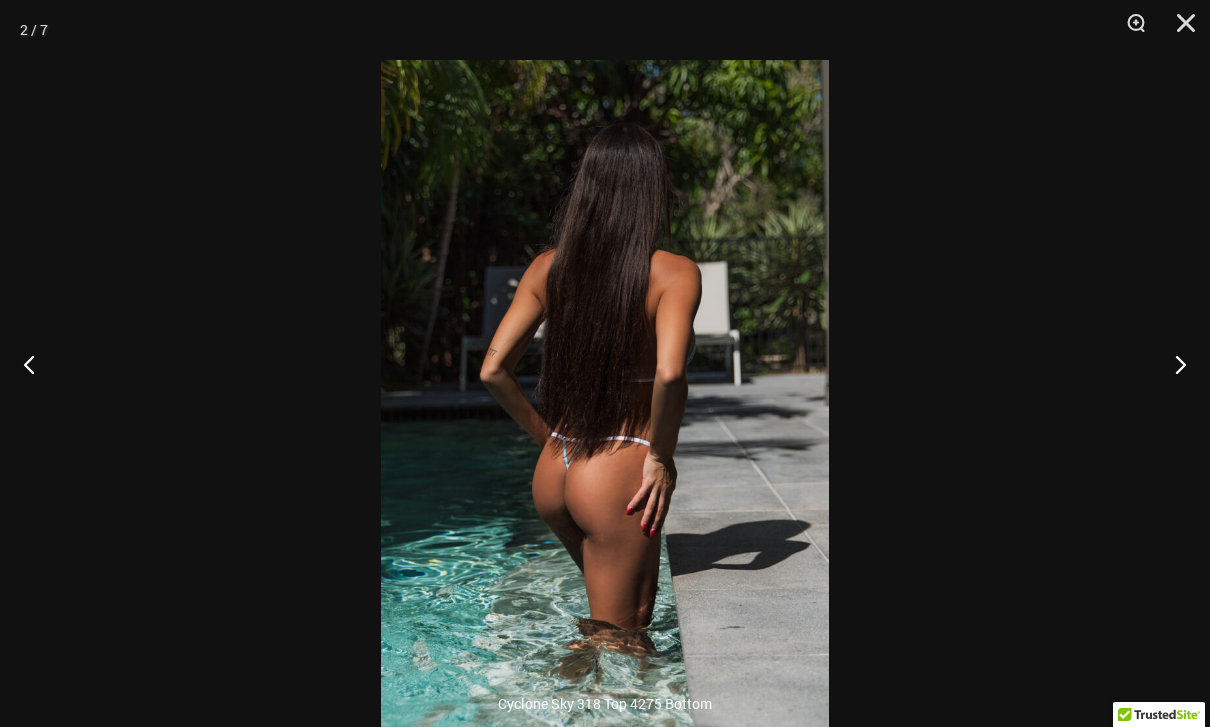 click at bounding box center [1172, 364] 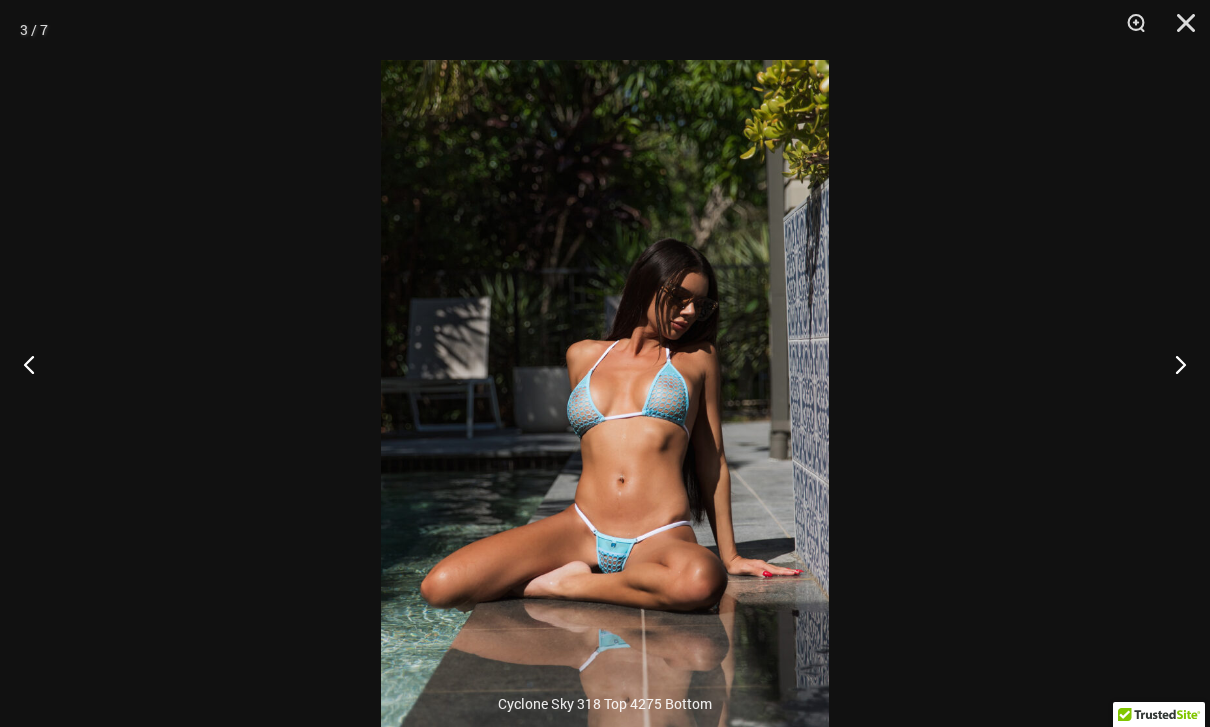 click at bounding box center [1172, 364] 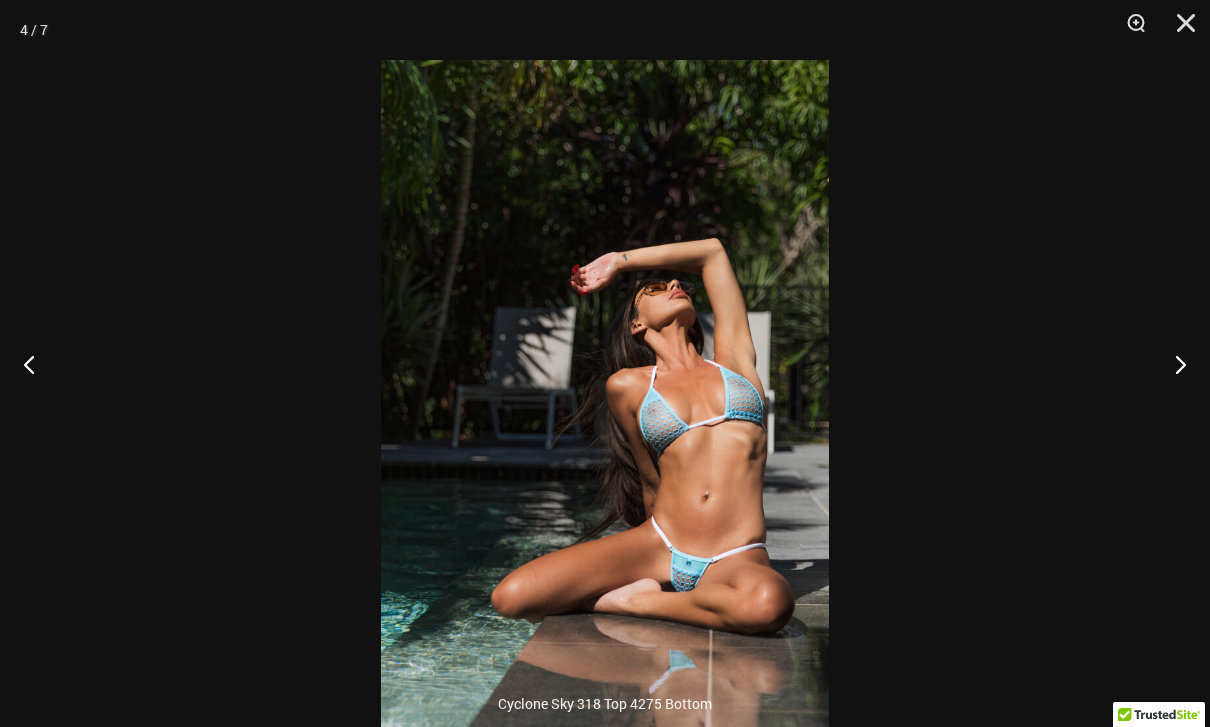 click at bounding box center (1172, 364) 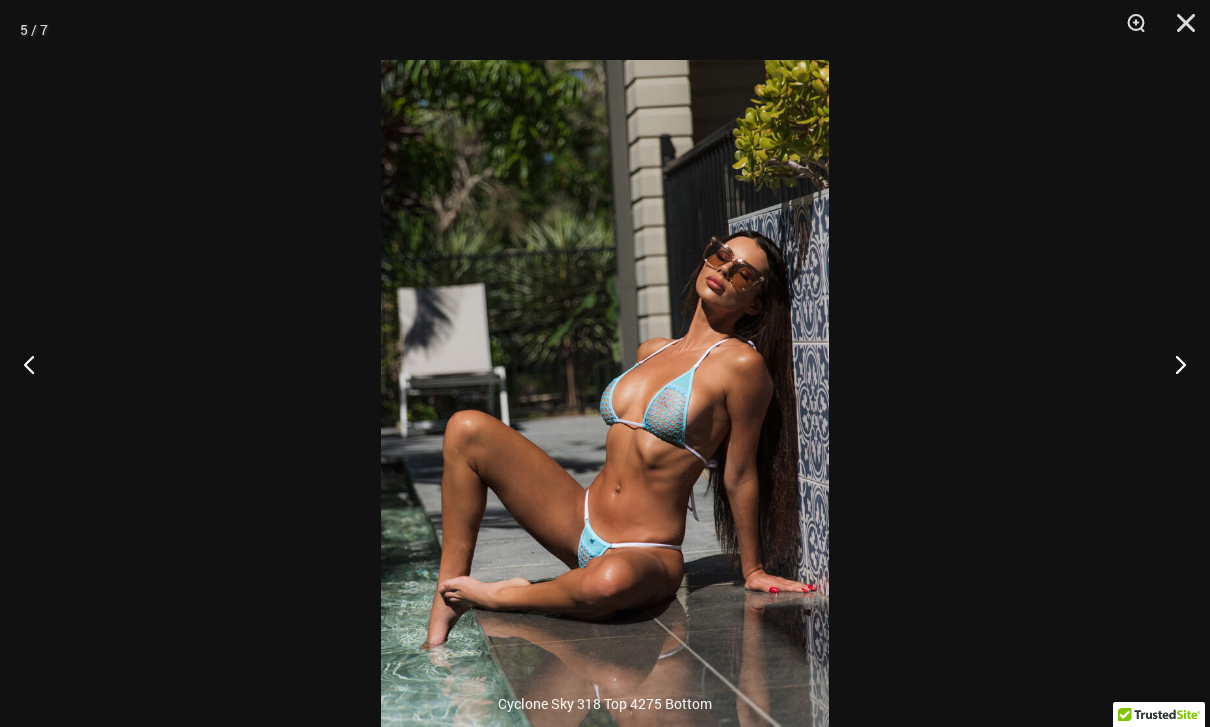 click at bounding box center [1172, 364] 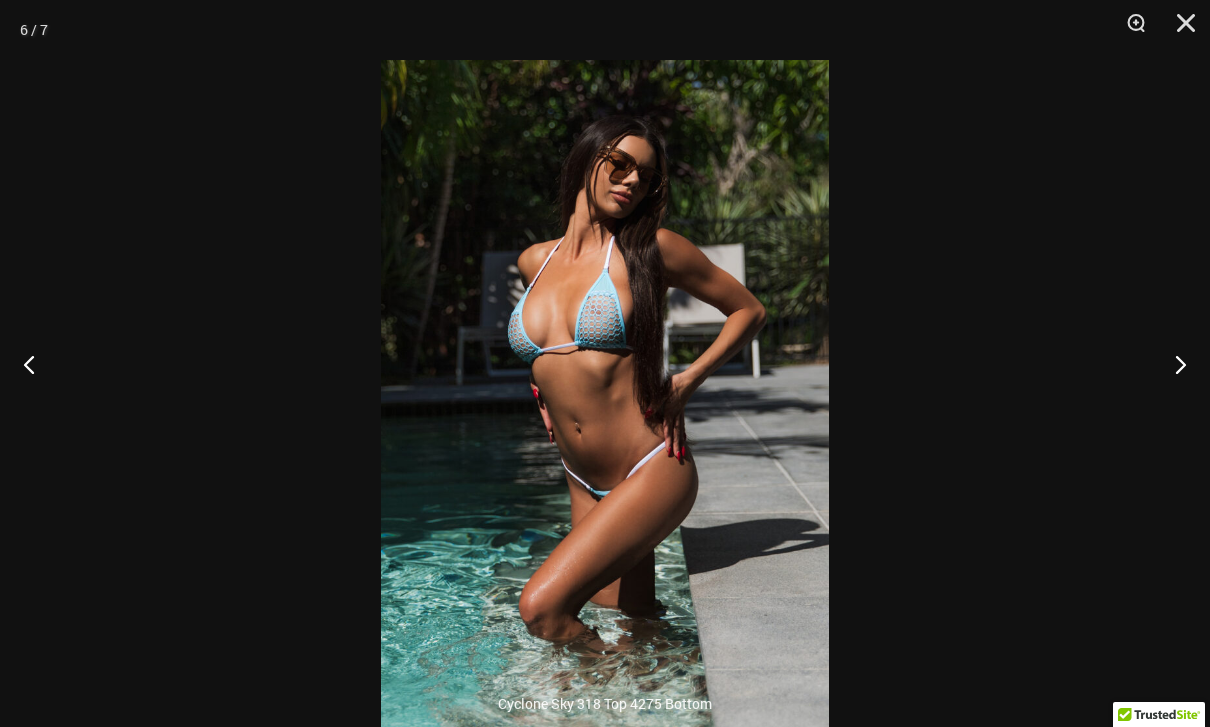 click at bounding box center [1172, 364] 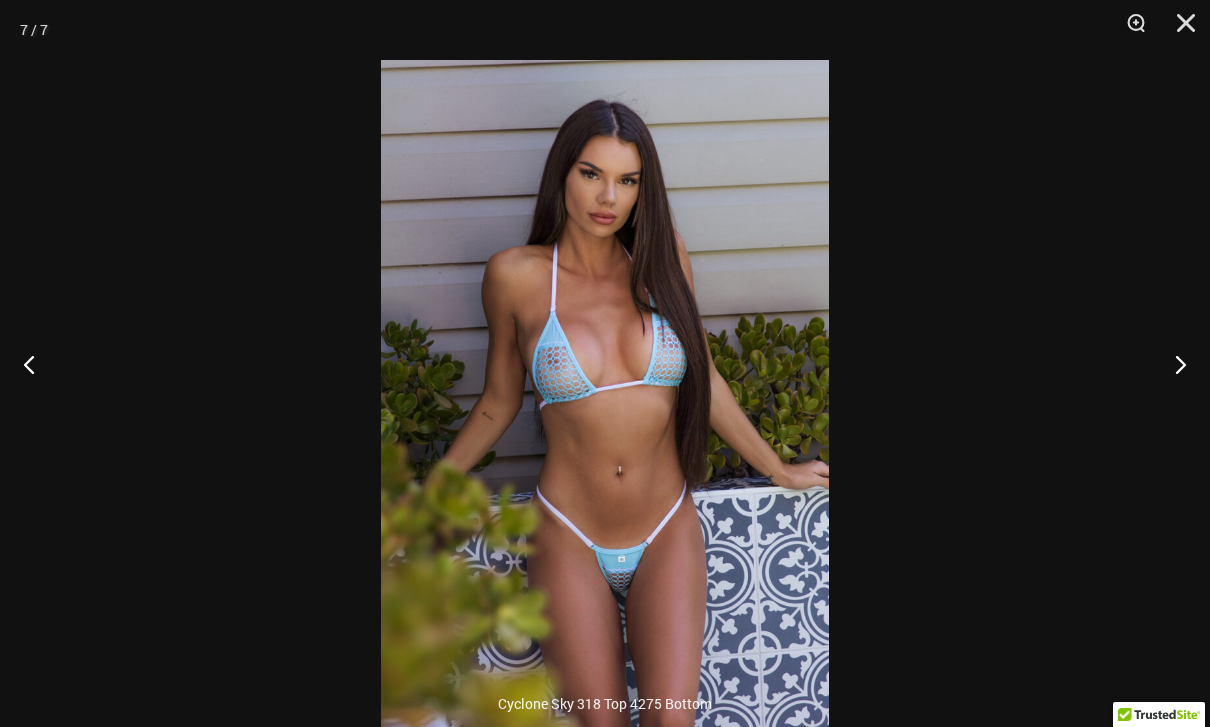 click at bounding box center [1172, 364] 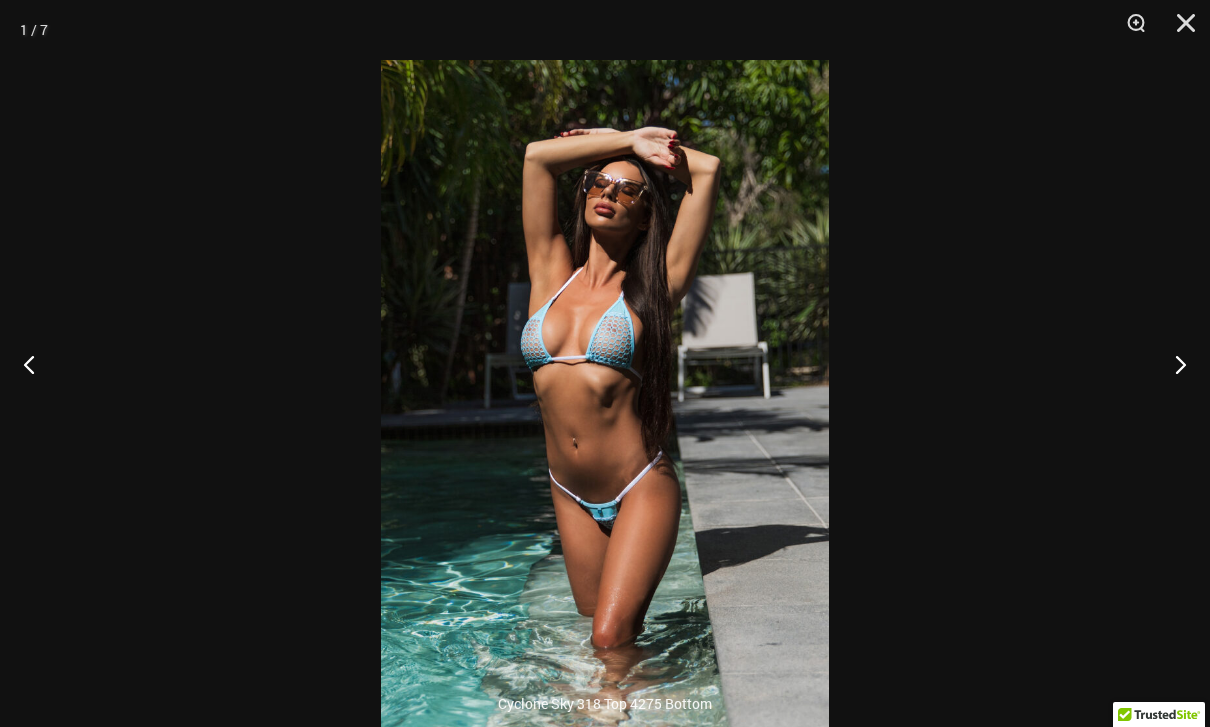click at bounding box center [1172, 364] 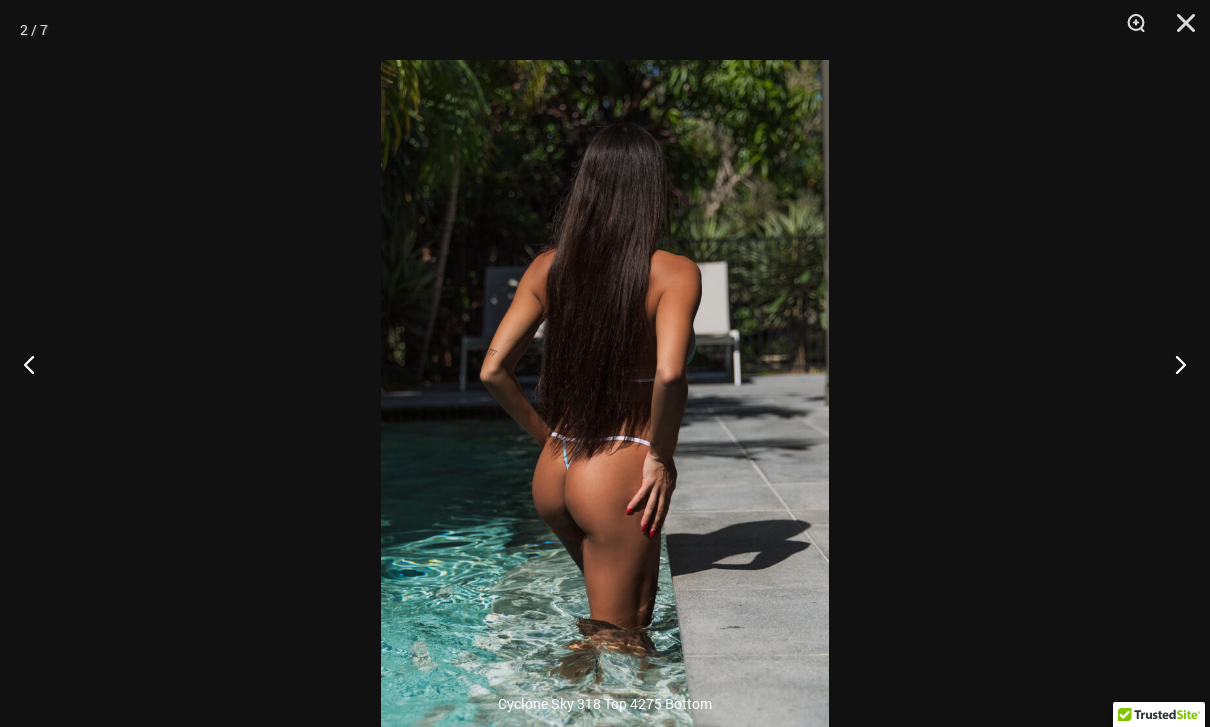 click at bounding box center [1179, 30] 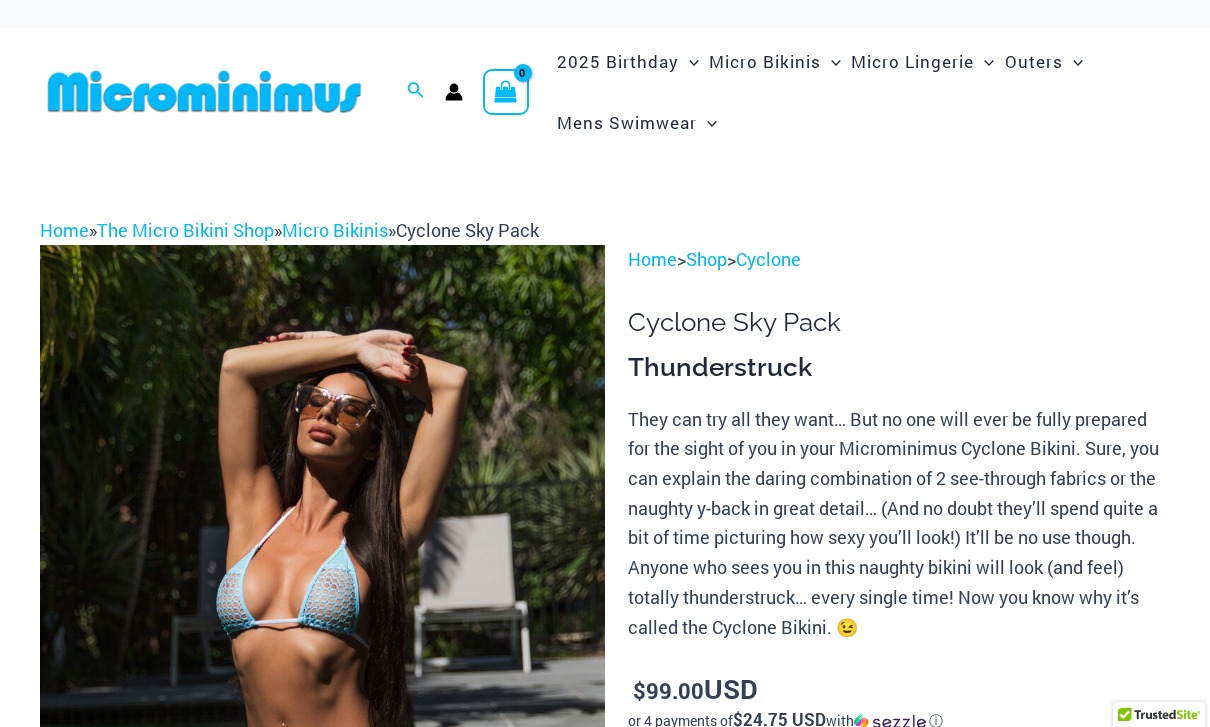 scroll, scrollTop: 0, scrollLeft: 0, axis: both 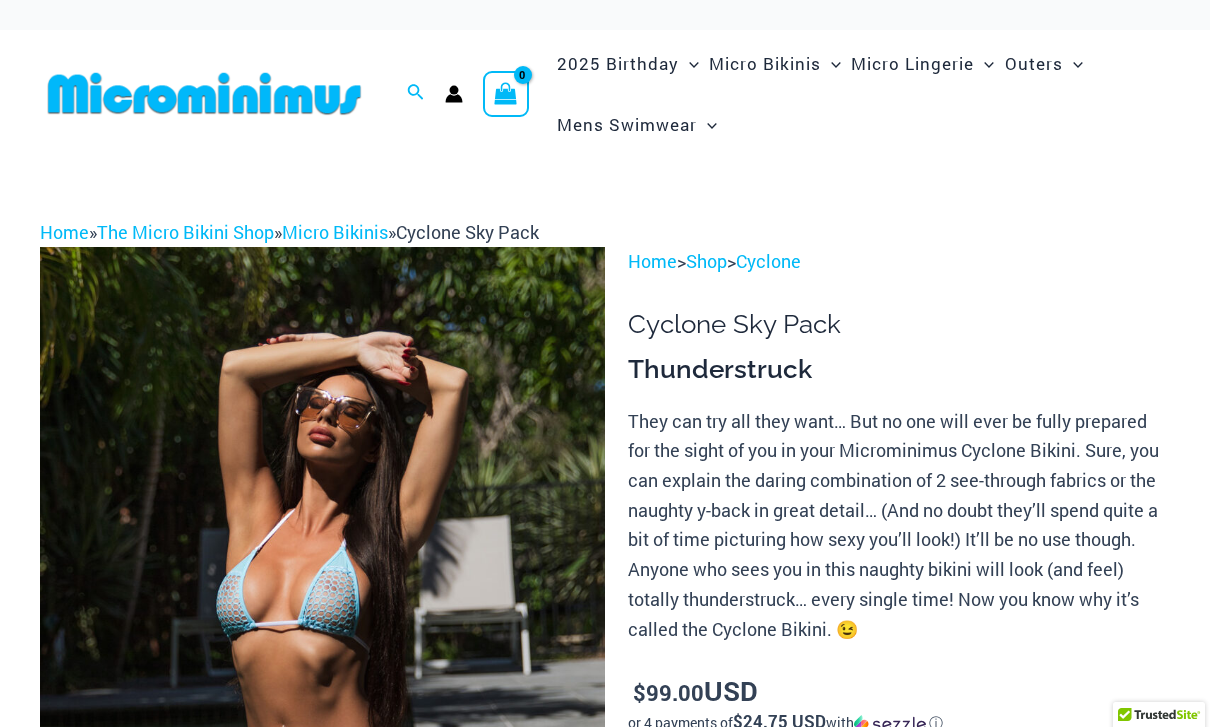 click on "Bikini Tops" at bounding box center (-17210, 201) 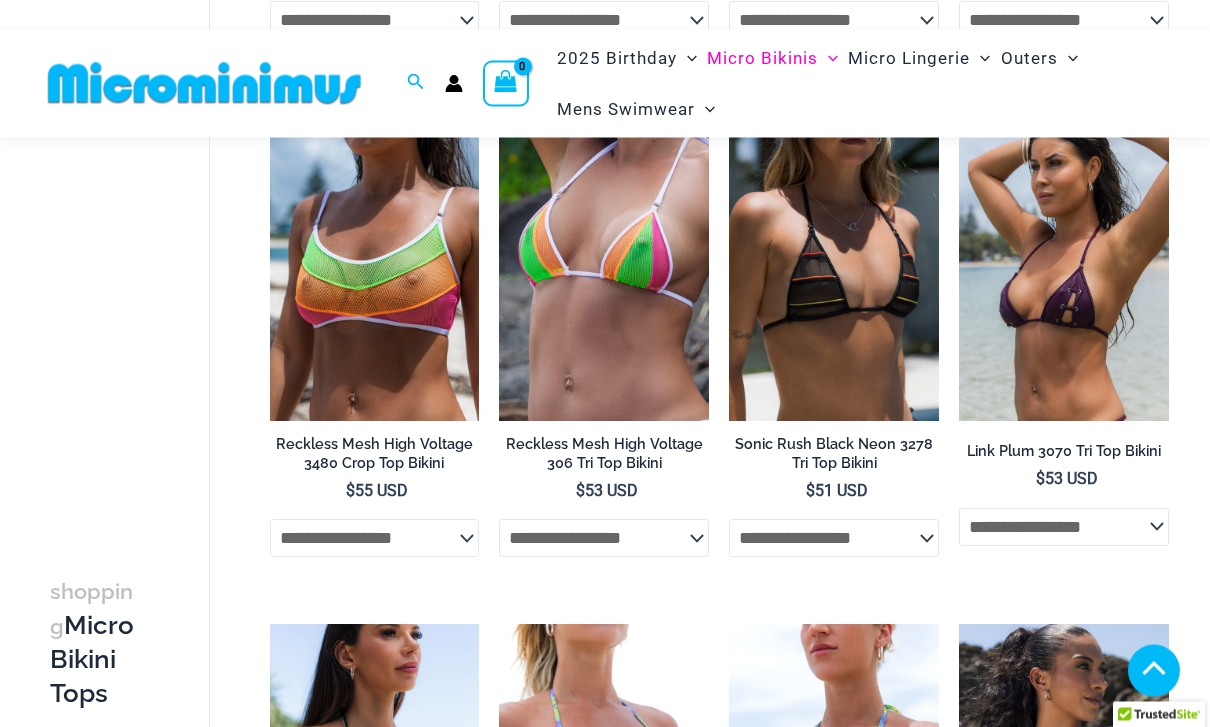 scroll, scrollTop: 3378, scrollLeft: 0, axis: vertical 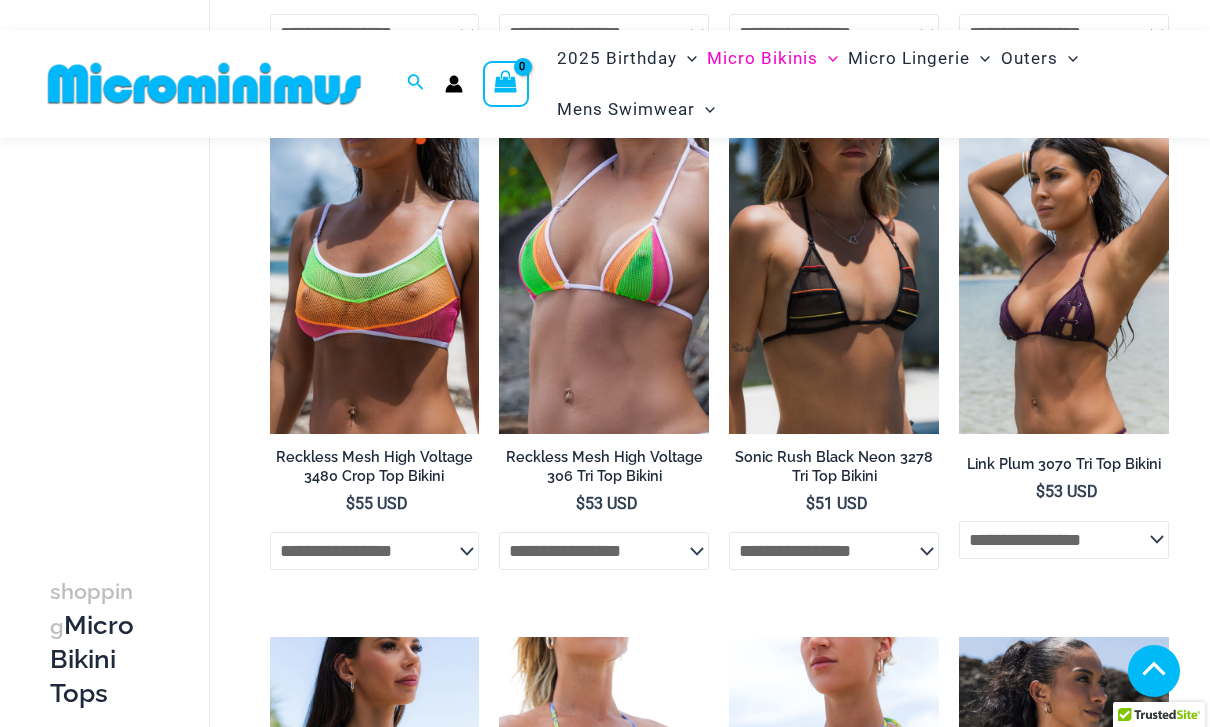 click at bounding box center [729, 119] 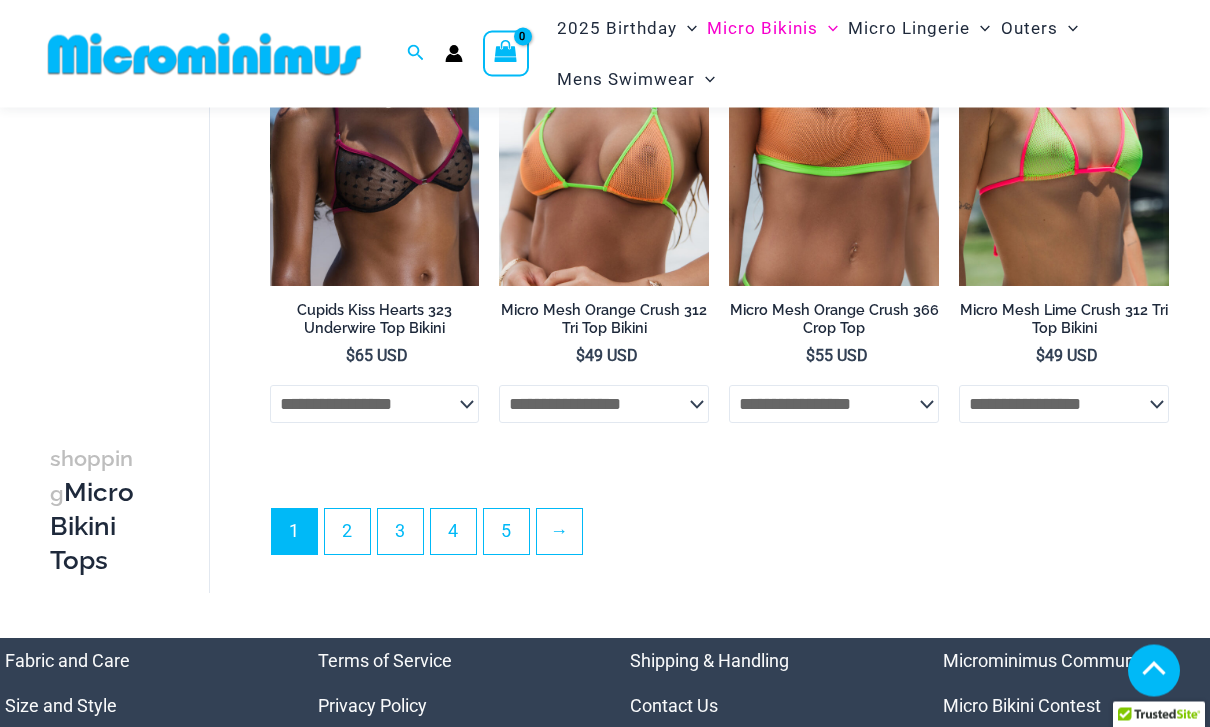 scroll, scrollTop: 4541, scrollLeft: 0, axis: vertical 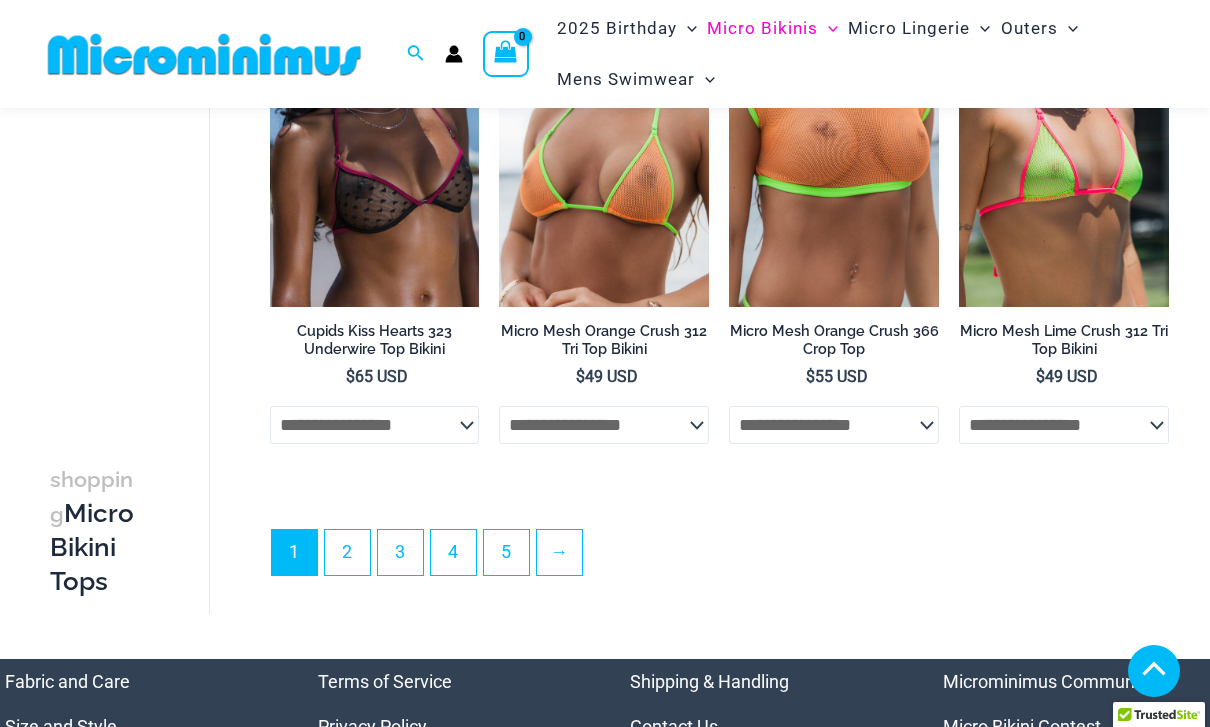 click on "2" at bounding box center (347, 552) 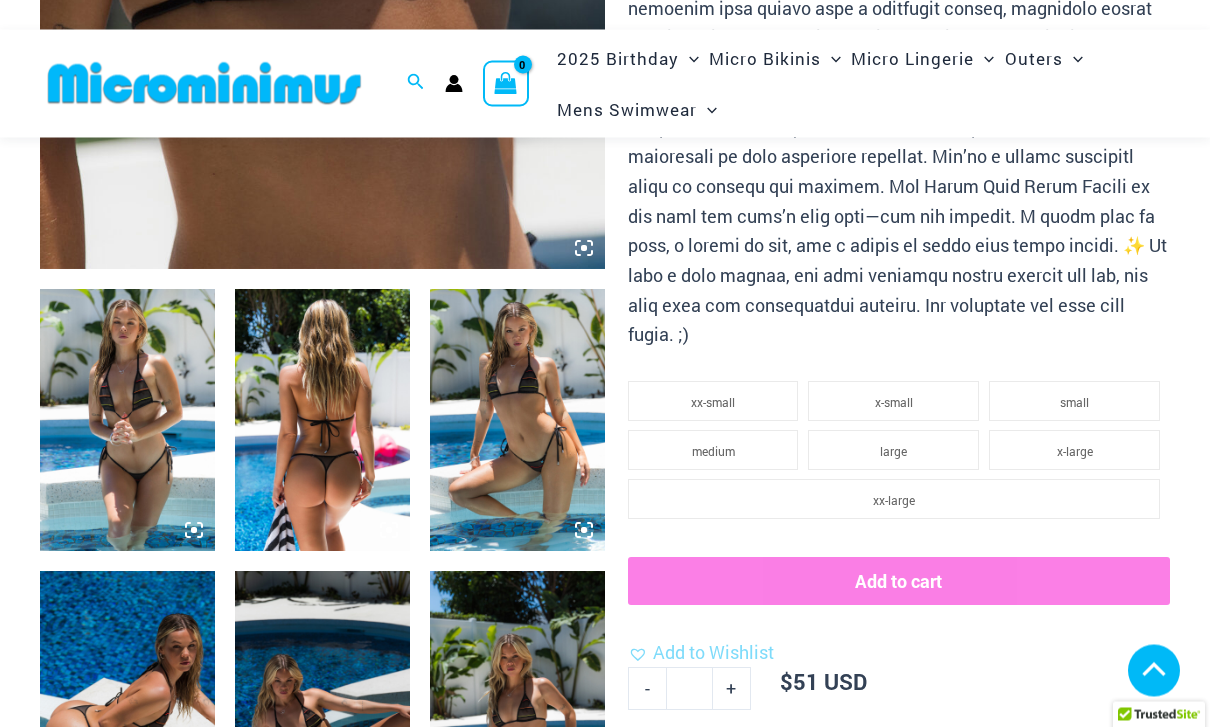 scroll, scrollTop: 789, scrollLeft: 0, axis: vertical 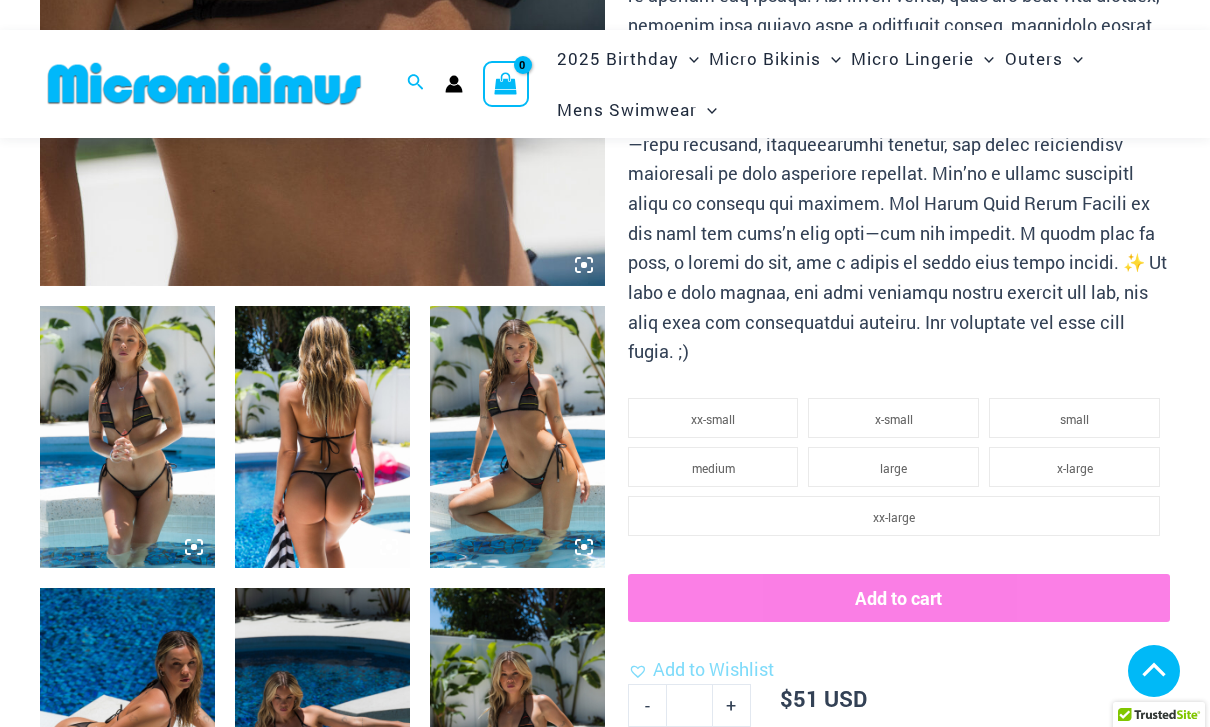 click at bounding box center [127, 437] 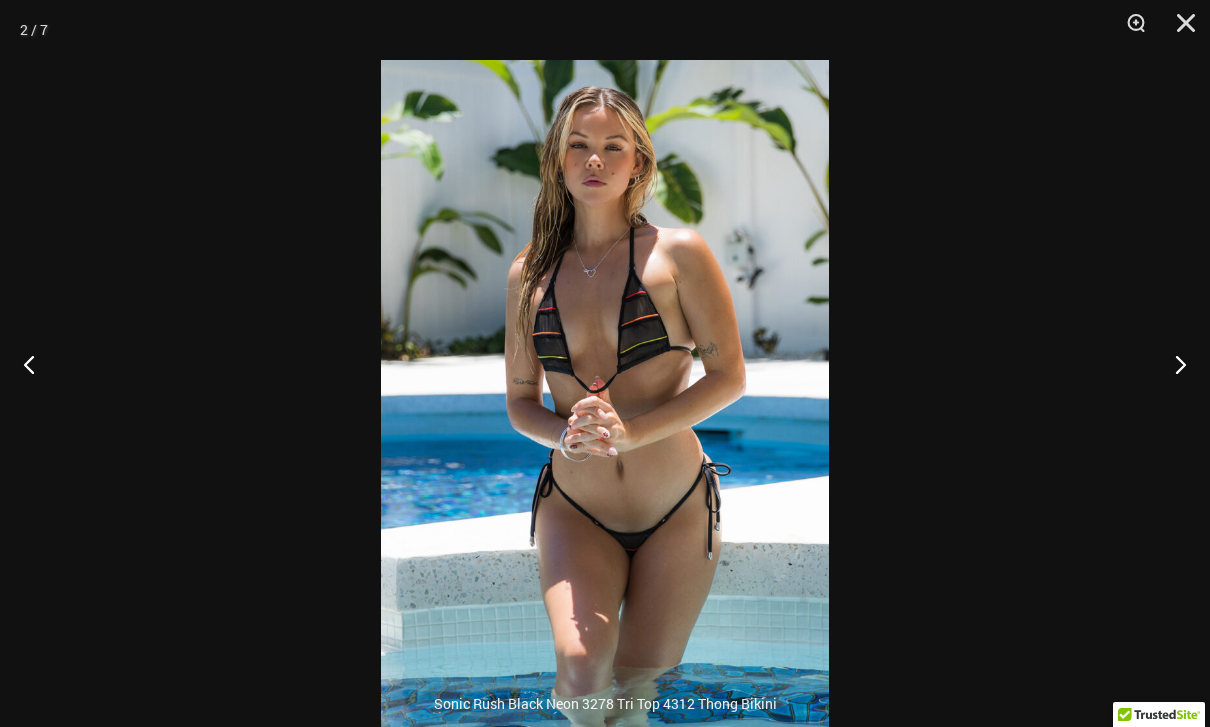 click at bounding box center [1172, 364] 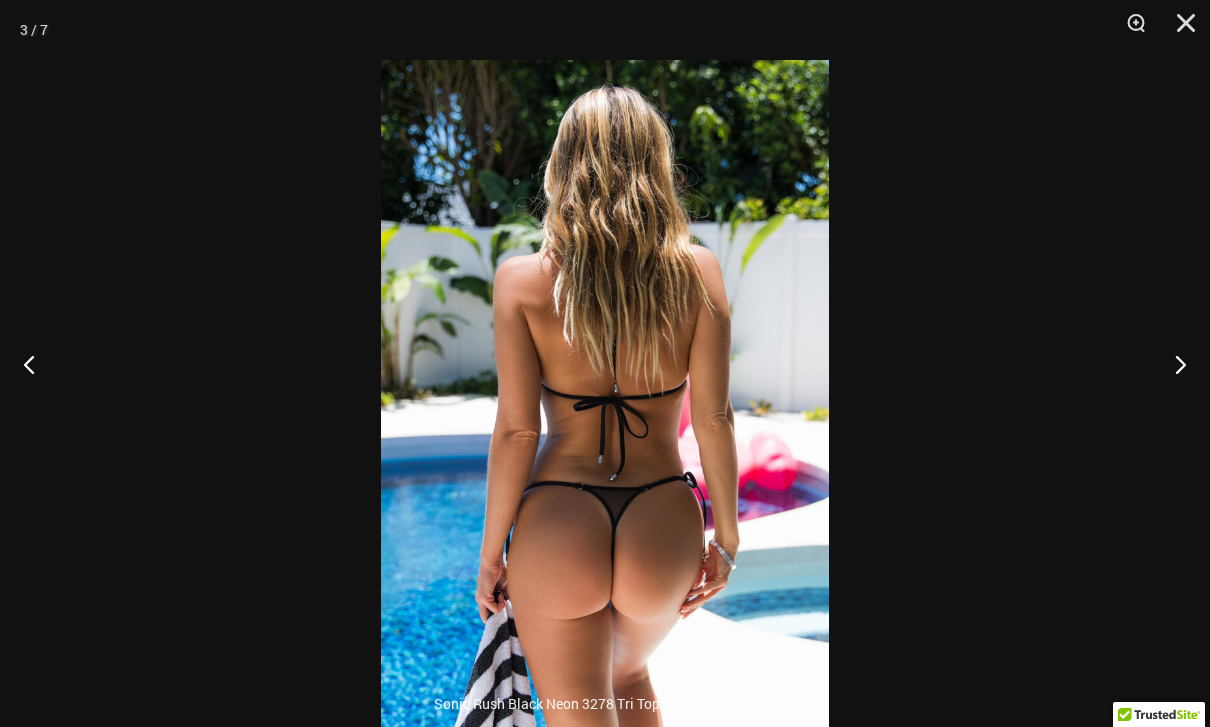 click at bounding box center [1172, 364] 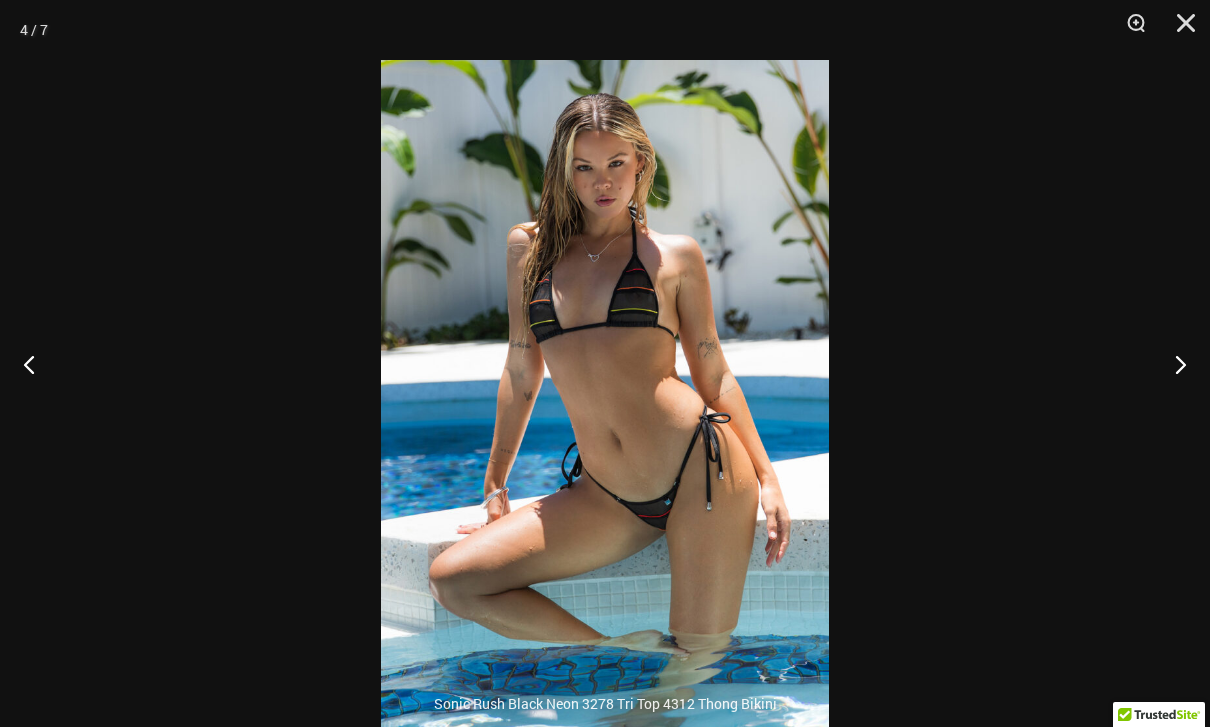 click at bounding box center [1172, 364] 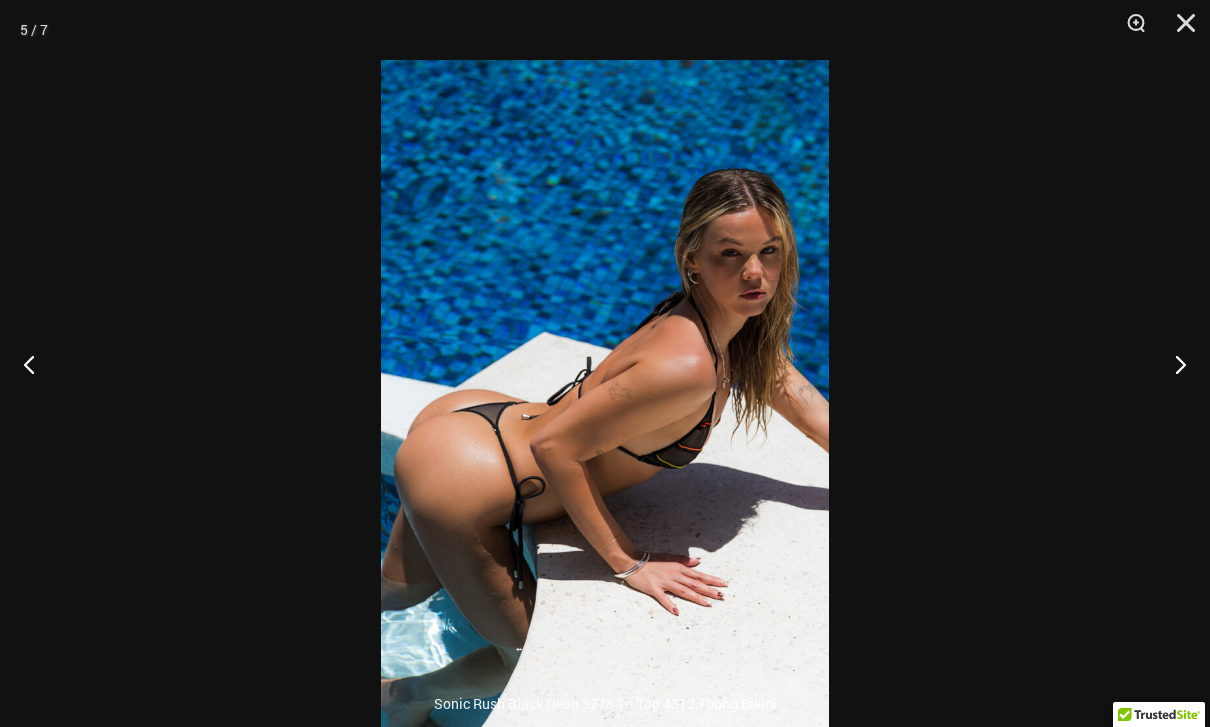 click at bounding box center [1172, 364] 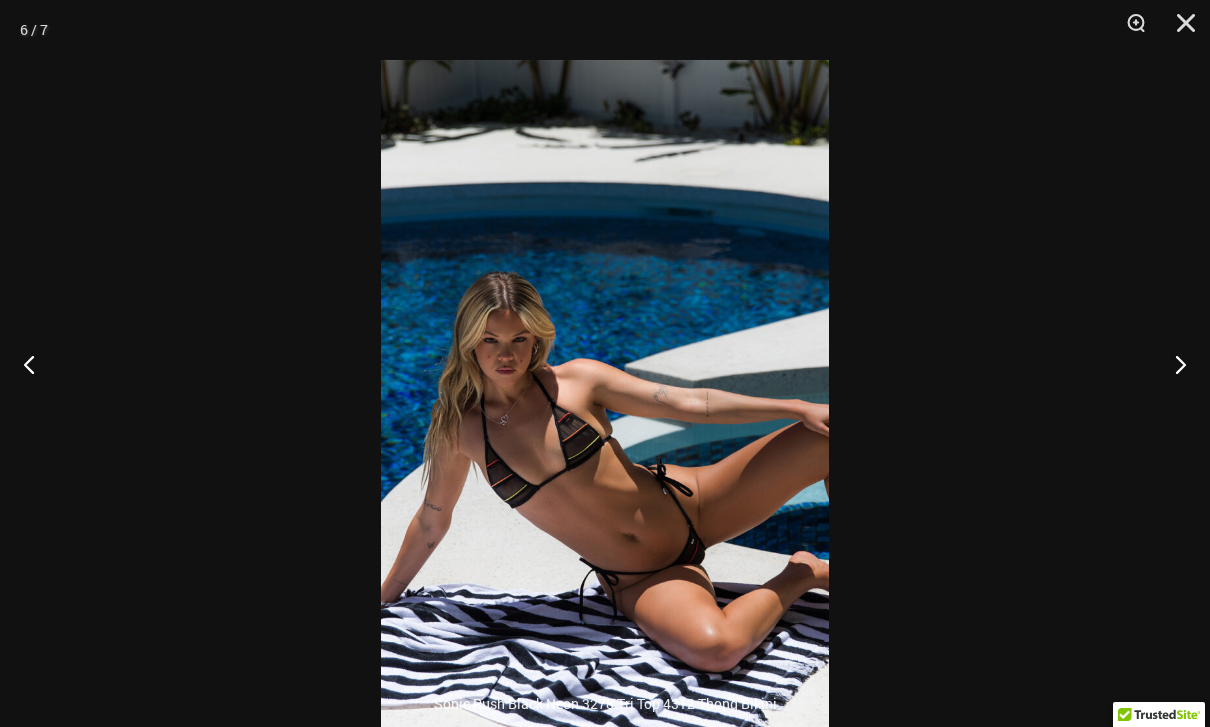 click at bounding box center (1172, 364) 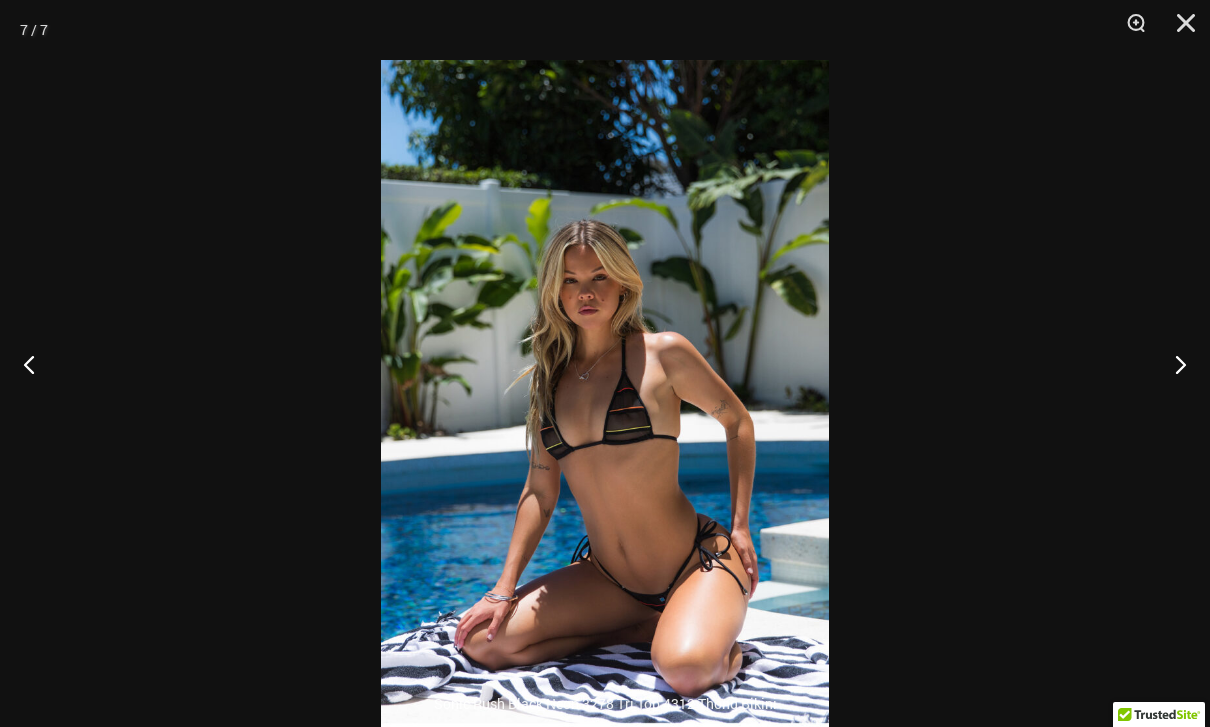 click at bounding box center [1172, 364] 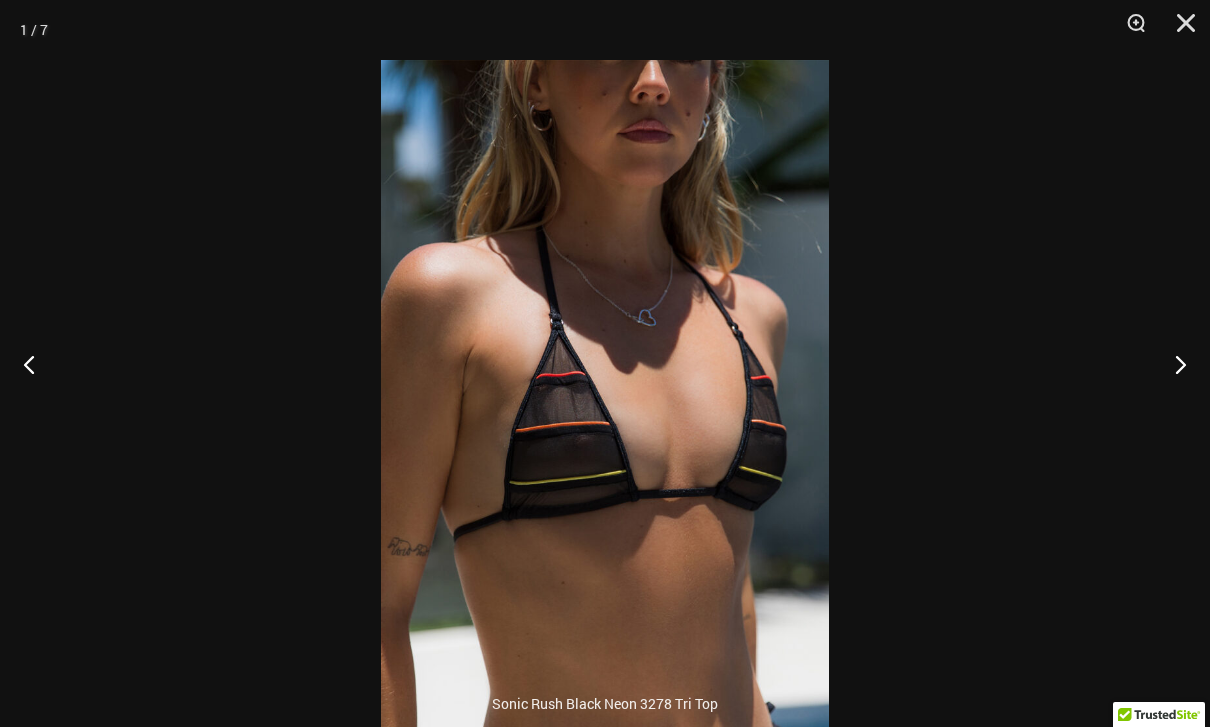 click at bounding box center (1172, 364) 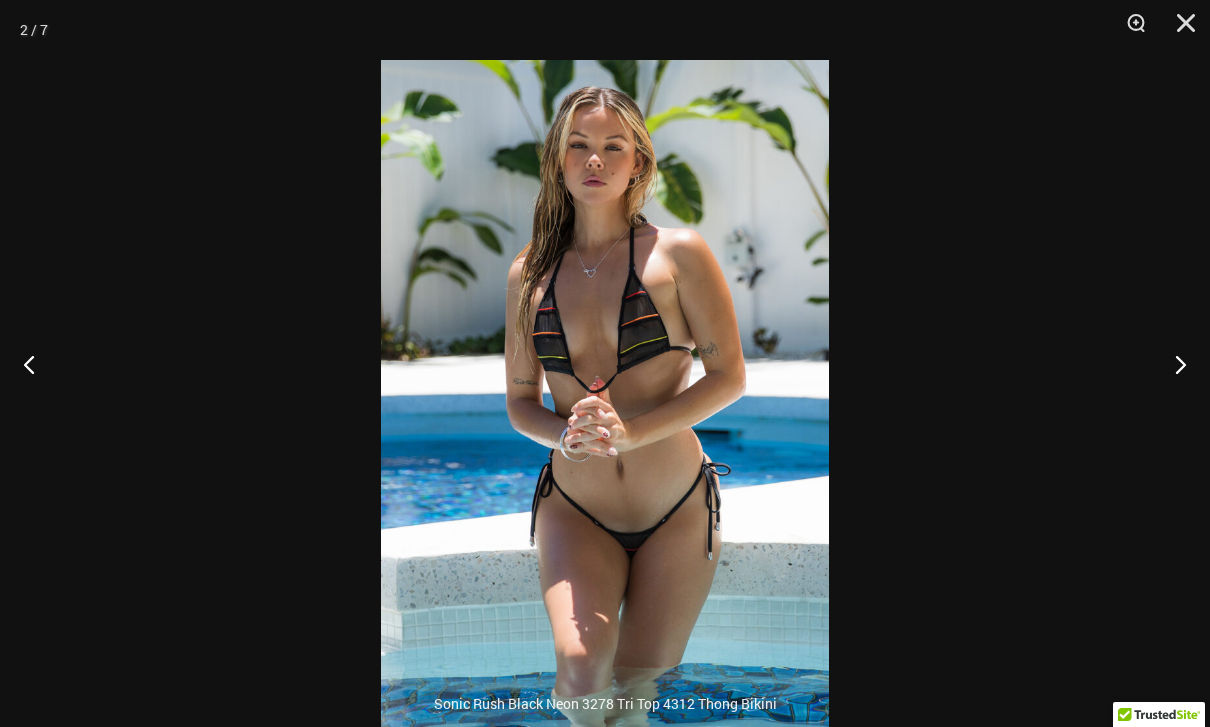 click at bounding box center [1179, 30] 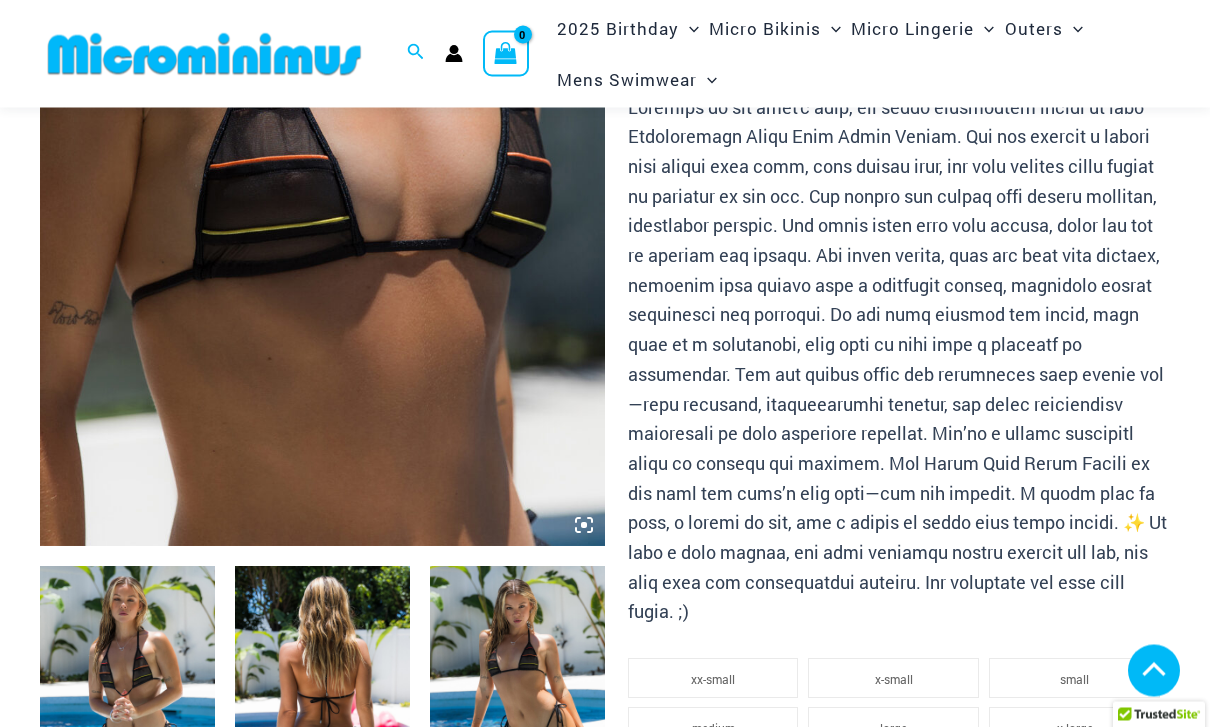 scroll, scrollTop: 491, scrollLeft: 0, axis: vertical 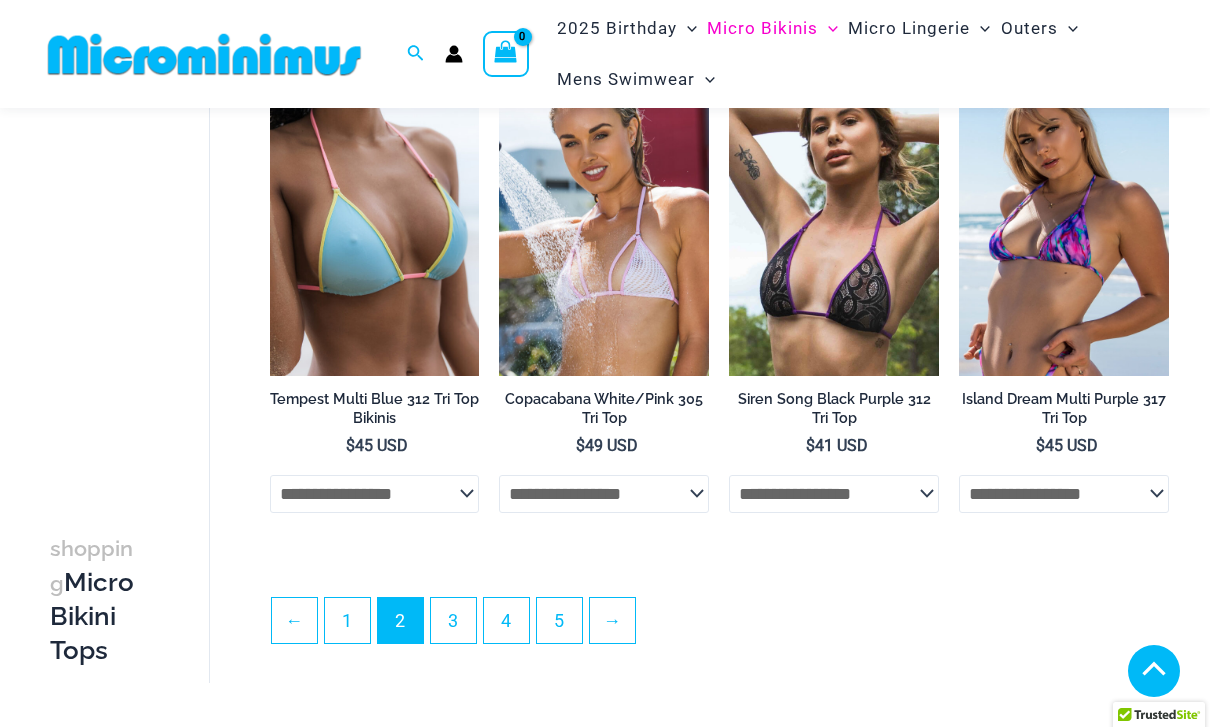 click on "3" at bounding box center (453, 620) 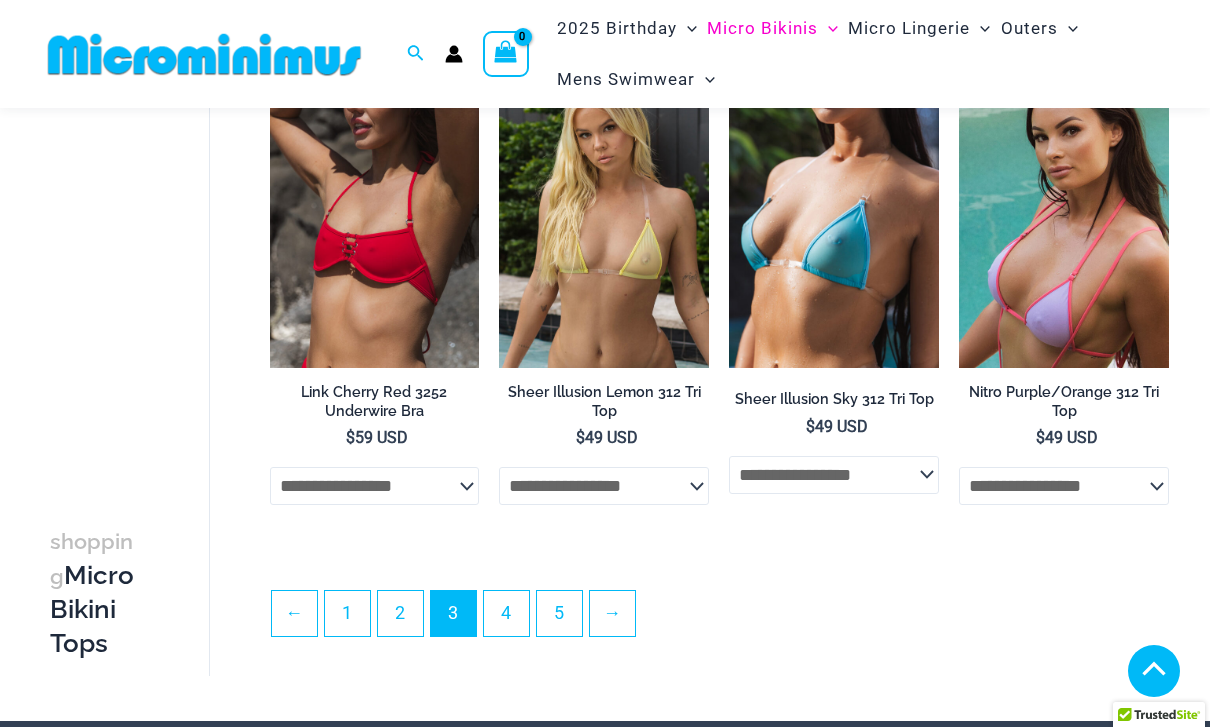scroll, scrollTop: 3841, scrollLeft: 0, axis: vertical 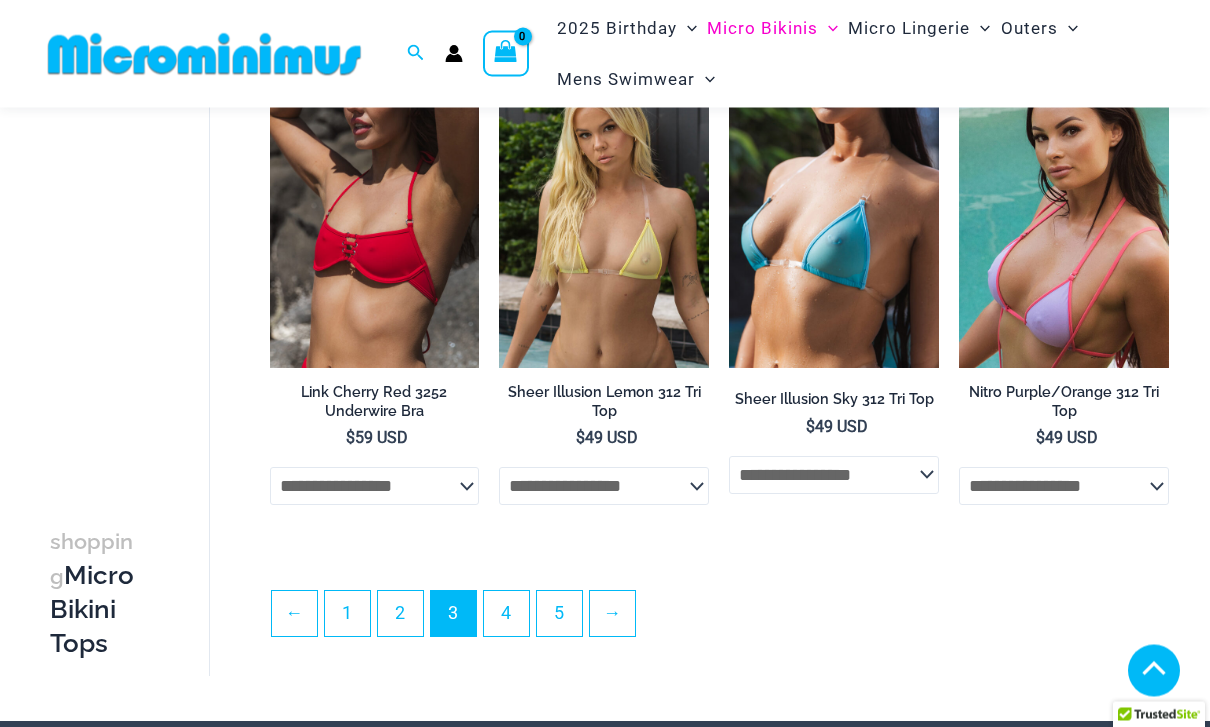 click on "4" at bounding box center (506, 614) 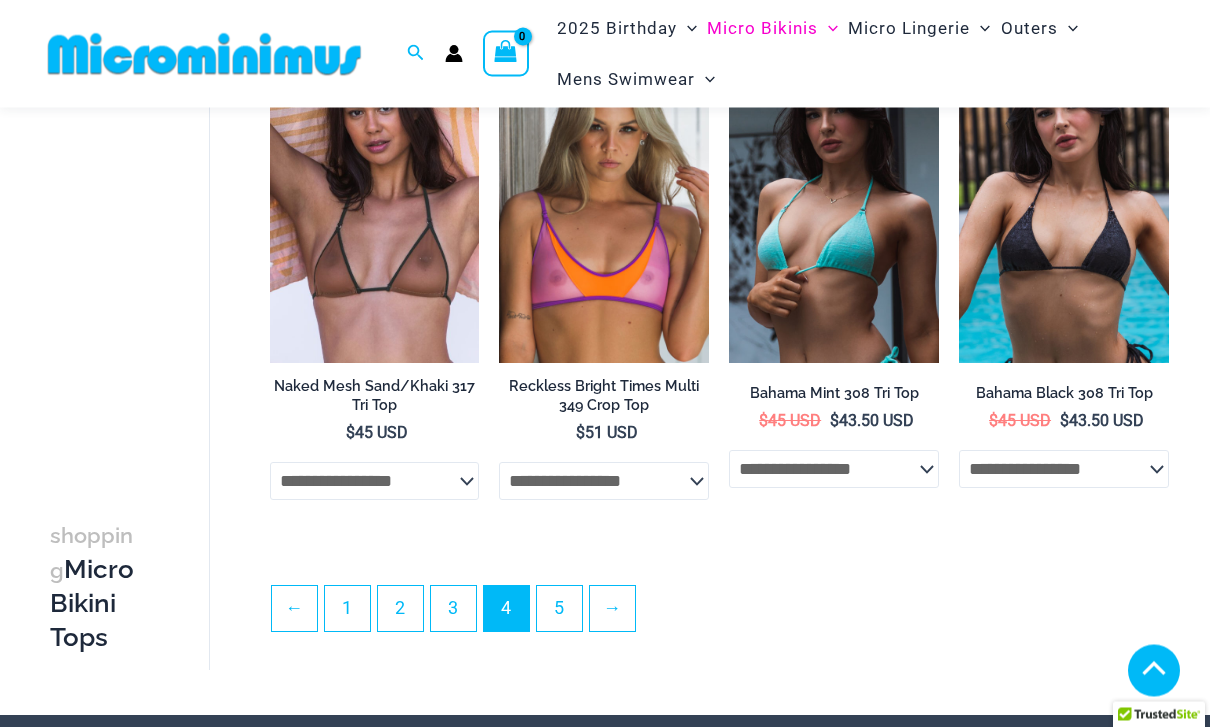 scroll, scrollTop: 3860, scrollLeft: 0, axis: vertical 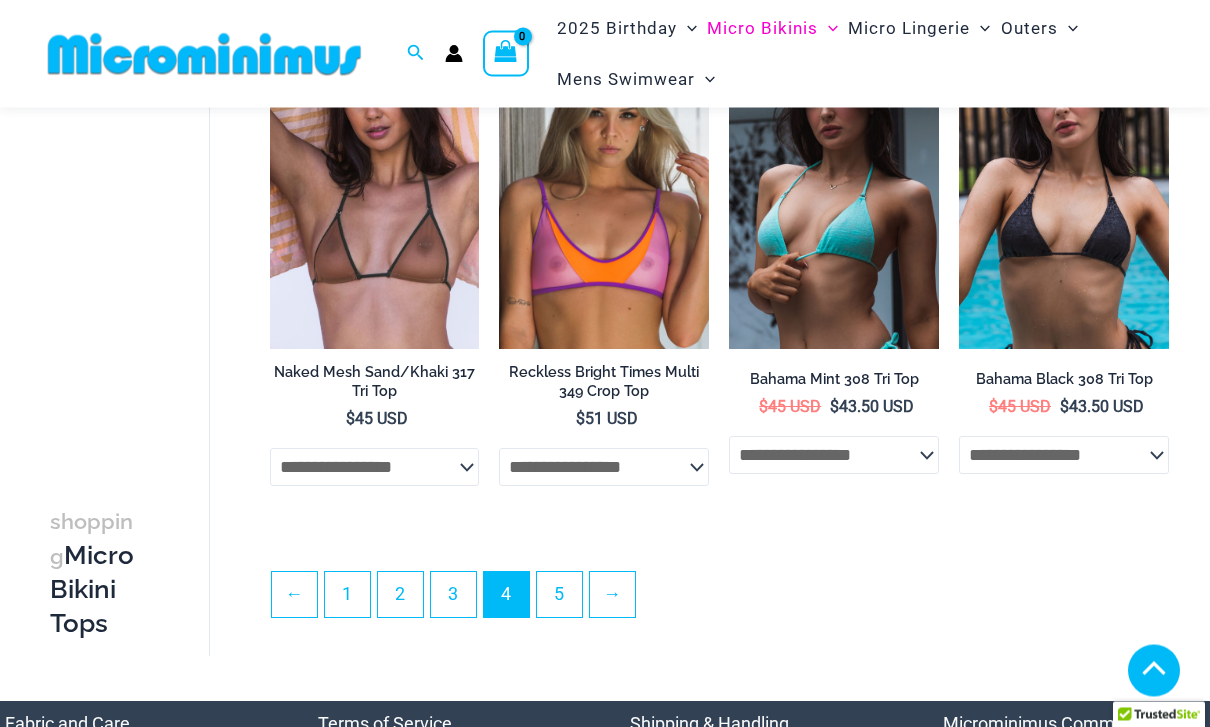 click on "5" at bounding box center (559, 595) 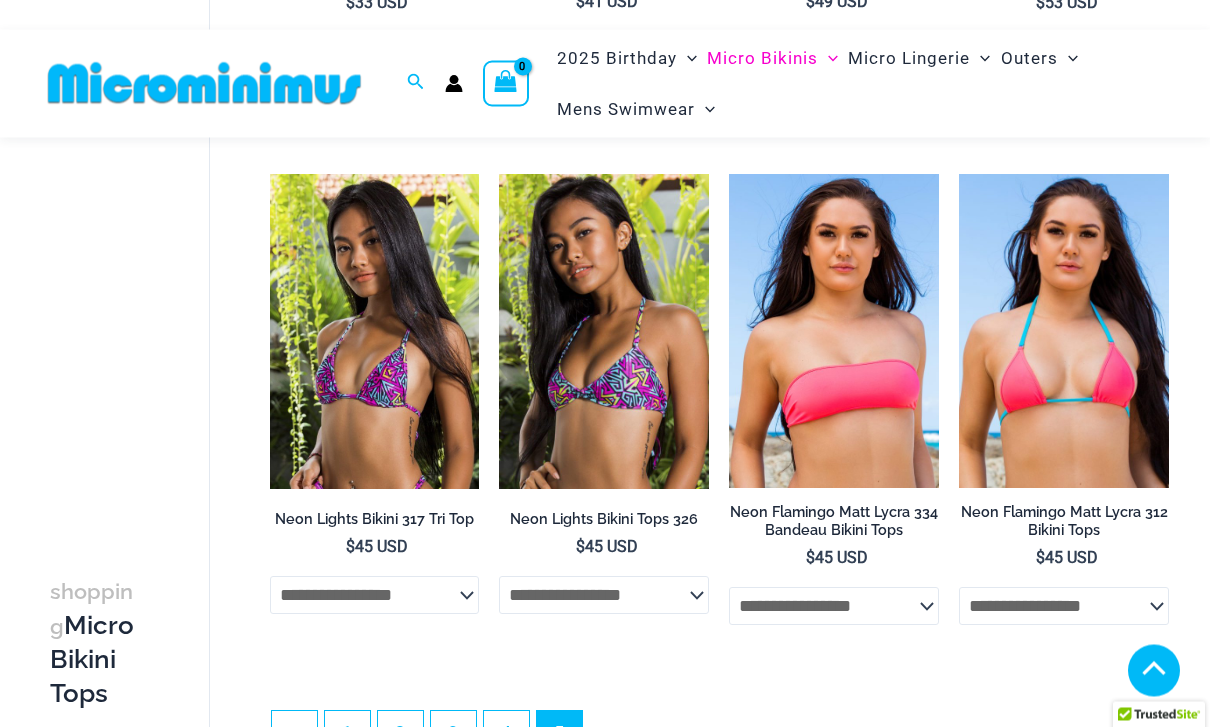 scroll, scrollTop: 2204, scrollLeft: 0, axis: vertical 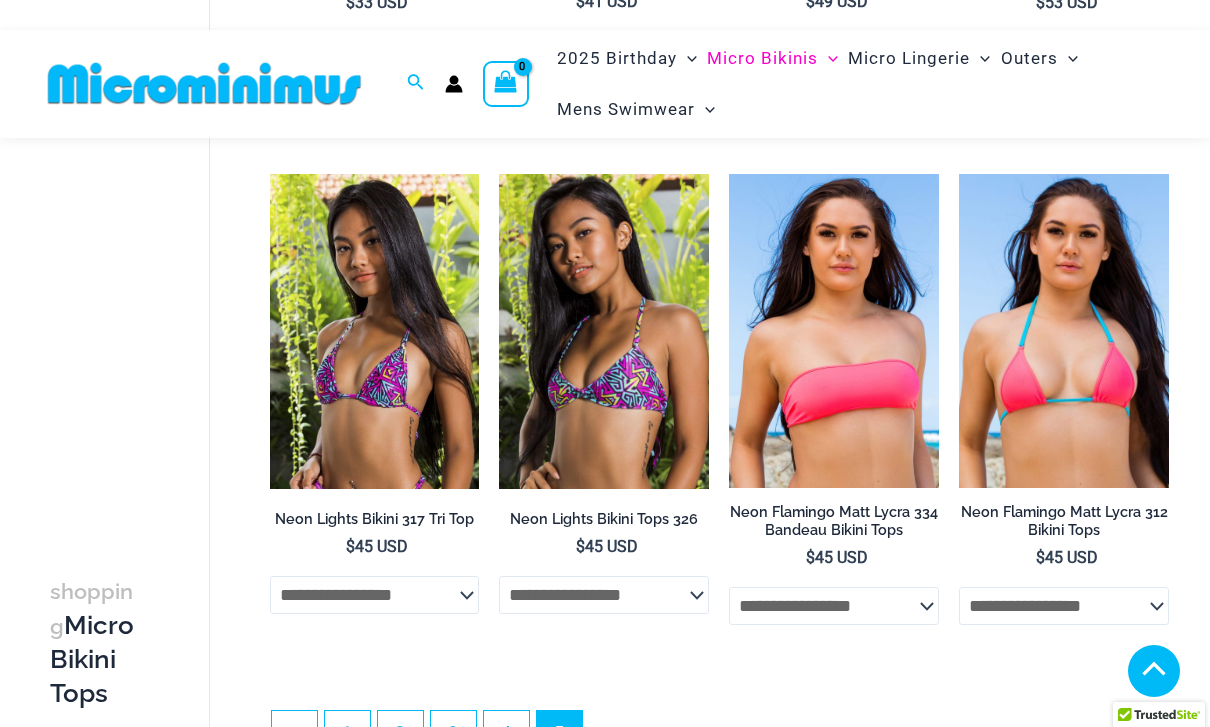 click on "Bikini Bottoms" at bounding box center (-17198, 264) 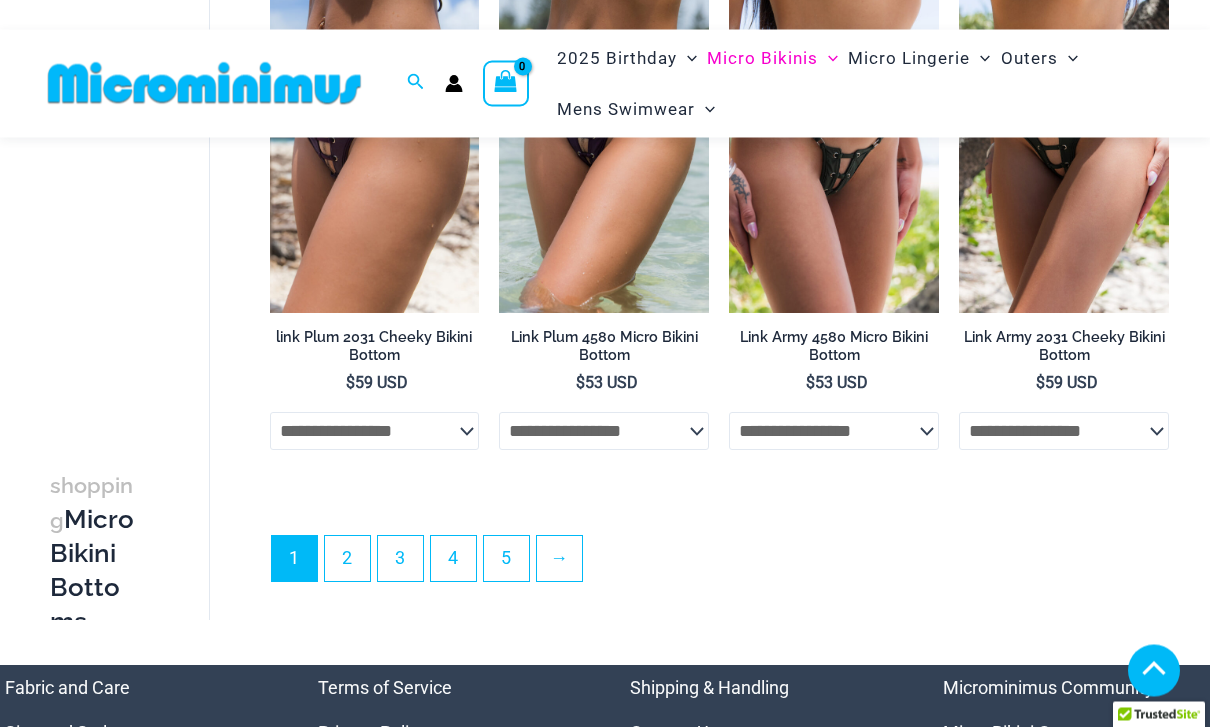 scroll, scrollTop: 4895, scrollLeft: 0, axis: vertical 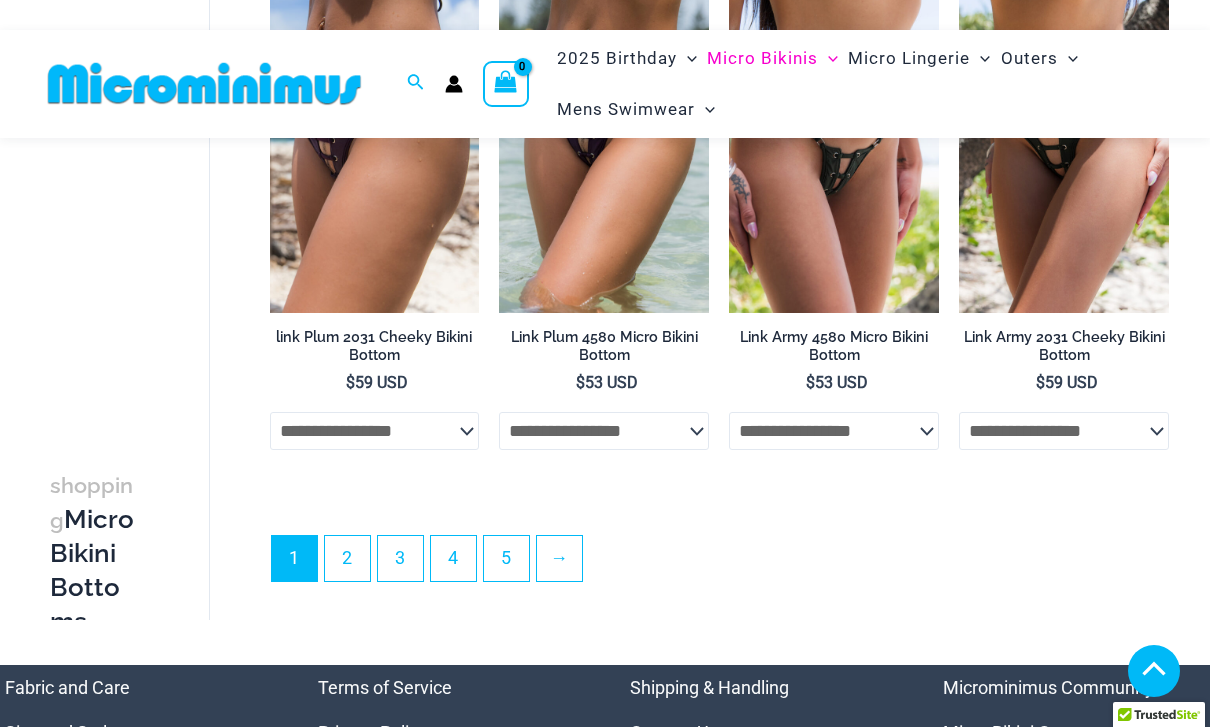 click on "2" at bounding box center (347, 558) 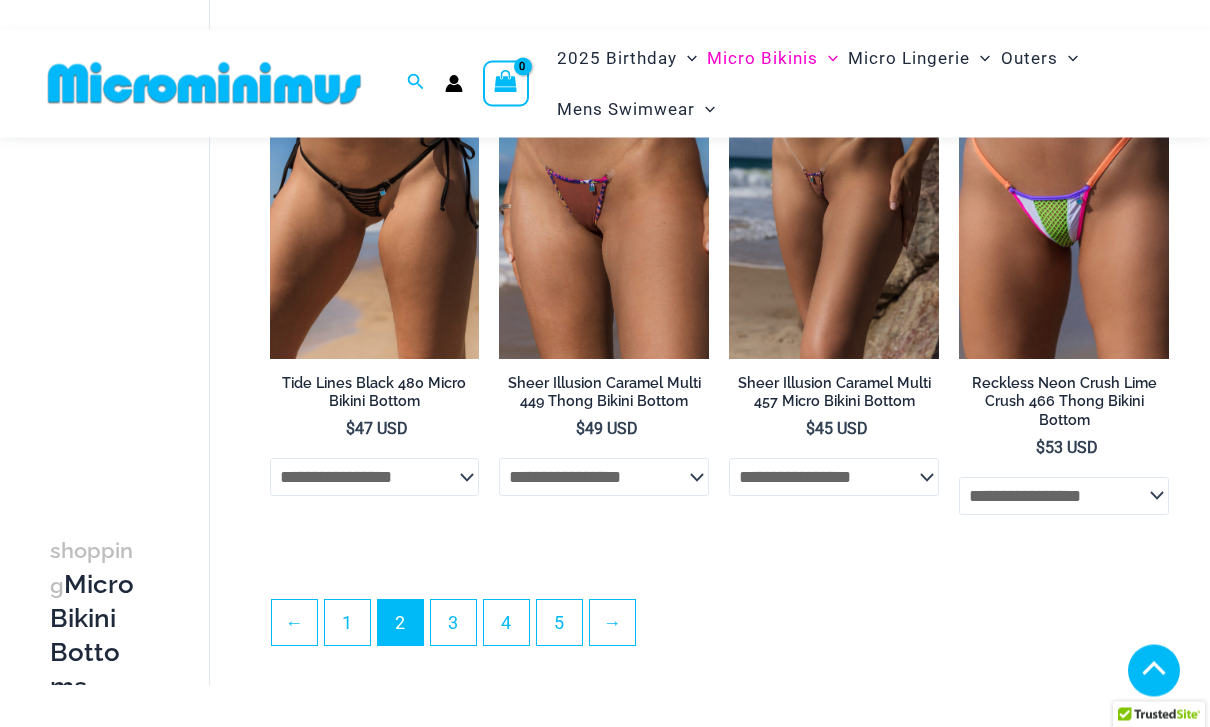 scroll, scrollTop: 3889, scrollLeft: 0, axis: vertical 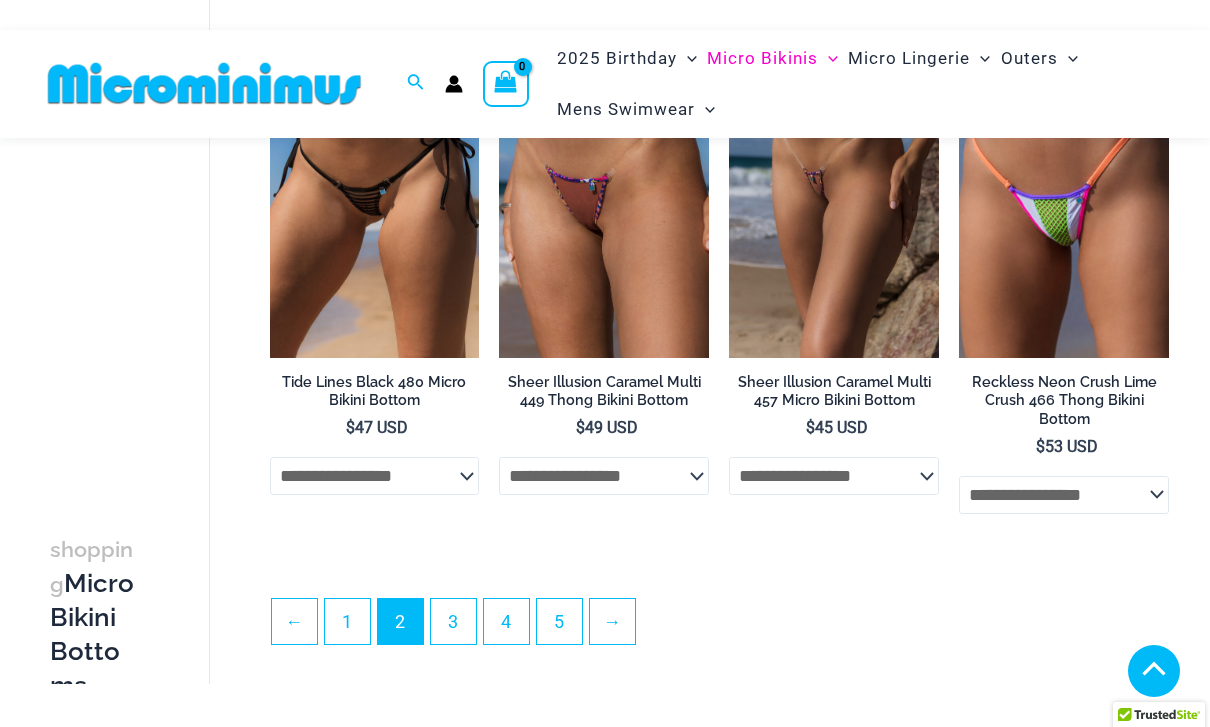 click on "3" at bounding box center [453, 621] 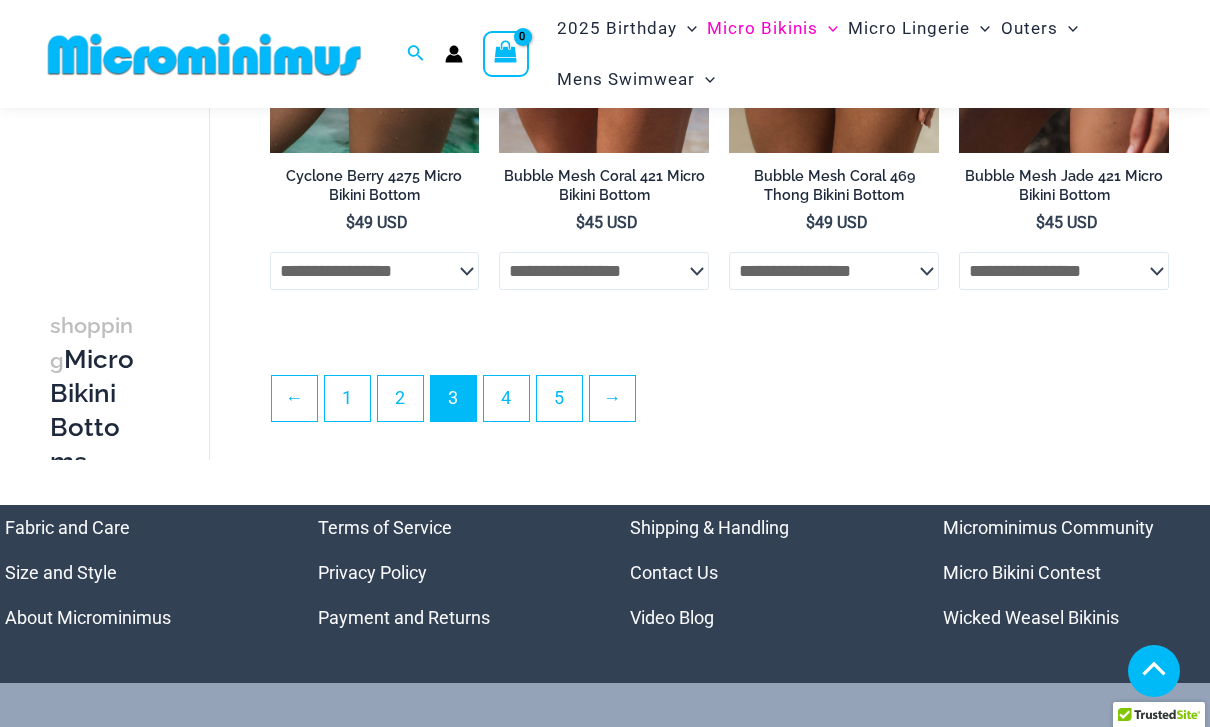 scroll, scrollTop: 4084, scrollLeft: 0, axis: vertical 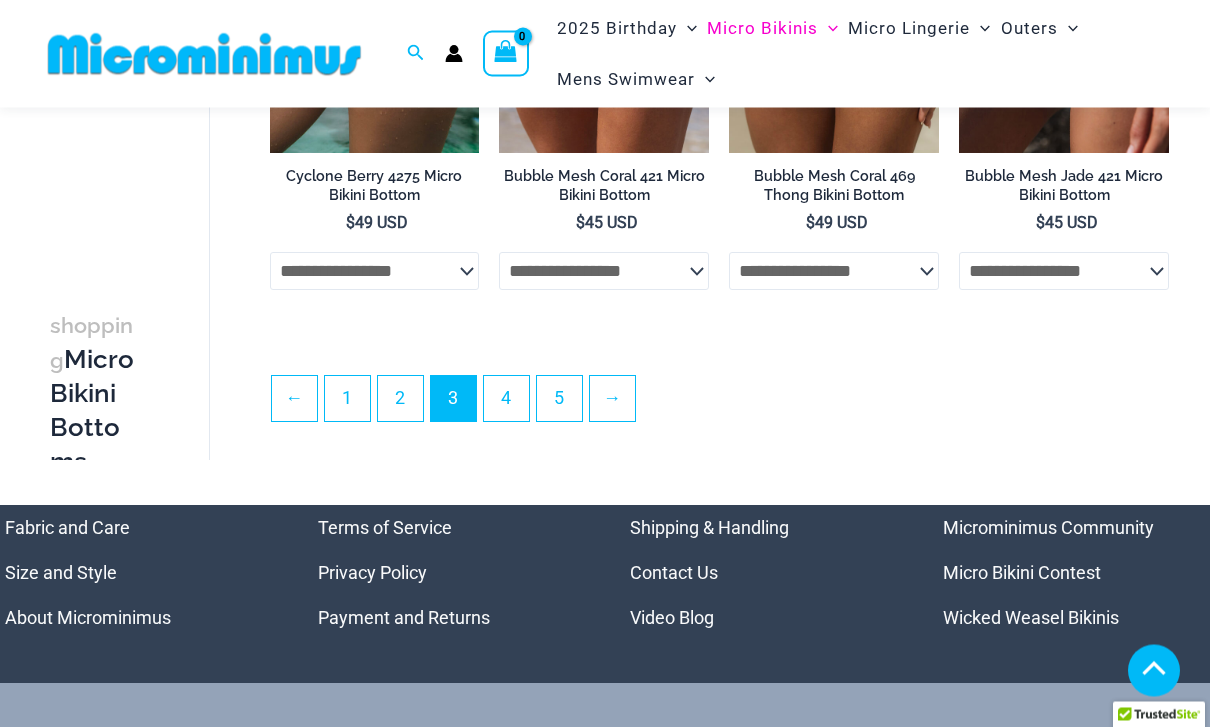 click on "4" at bounding box center [506, 399] 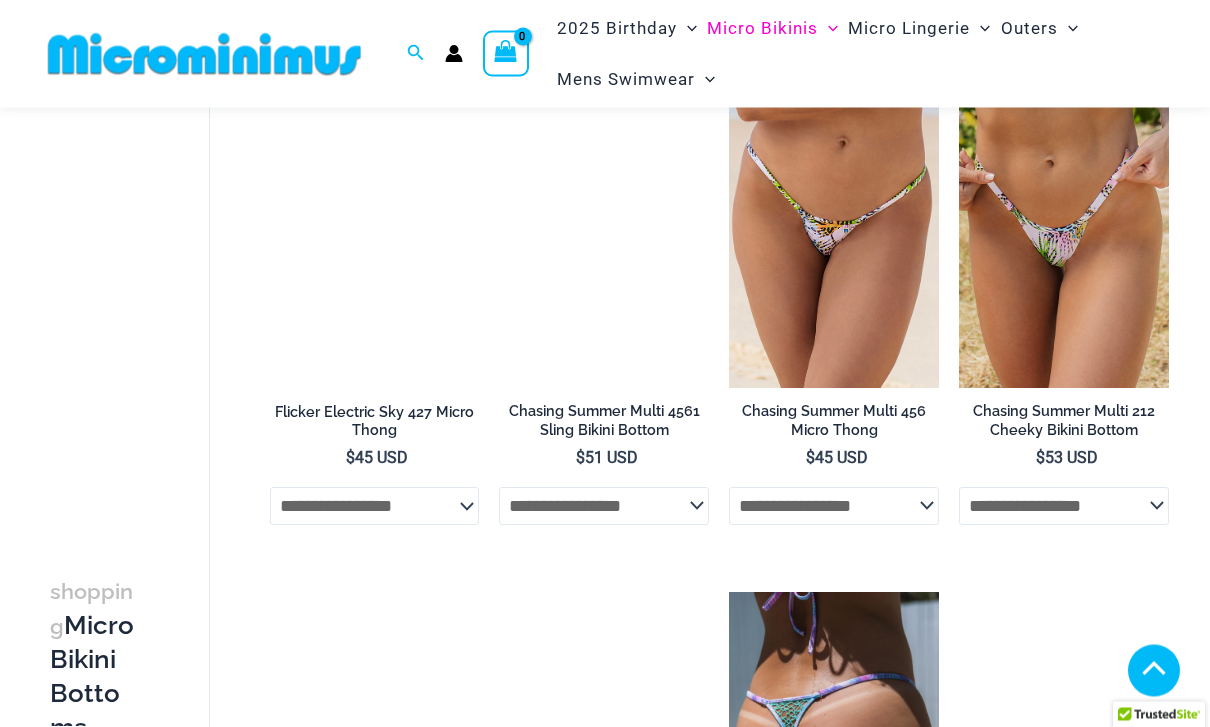 scroll, scrollTop: 2785, scrollLeft: 0, axis: vertical 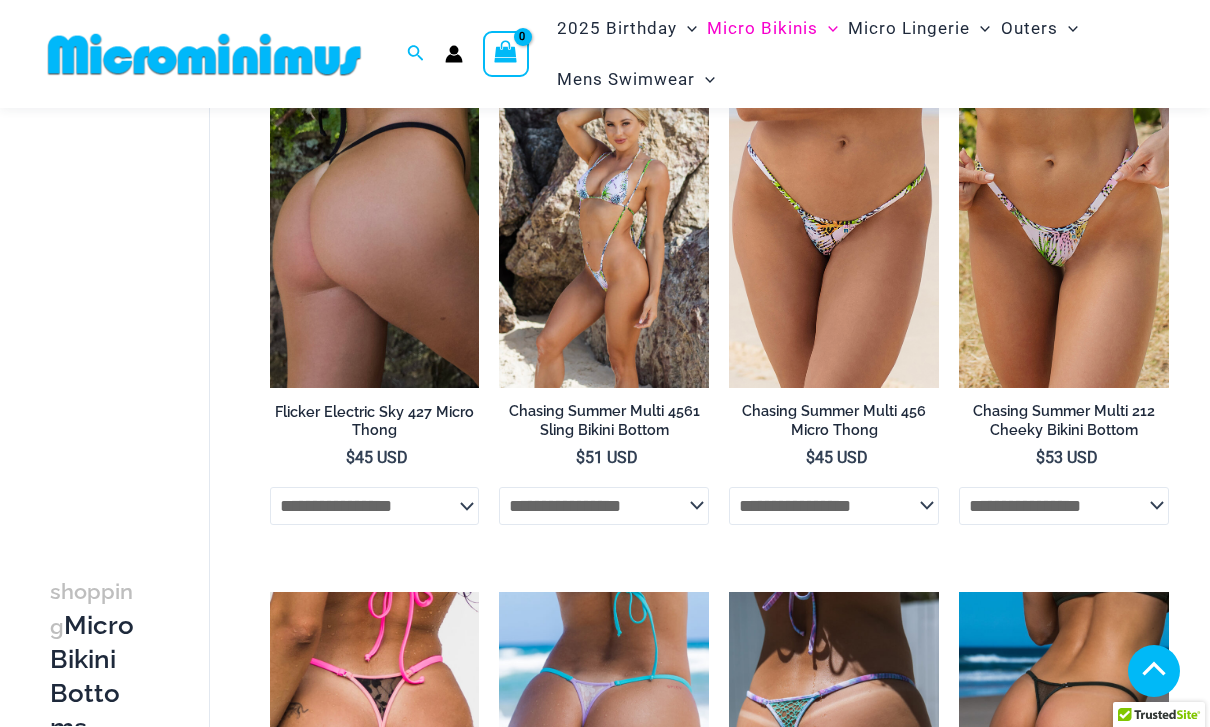 click on "Lingerie Packs" at bounding box center (-17057, 88) 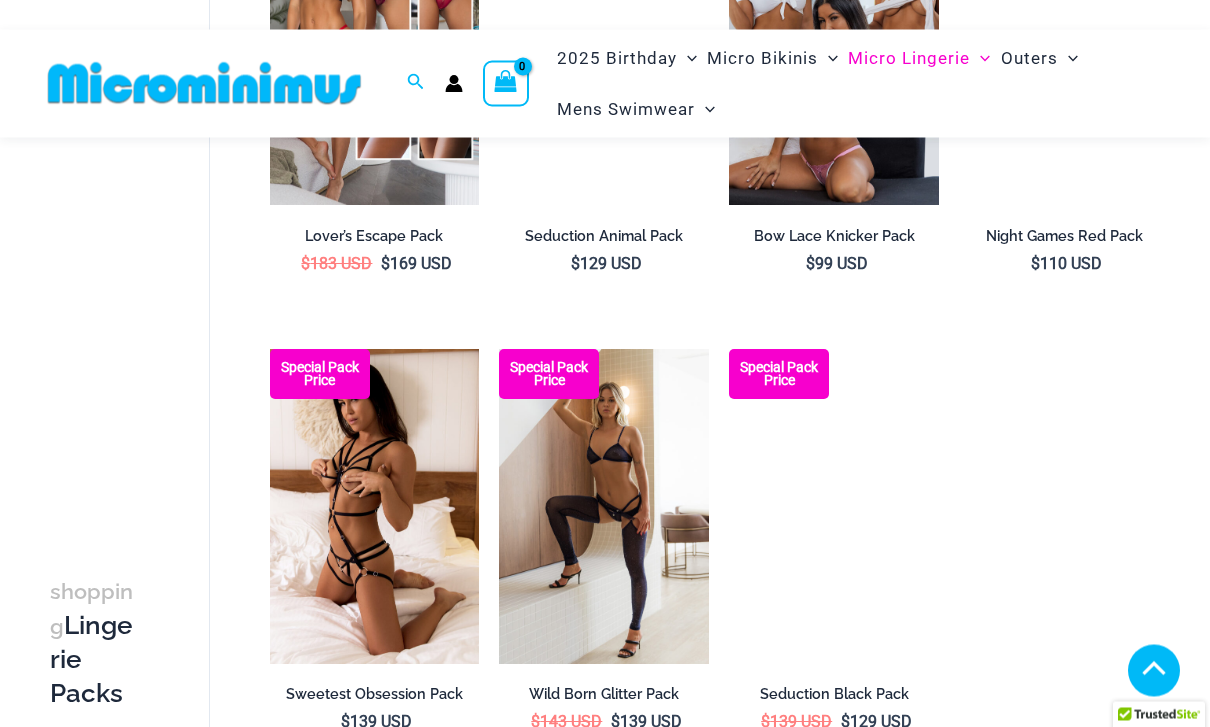 scroll, scrollTop: 1772, scrollLeft: 0, axis: vertical 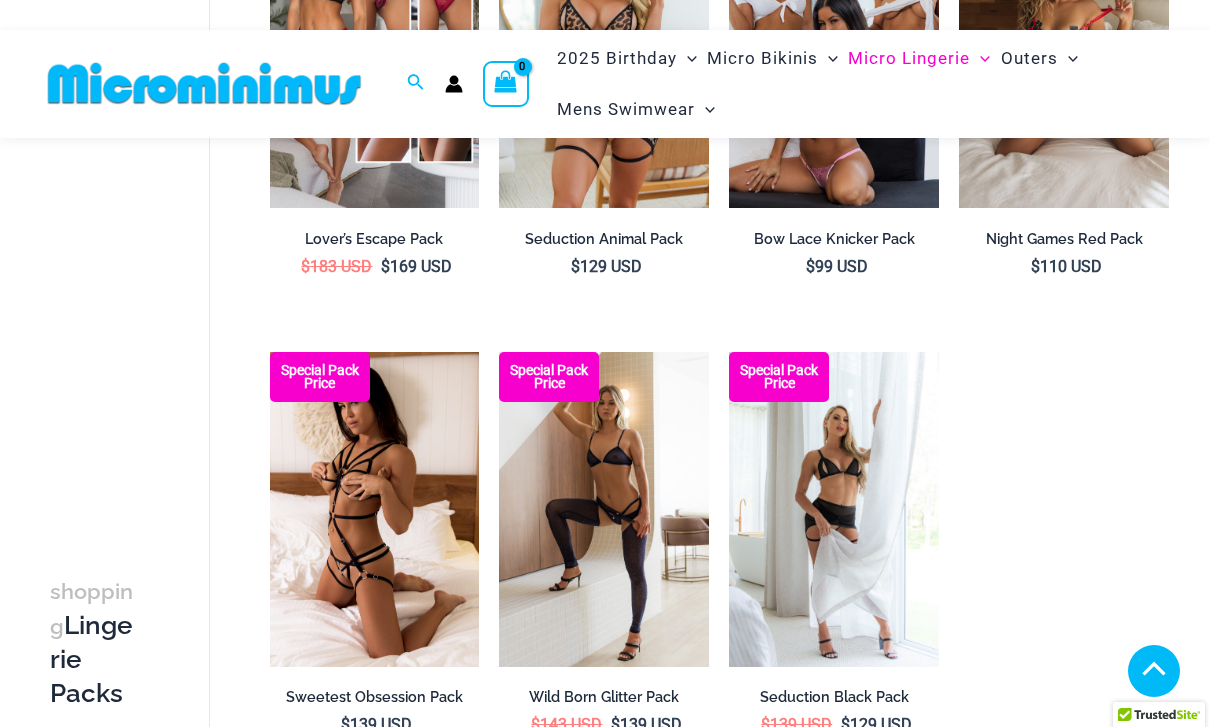 click on "Dresses" at bounding box center (-16689, 120) 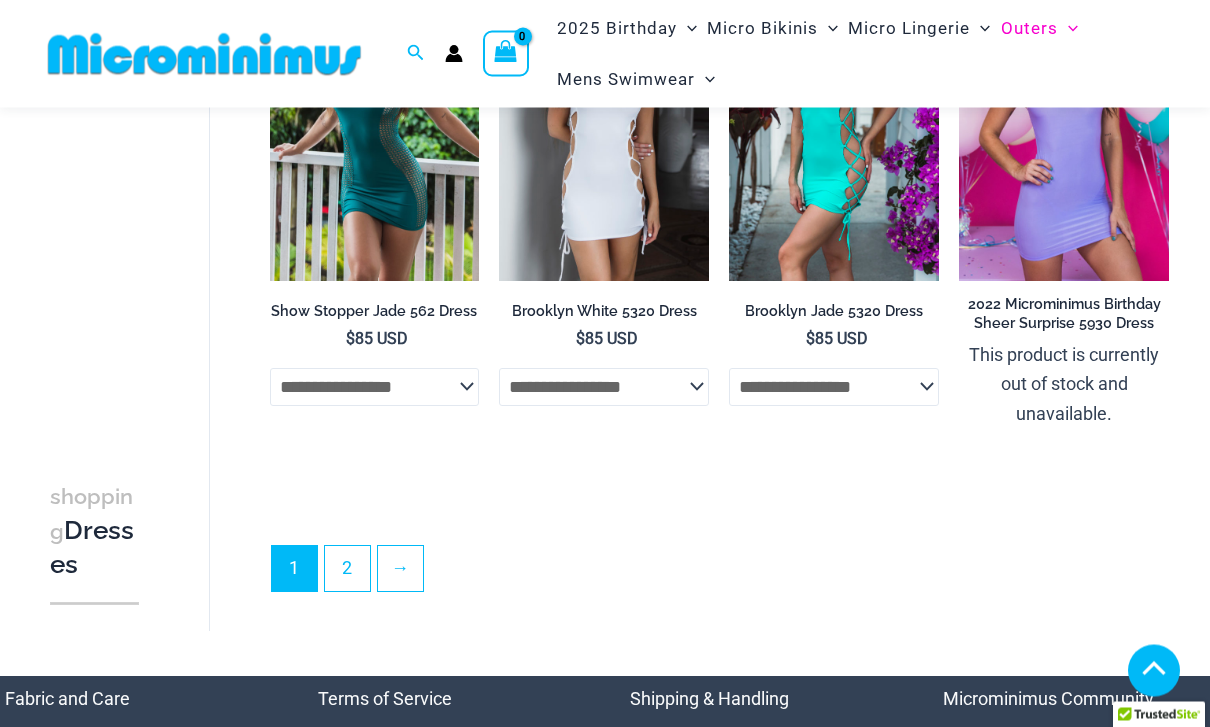 scroll, scrollTop: 3929, scrollLeft: 0, axis: vertical 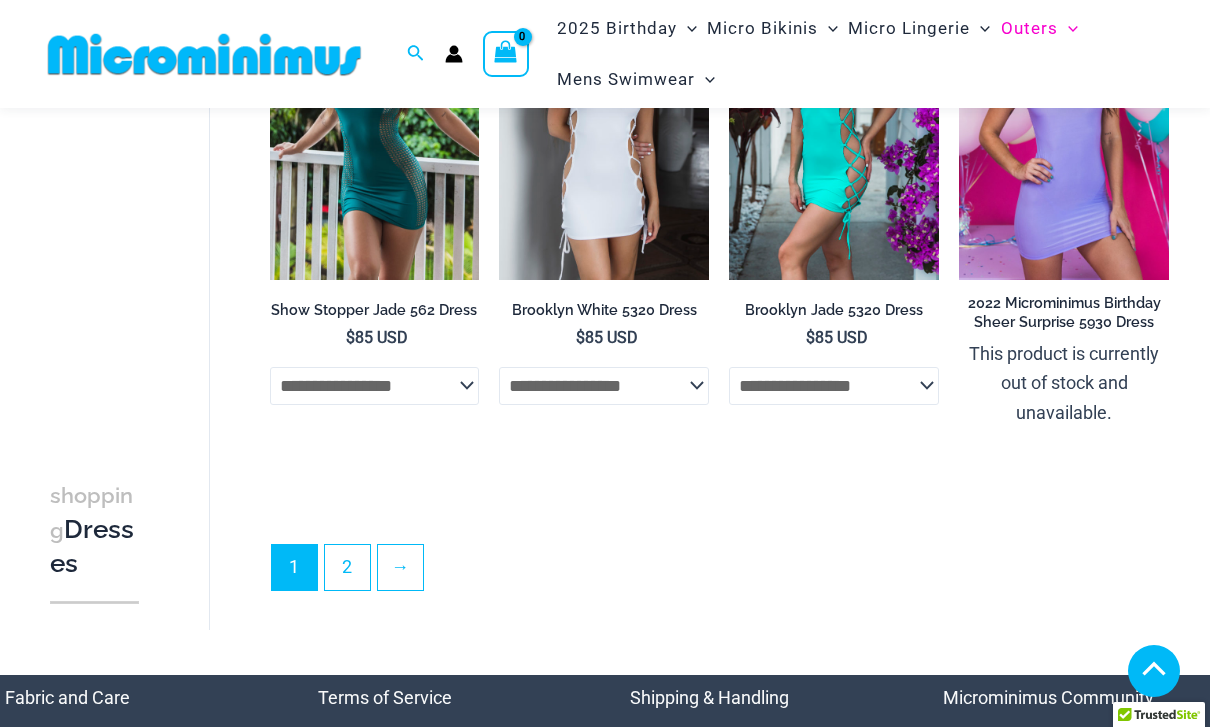 click on "2" at bounding box center [347, 567] 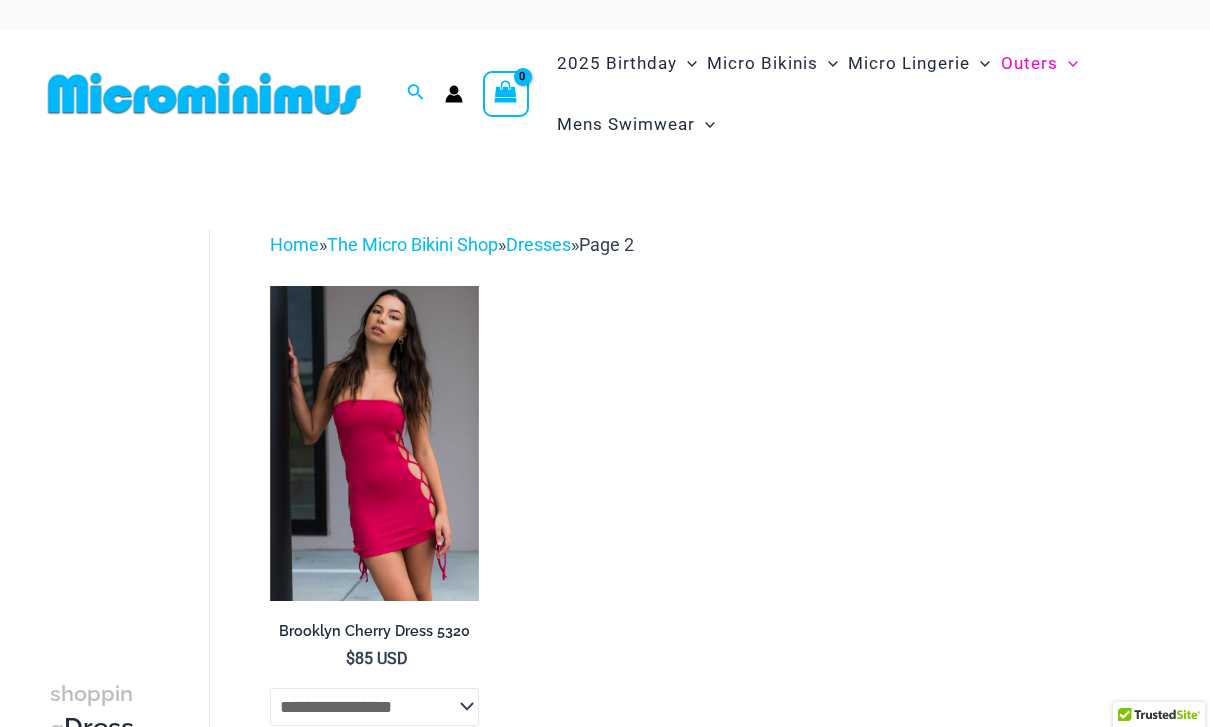 scroll, scrollTop: 0, scrollLeft: 0, axis: both 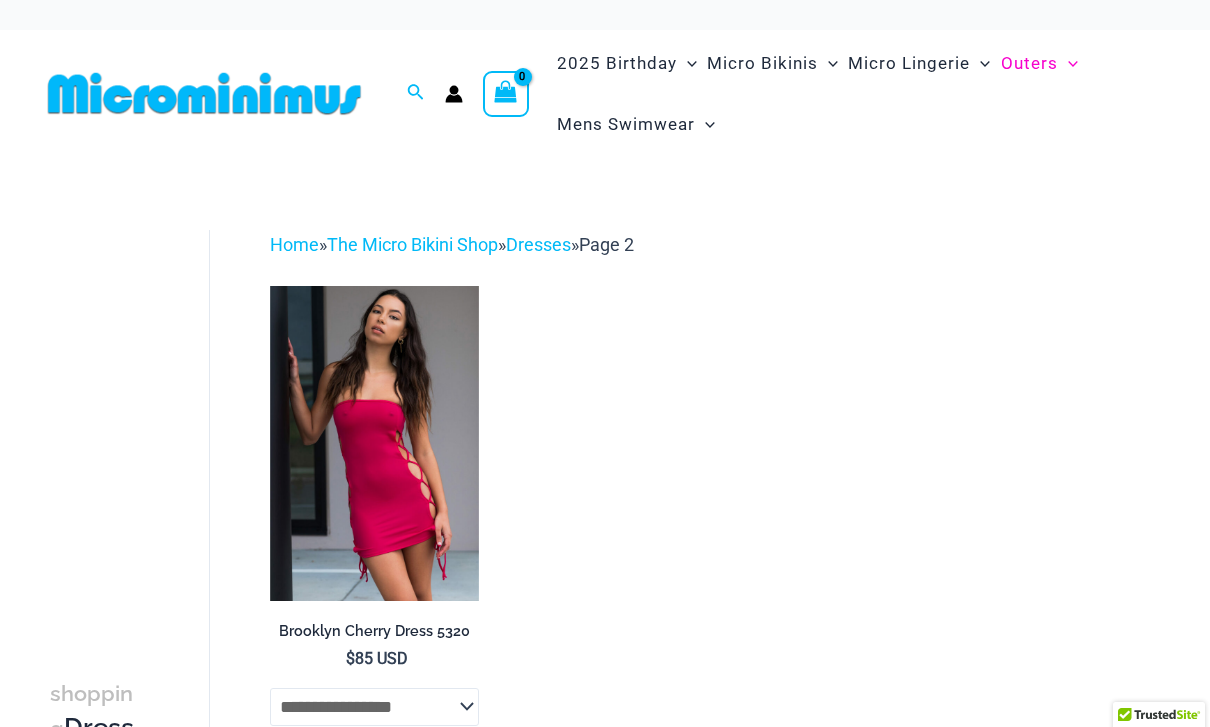 click on "Tops" at bounding box center (-16689, 203) 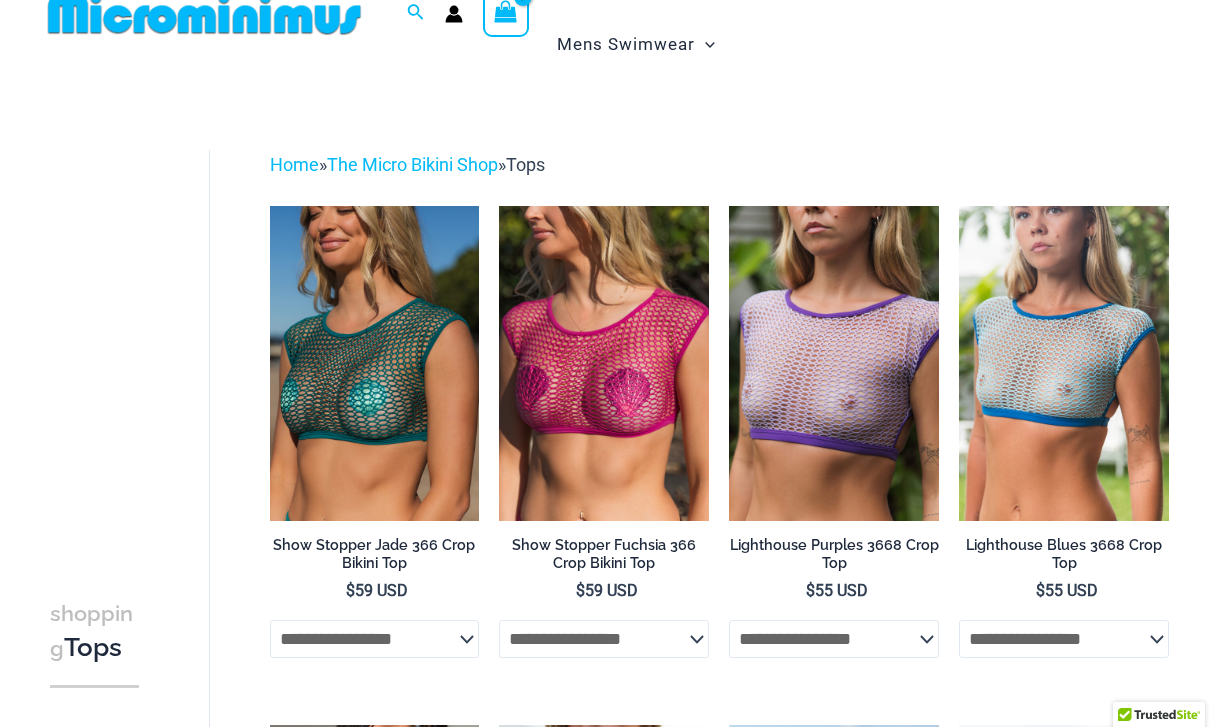 scroll, scrollTop: 0, scrollLeft: 0, axis: both 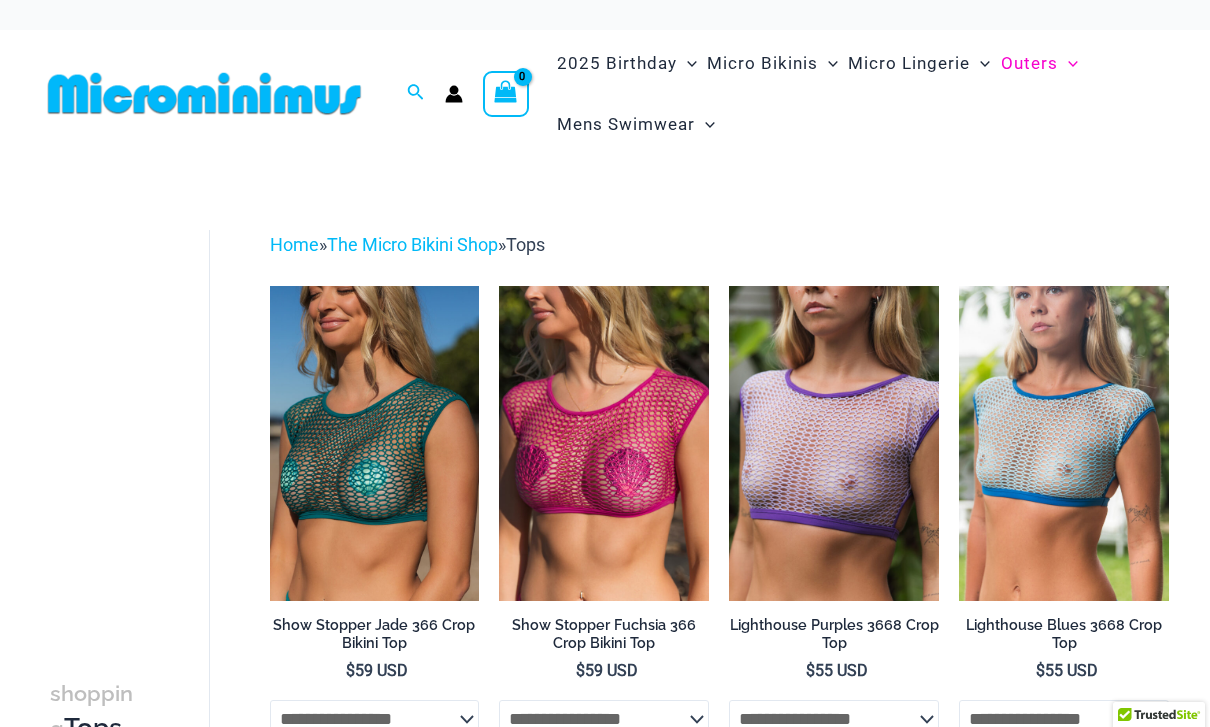 click on "Shorts" at bounding box center [-16937, 274] 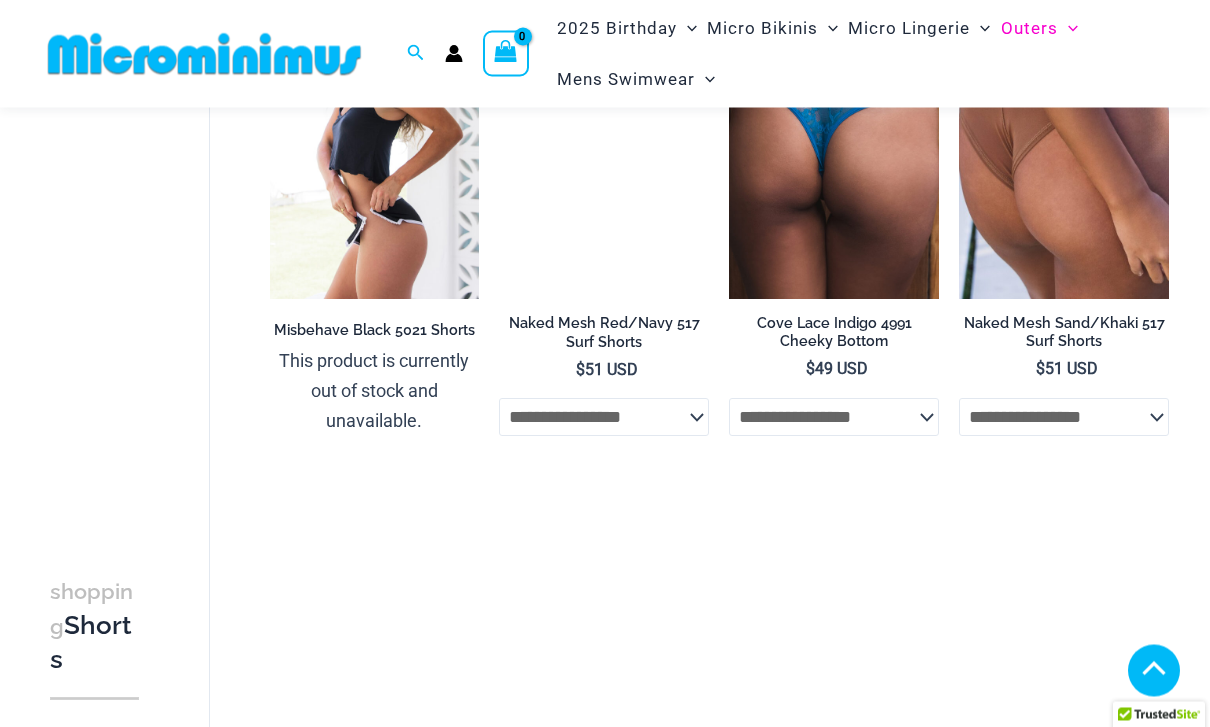 scroll, scrollTop: 1837, scrollLeft: 0, axis: vertical 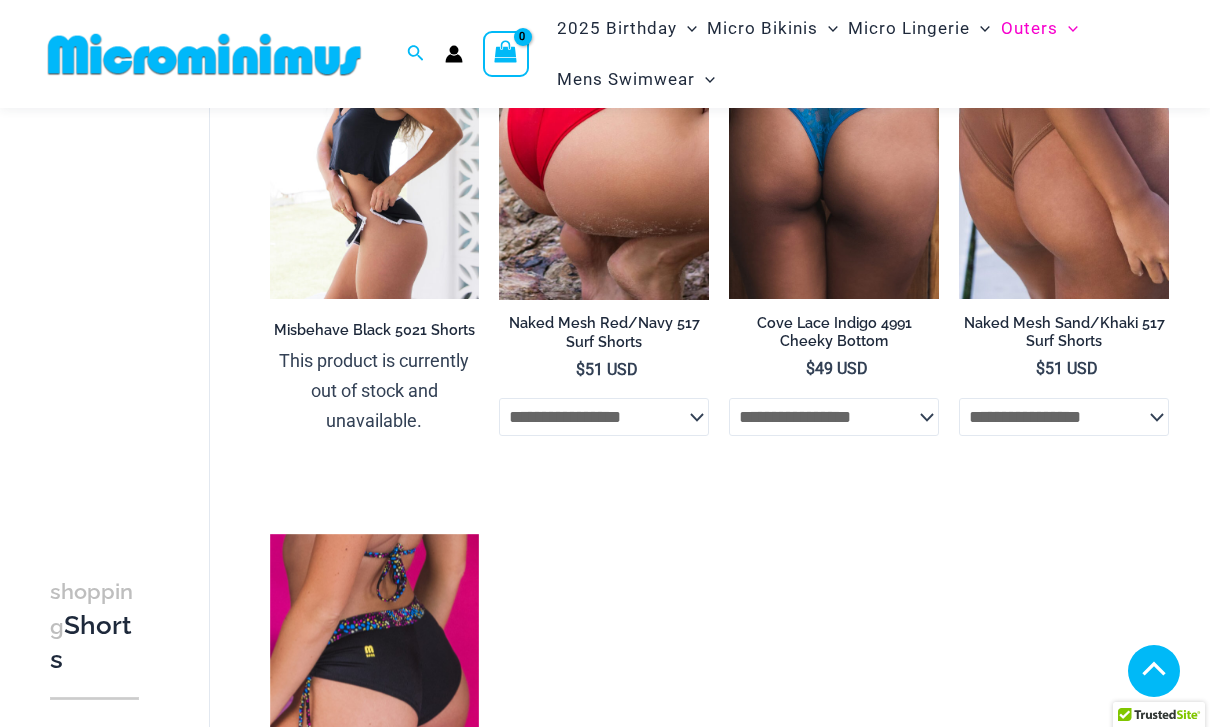 click on "Skirts" at bounding box center [-16940, 307] 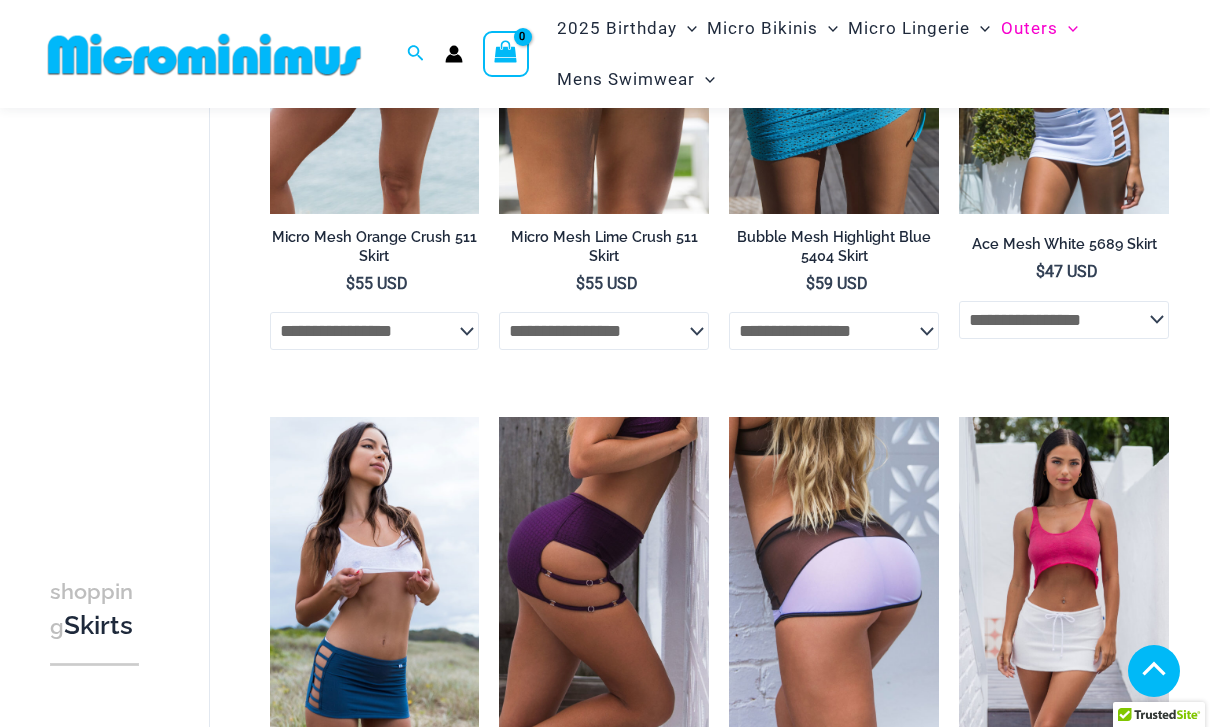 scroll, scrollTop: 883, scrollLeft: 0, axis: vertical 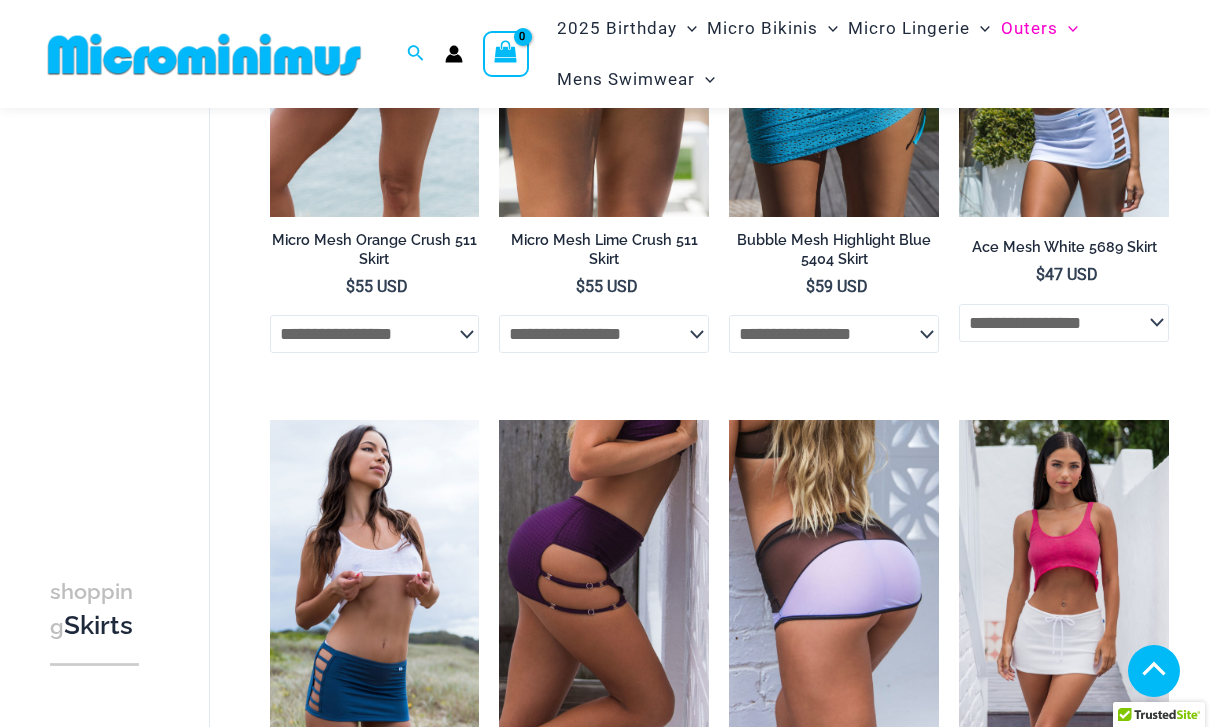 click at bounding box center [204, 54] 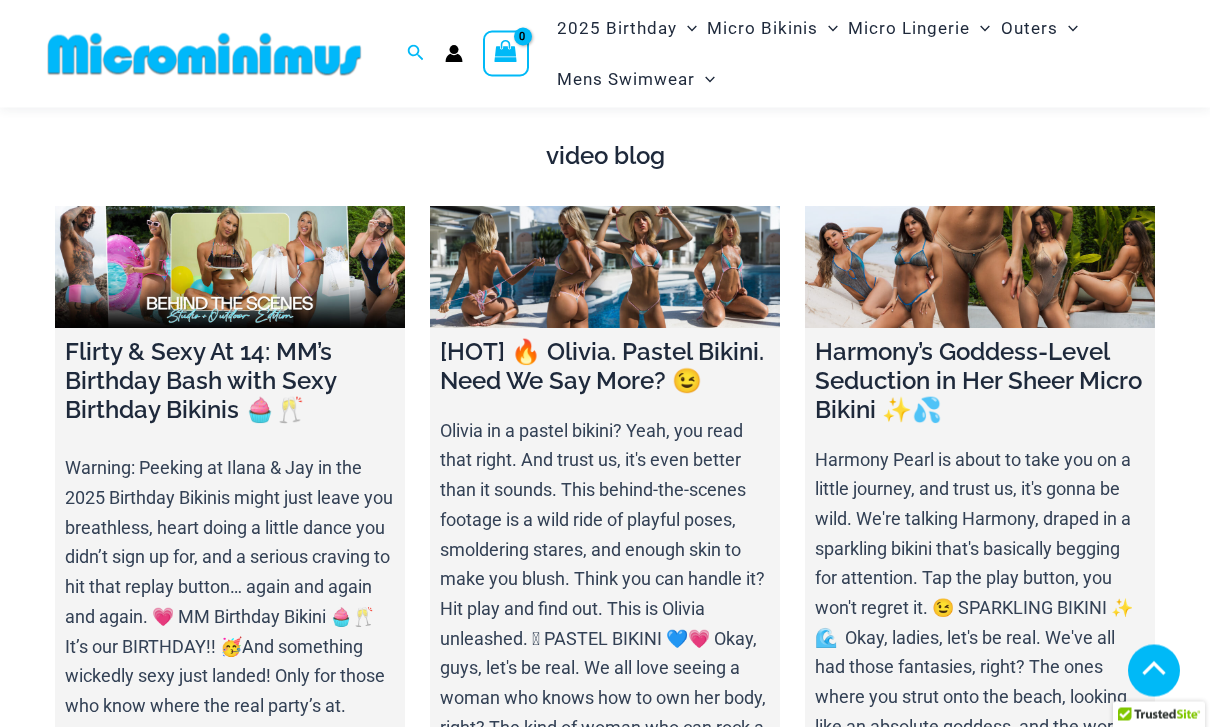 scroll, scrollTop: 6448, scrollLeft: 0, axis: vertical 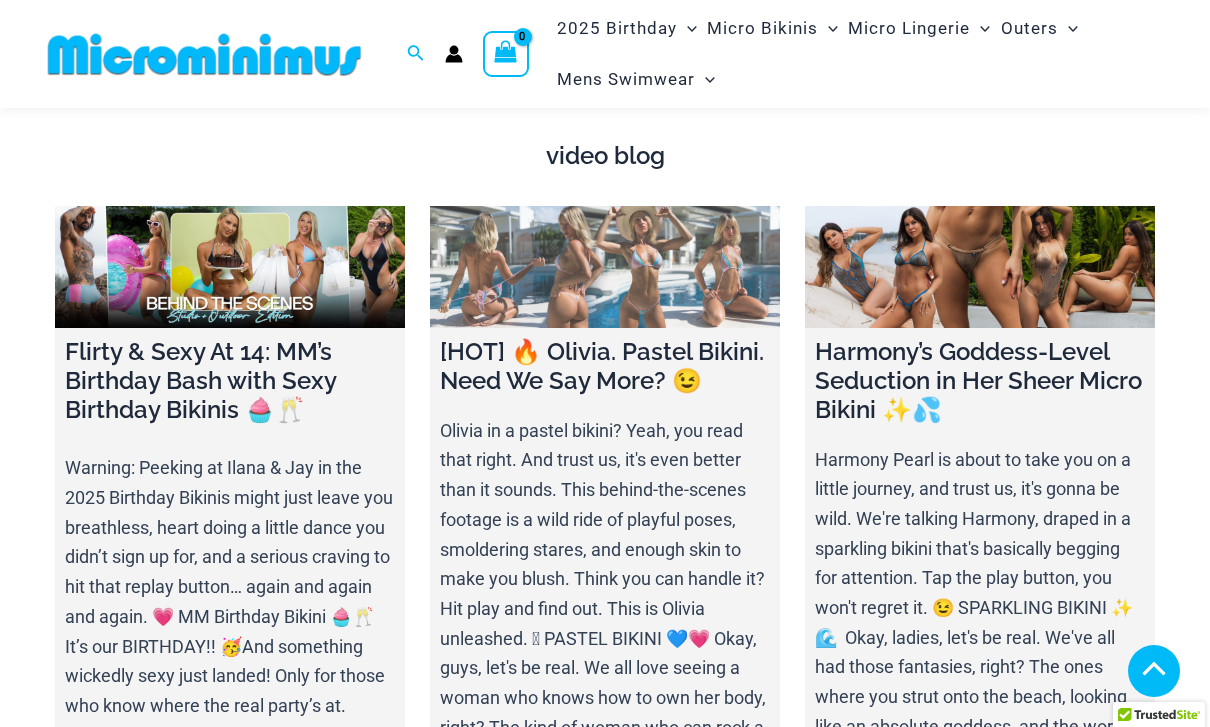 click at bounding box center [605, 267] 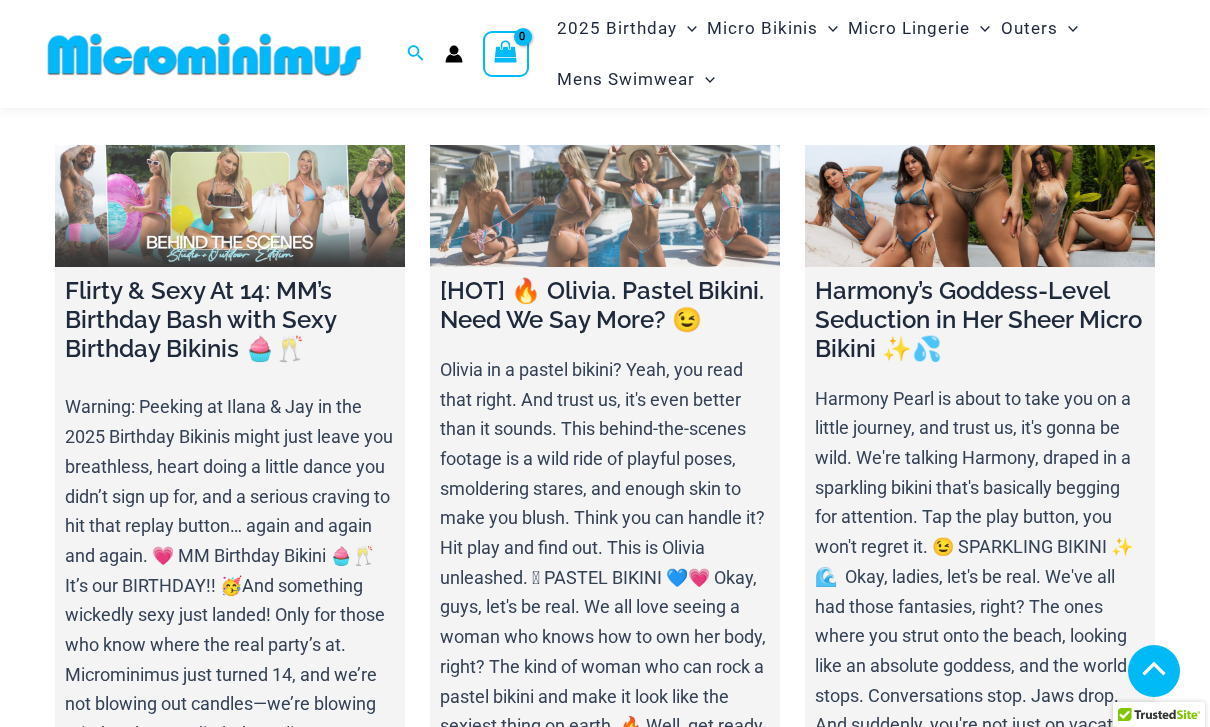 click at bounding box center (230, 206) 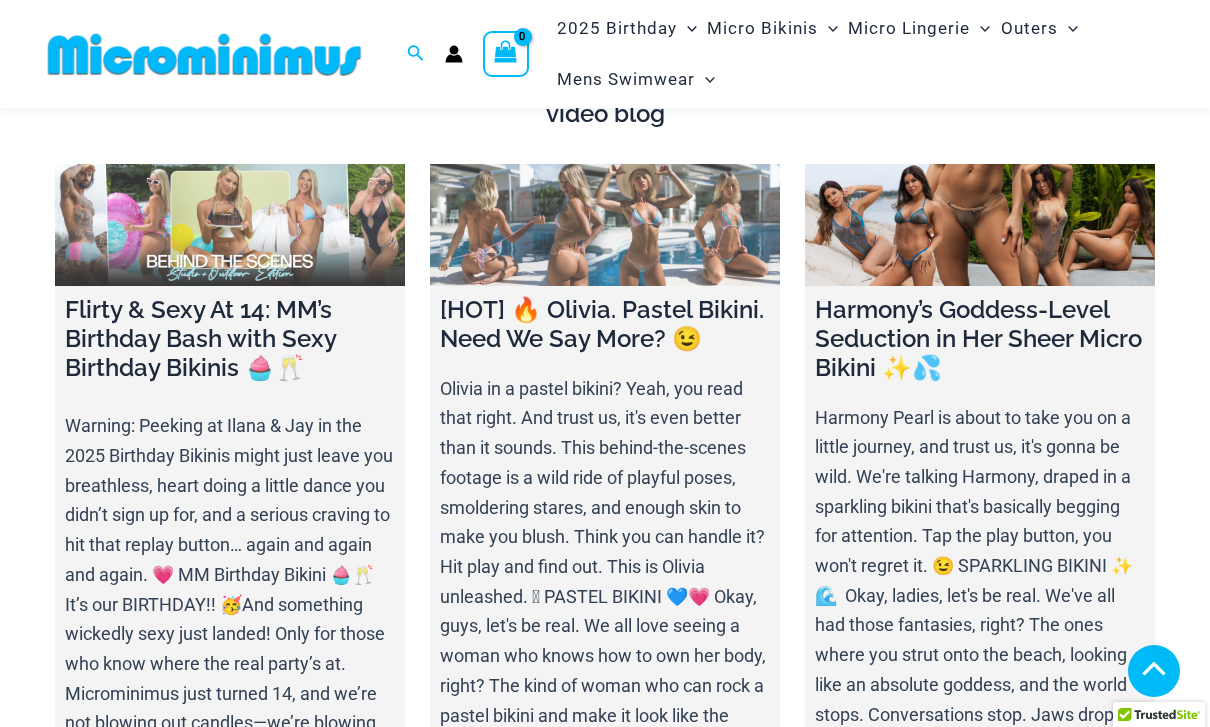 scroll, scrollTop: 6489, scrollLeft: 0, axis: vertical 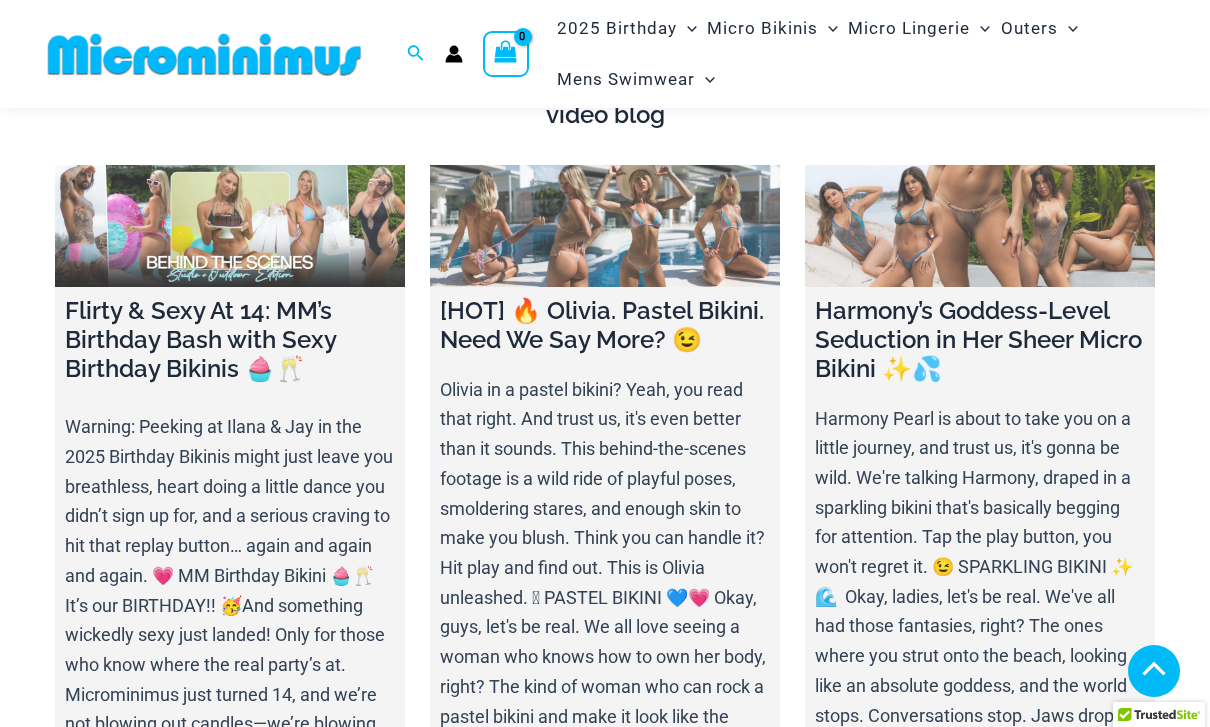 click at bounding box center (980, 226) 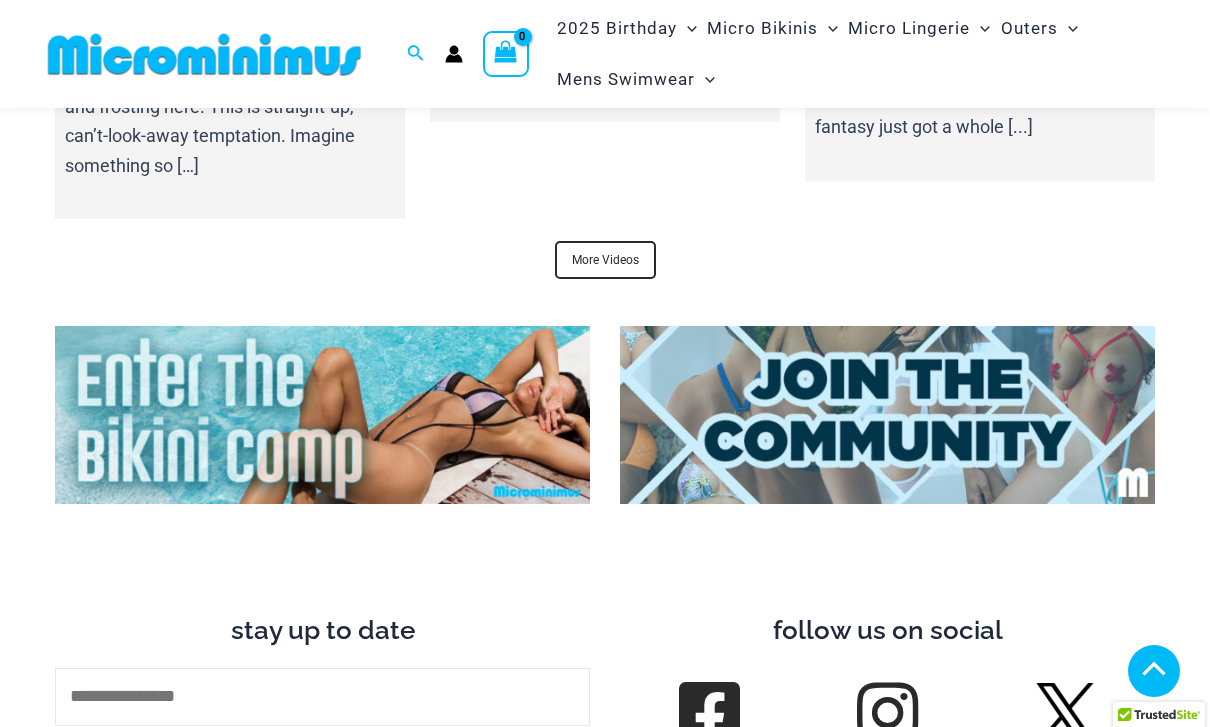 scroll, scrollTop: 7171, scrollLeft: 0, axis: vertical 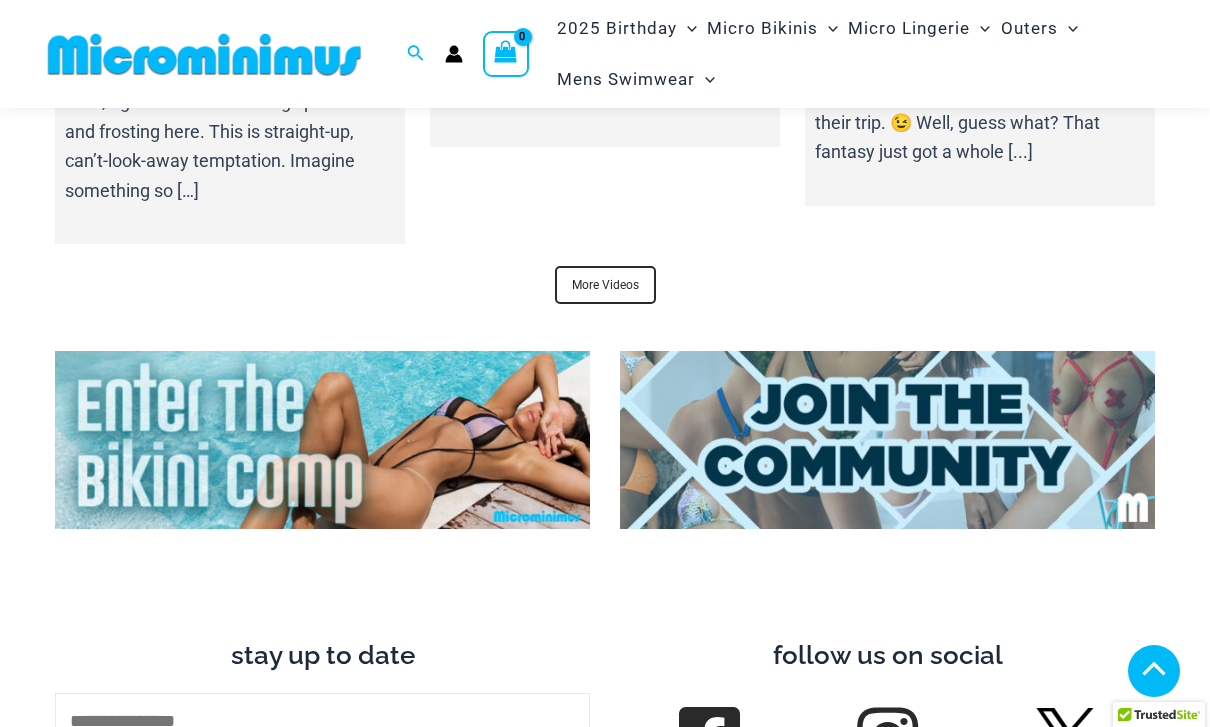 click on "More Videos" at bounding box center (605, 285) 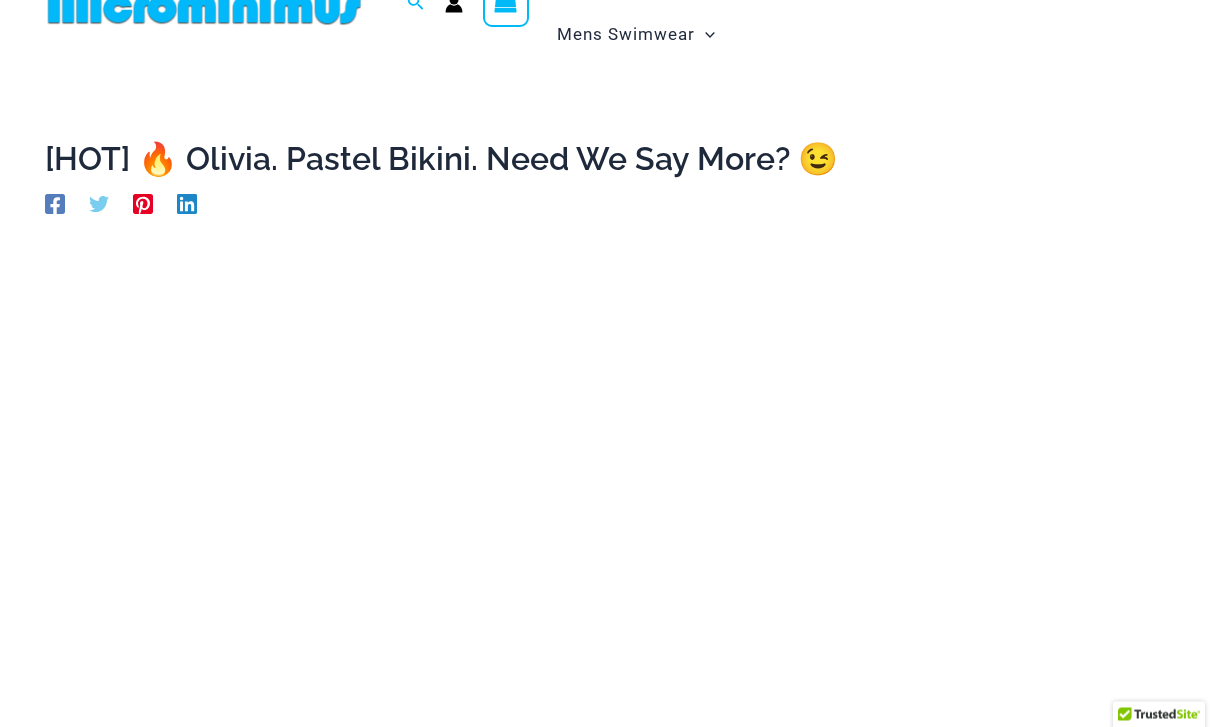 scroll, scrollTop: 0, scrollLeft: 0, axis: both 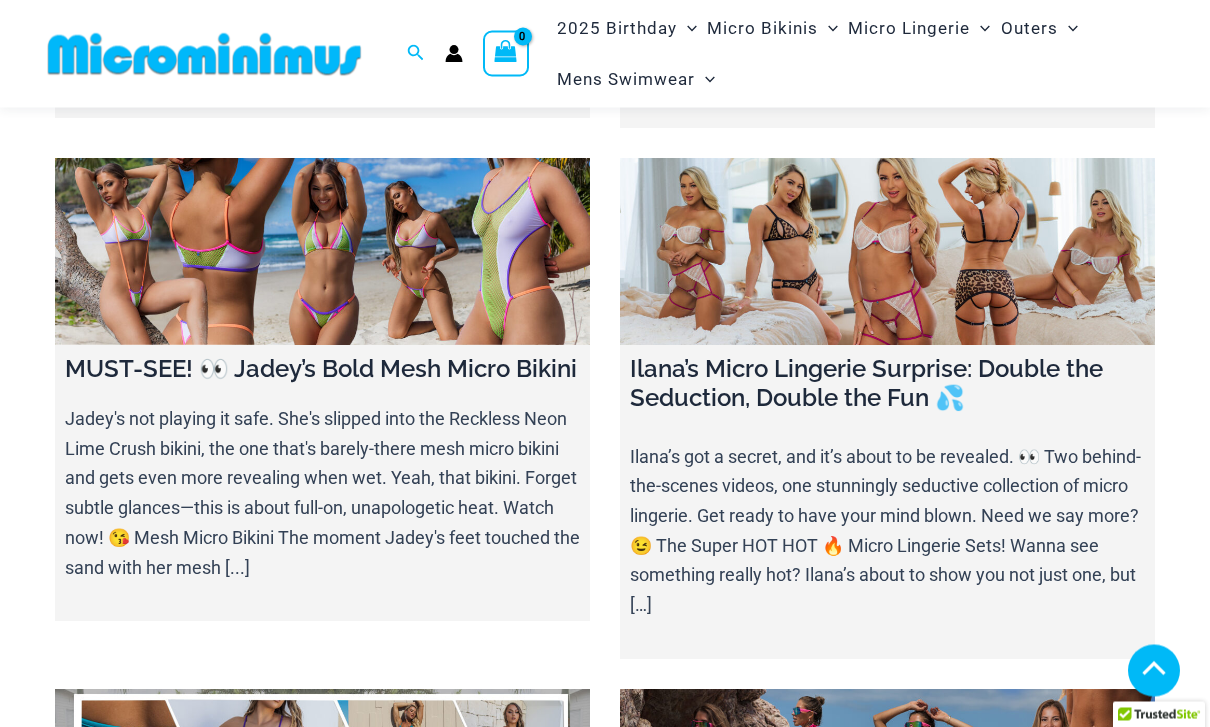 click at bounding box center [322, 253] 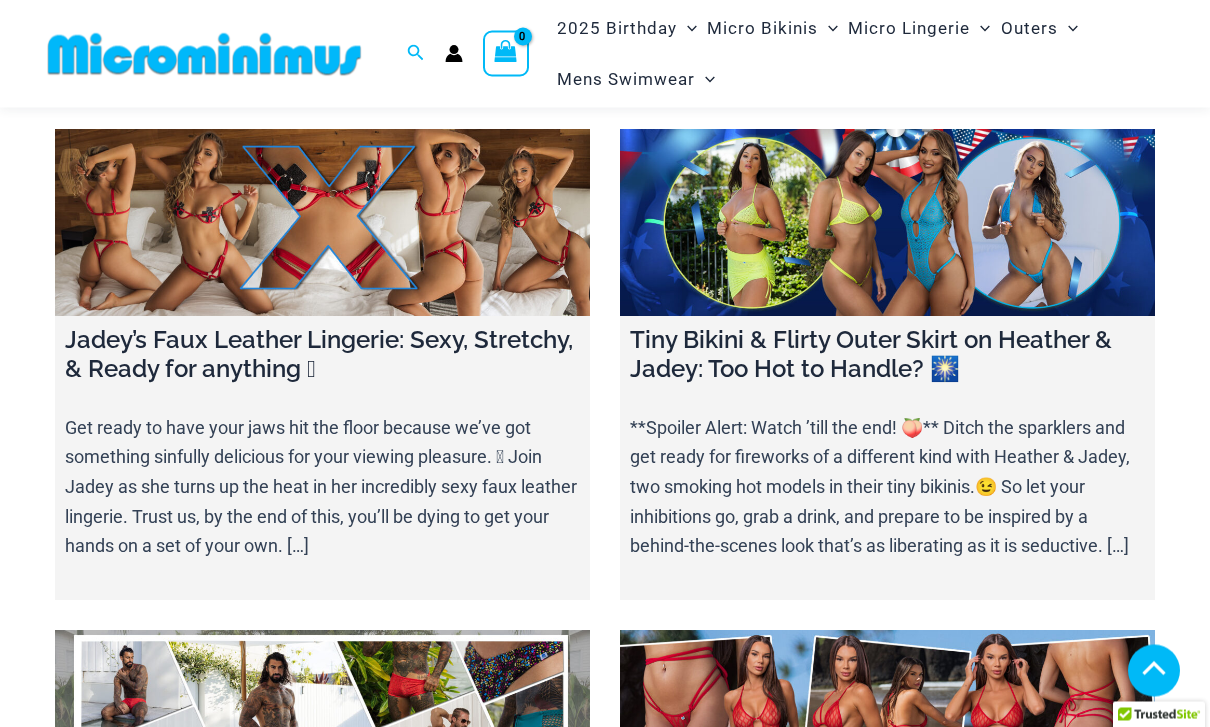 scroll, scrollTop: 2650, scrollLeft: 0, axis: vertical 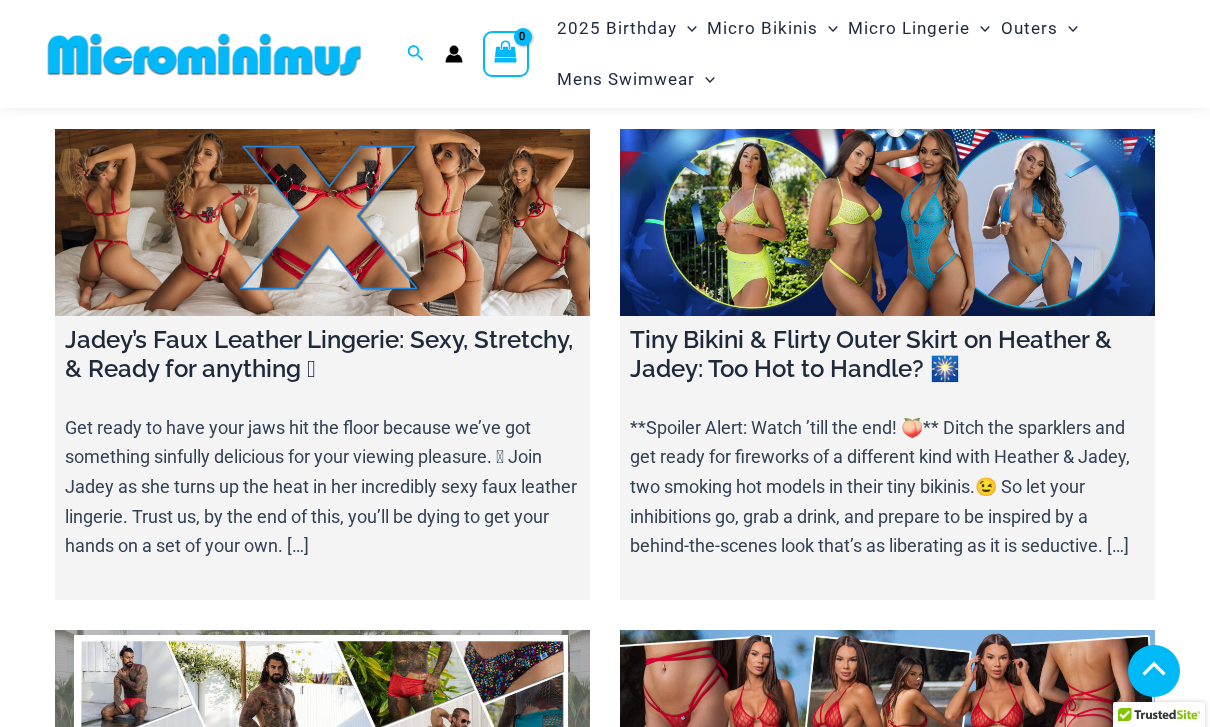 click at bounding box center (887, 223) 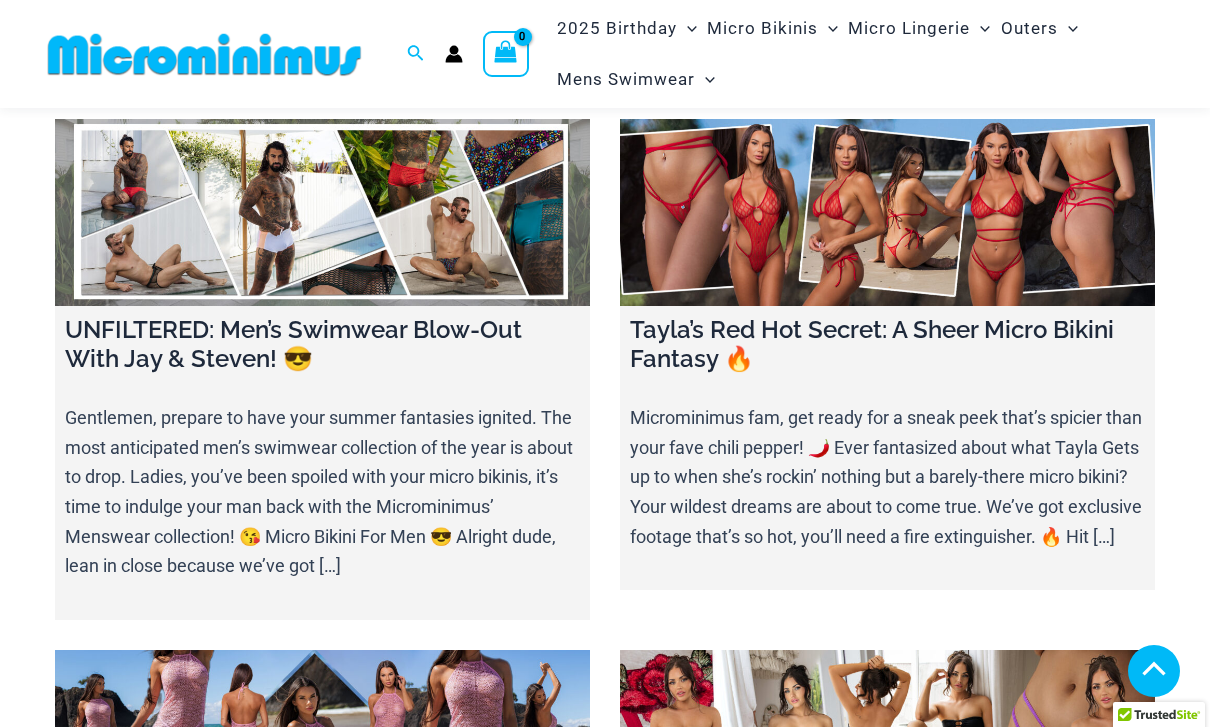 scroll, scrollTop: 3160, scrollLeft: 0, axis: vertical 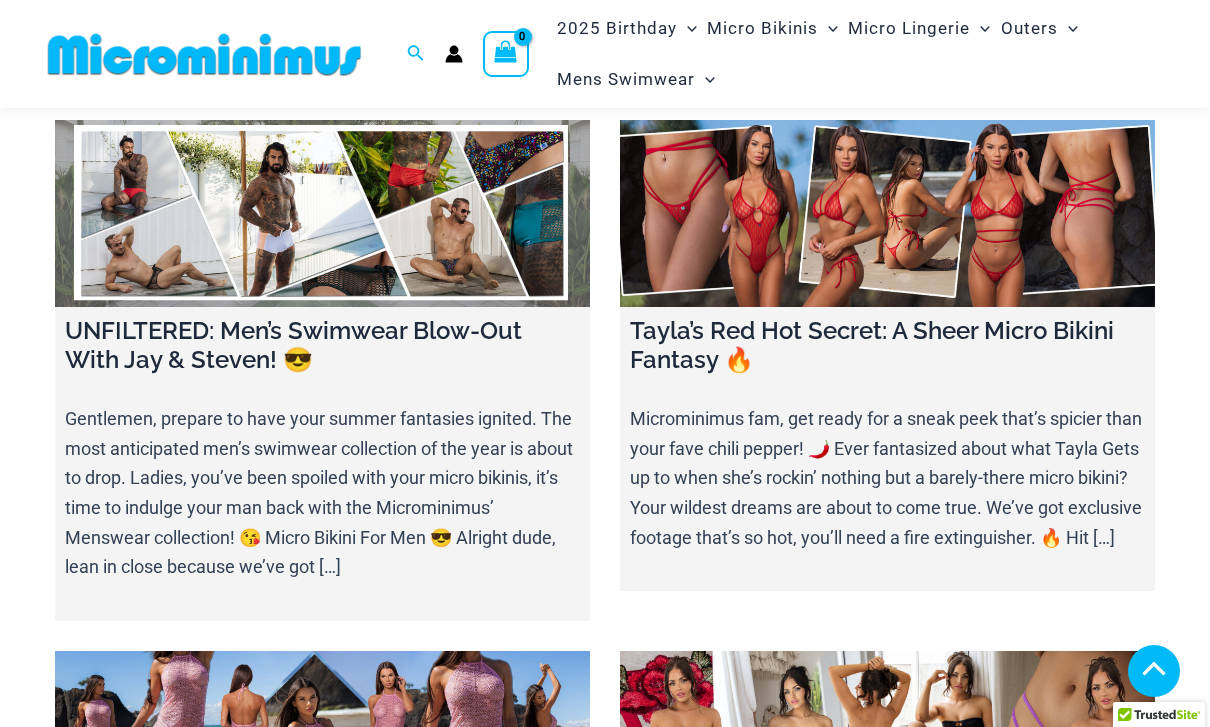 click at bounding box center (887, 214) 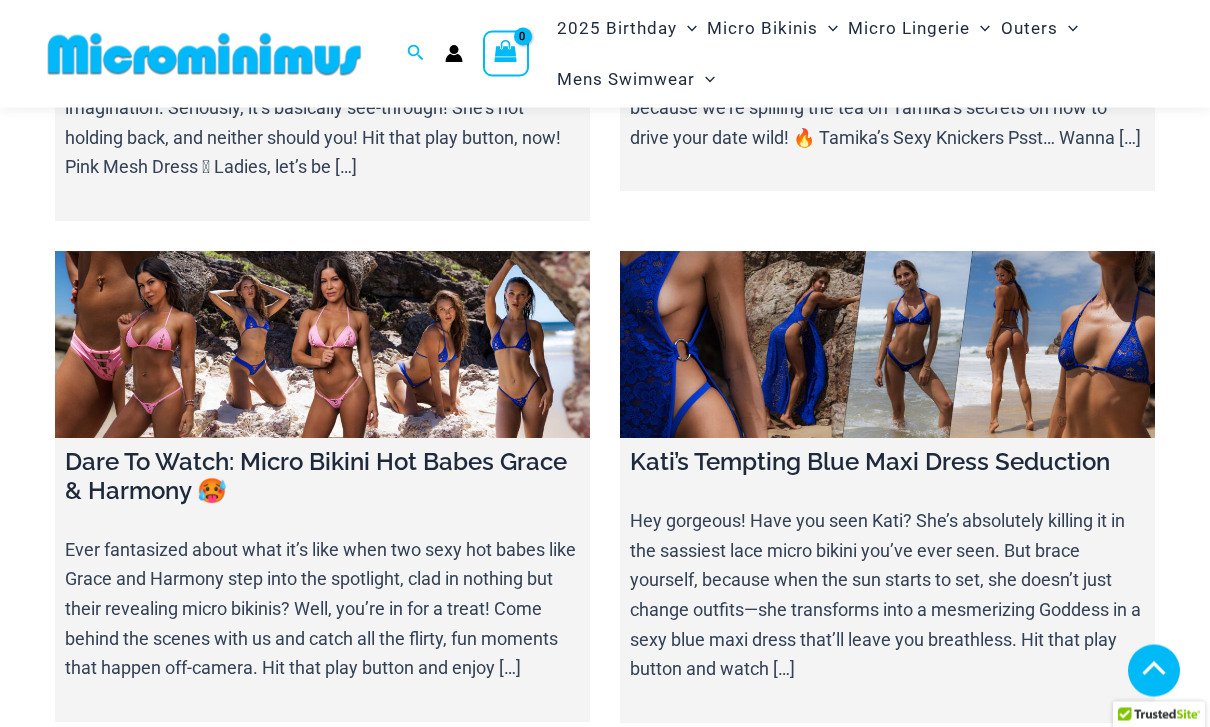 scroll, scrollTop: 4091, scrollLeft: 0, axis: vertical 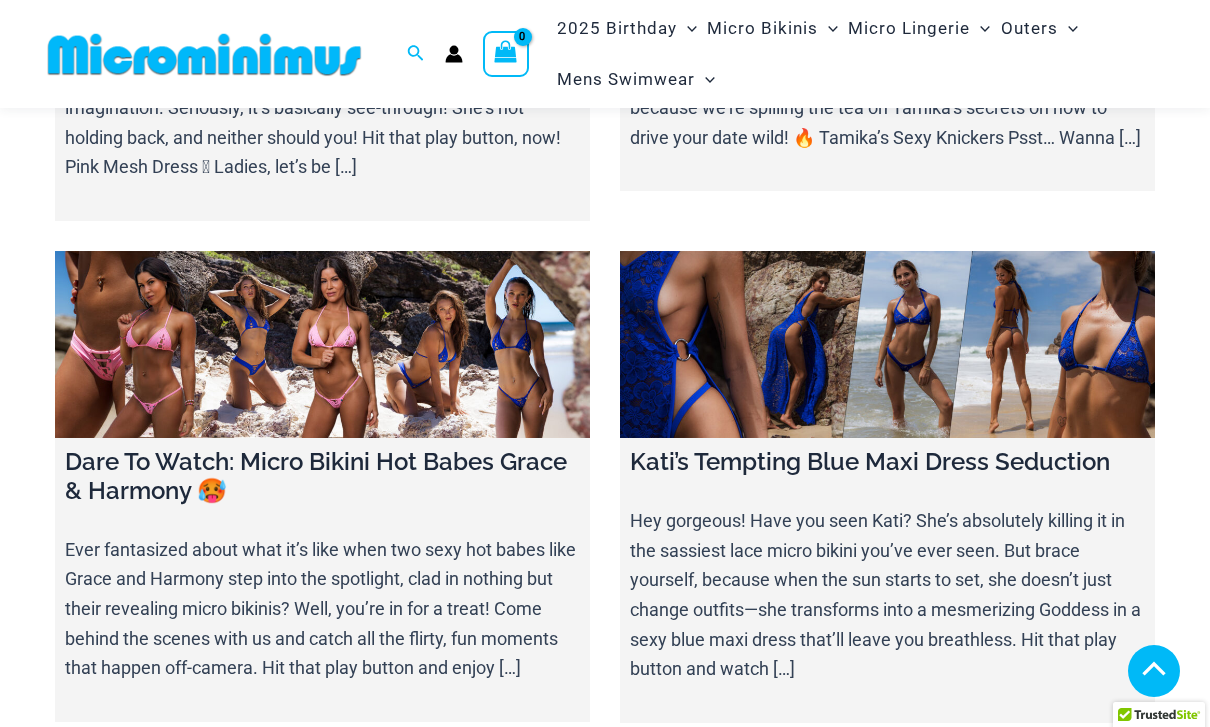 click at bounding box center [322, 345] 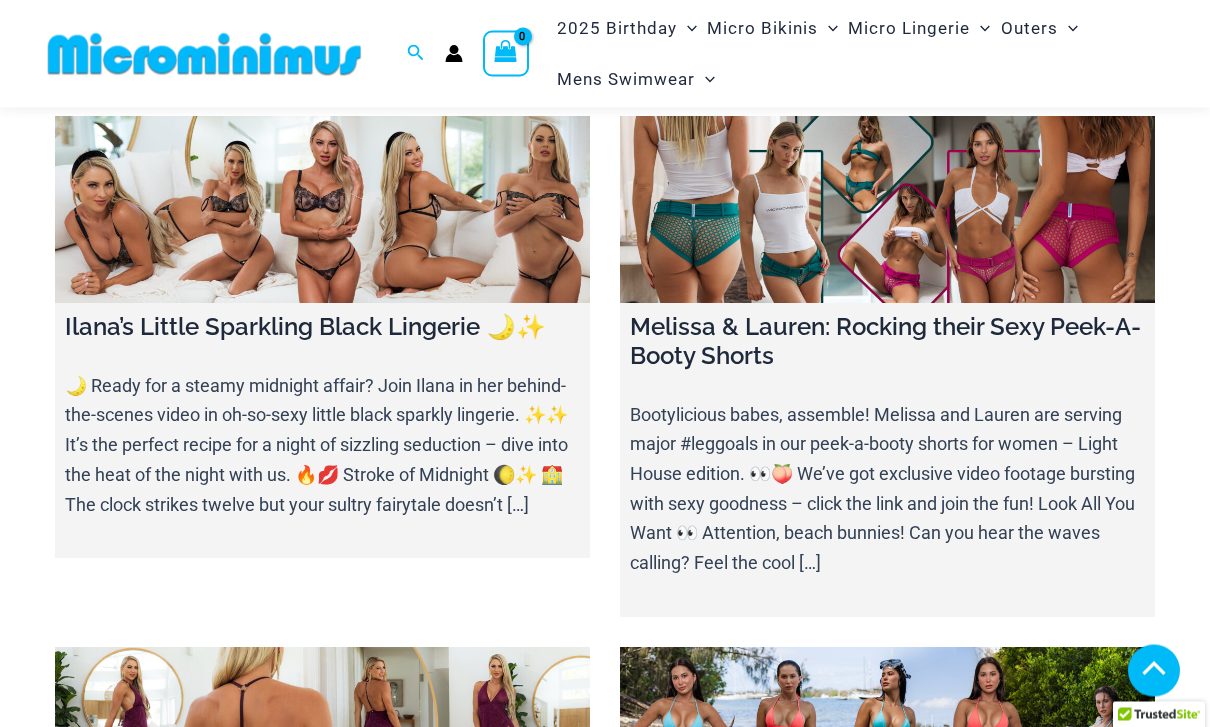 scroll, scrollTop: 5781, scrollLeft: 0, axis: vertical 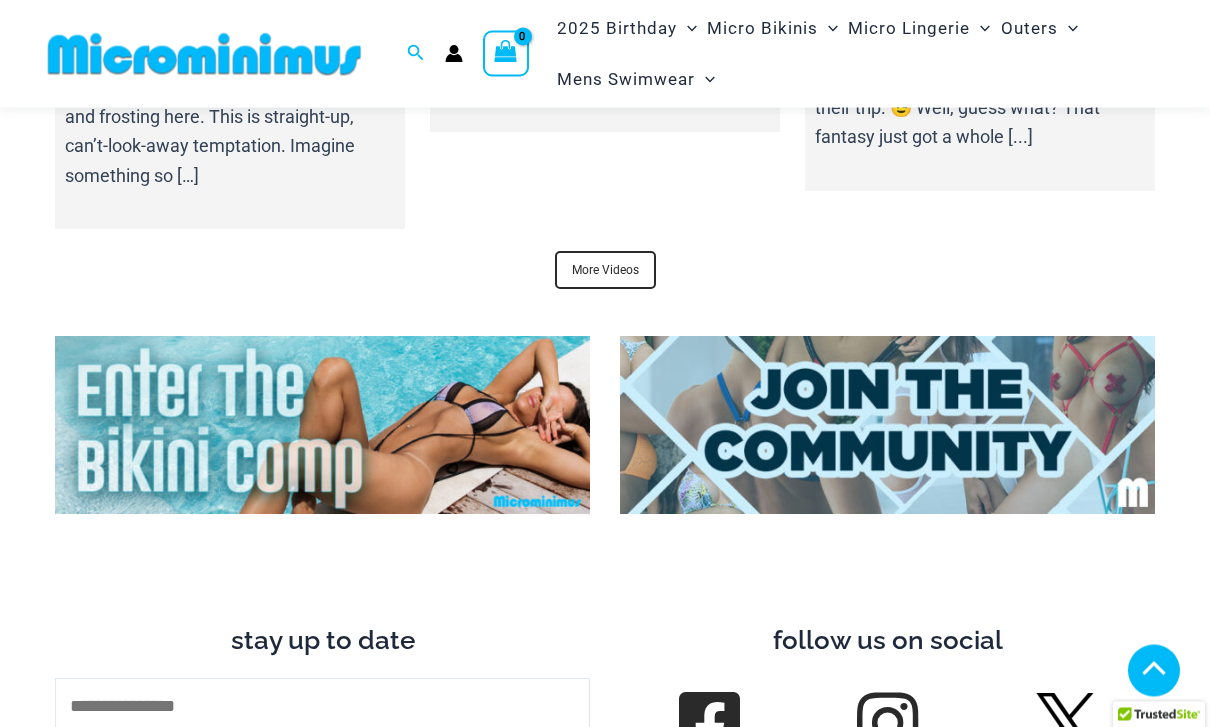 click at bounding box center (322, 426) 